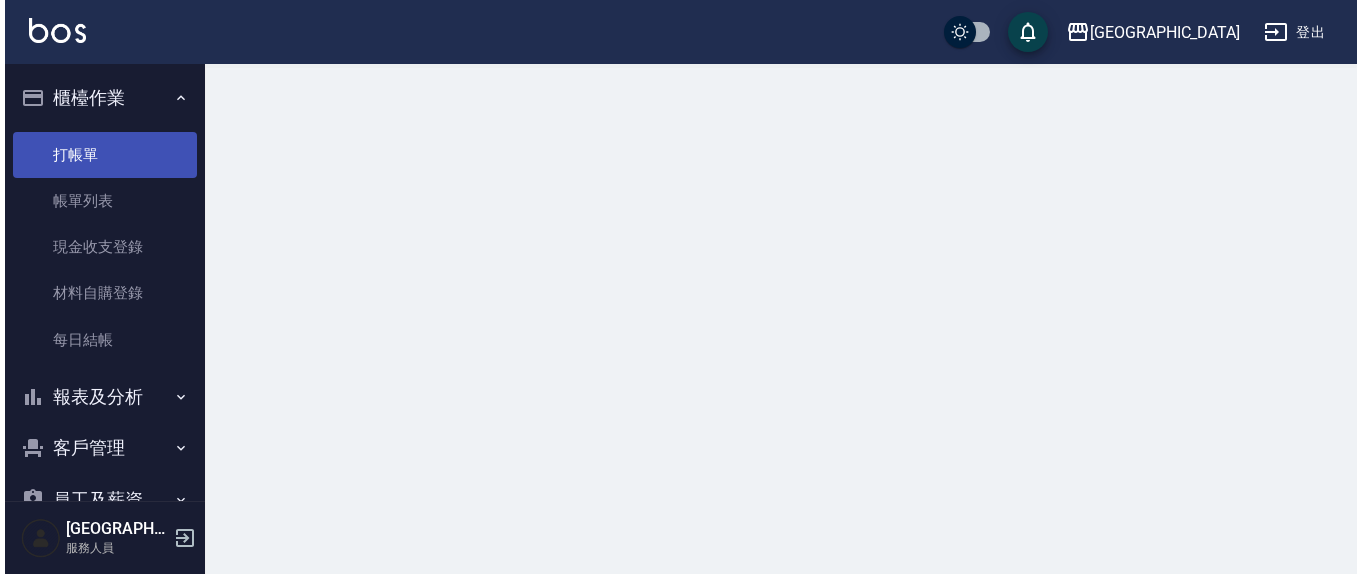 scroll, scrollTop: 0, scrollLeft: 0, axis: both 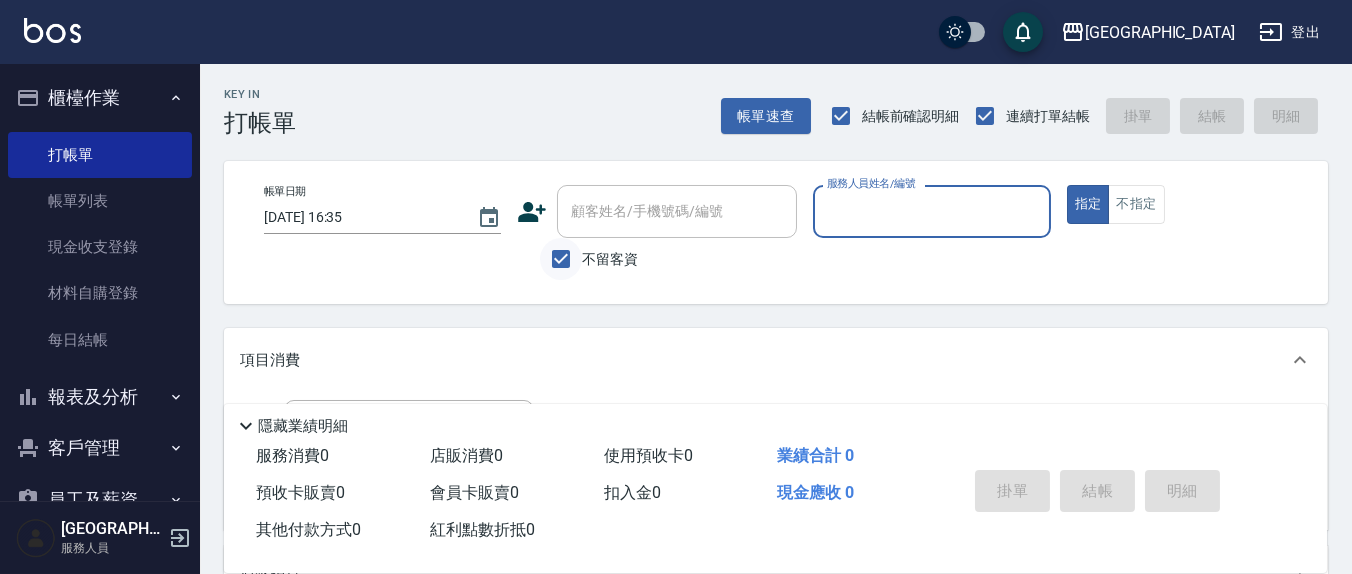 click on "不留客資" at bounding box center (561, 259) 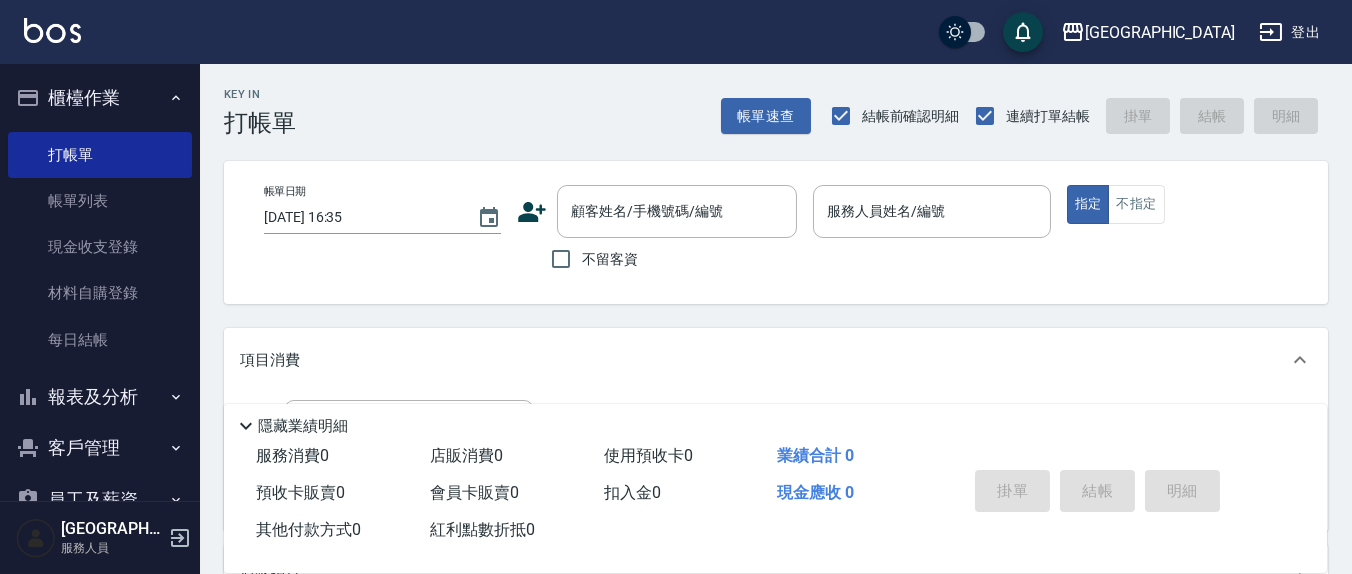 drag, startPoint x: 585, startPoint y: 230, endPoint x: 1240, endPoint y: 261, distance: 655.73315 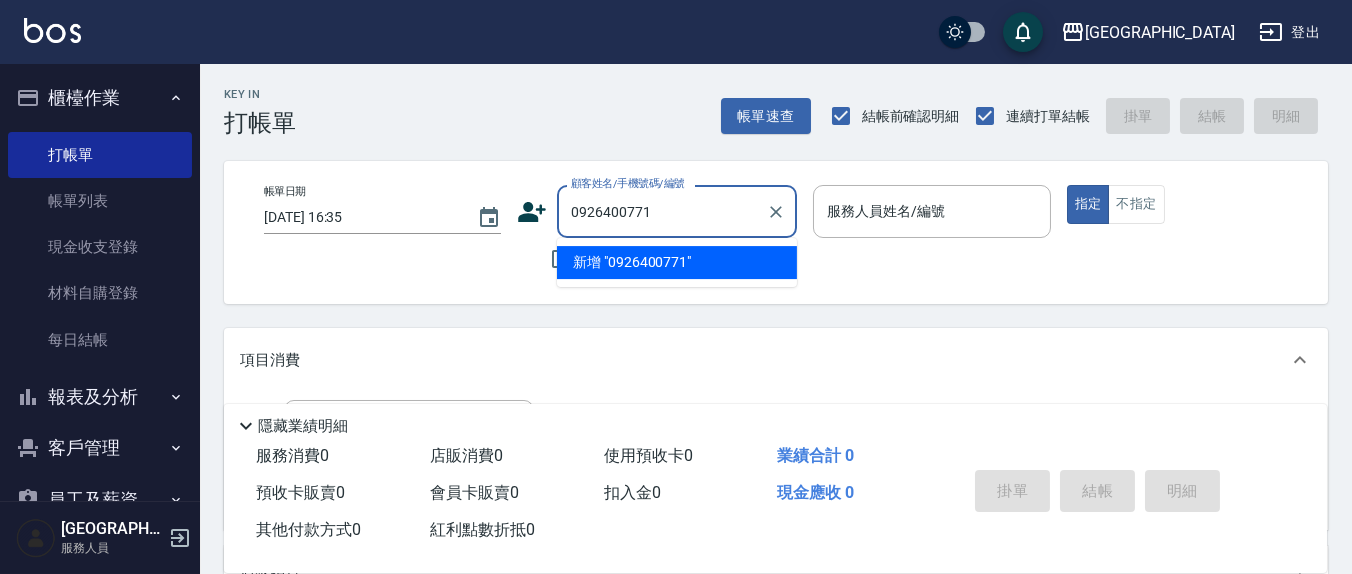click on "新增 "0926400771"" at bounding box center [677, 262] 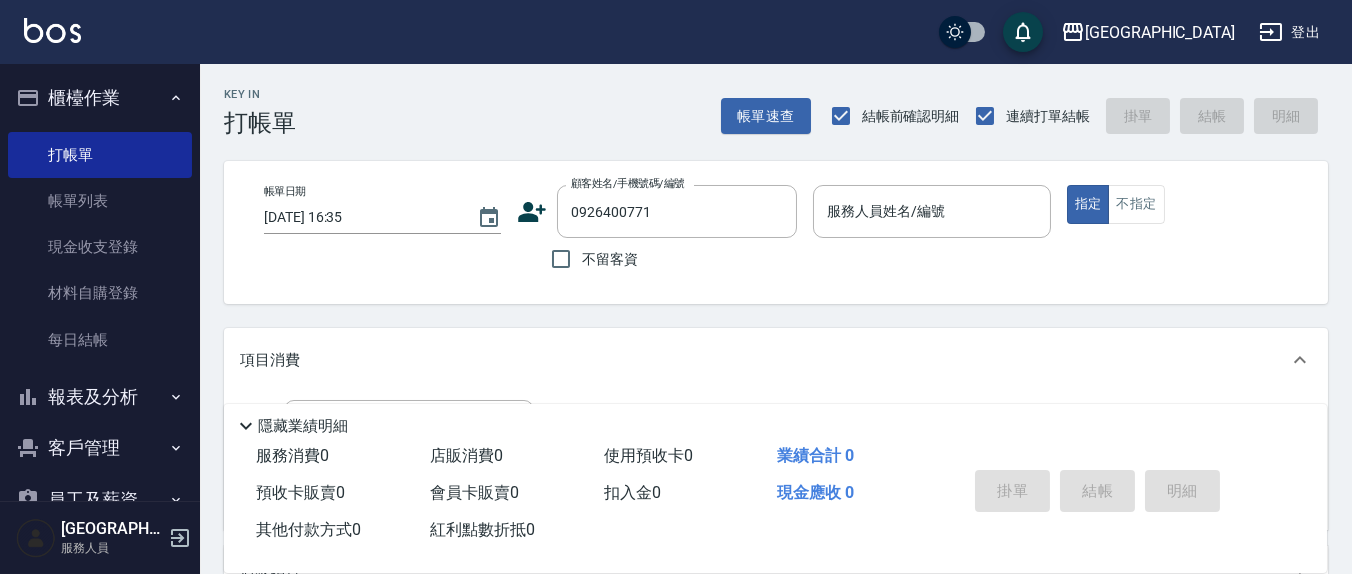 click 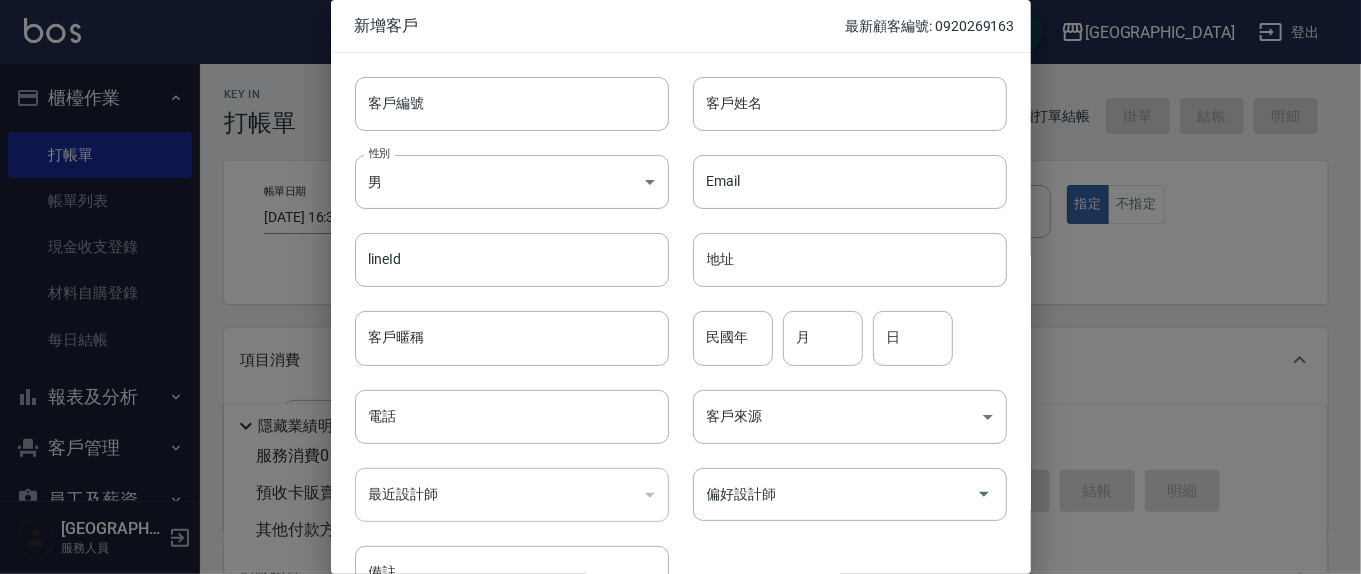 type on "0926400771" 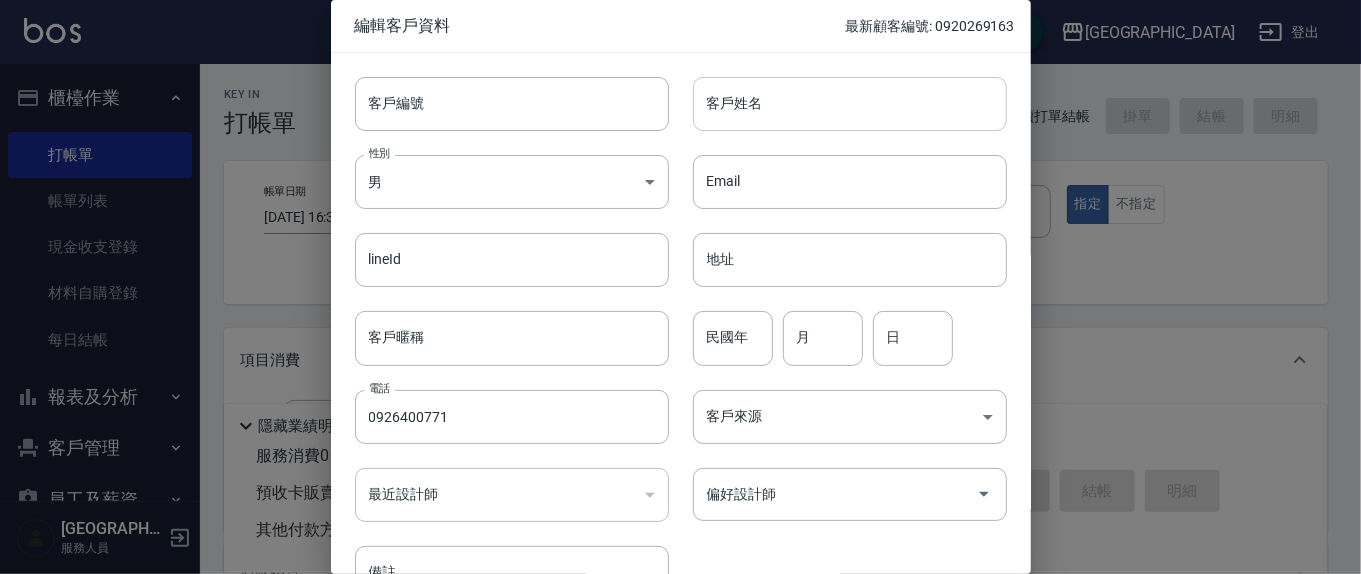 click on "客戶姓名" at bounding box center (850, 104) 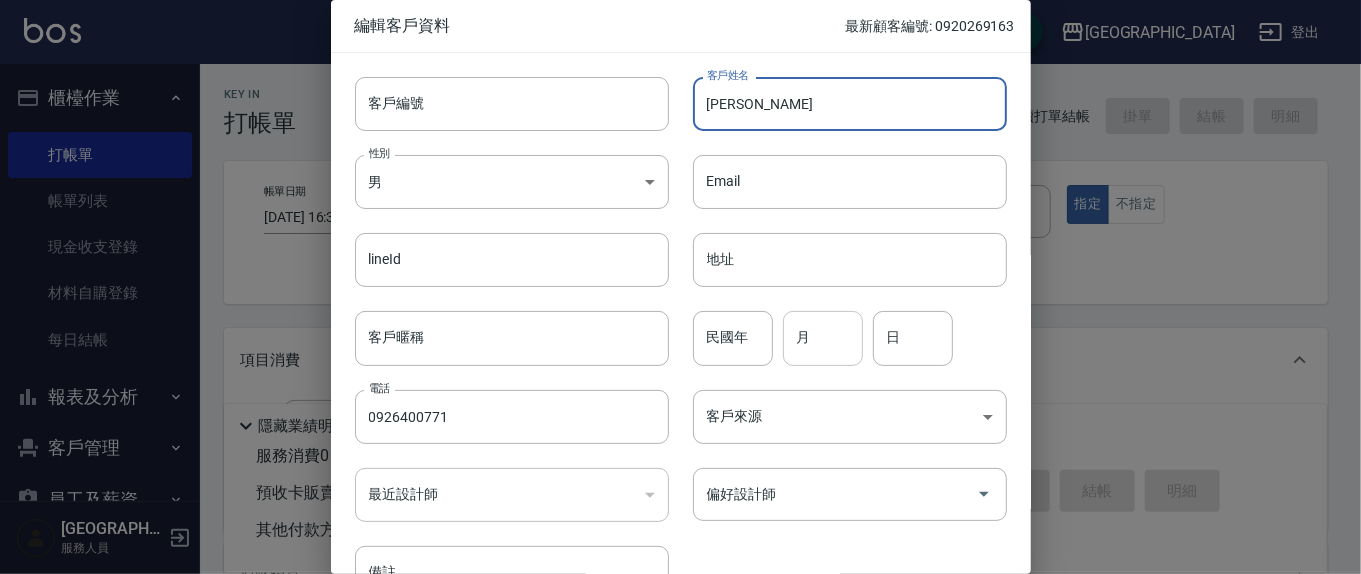 type on "[PERSON_NAME]" 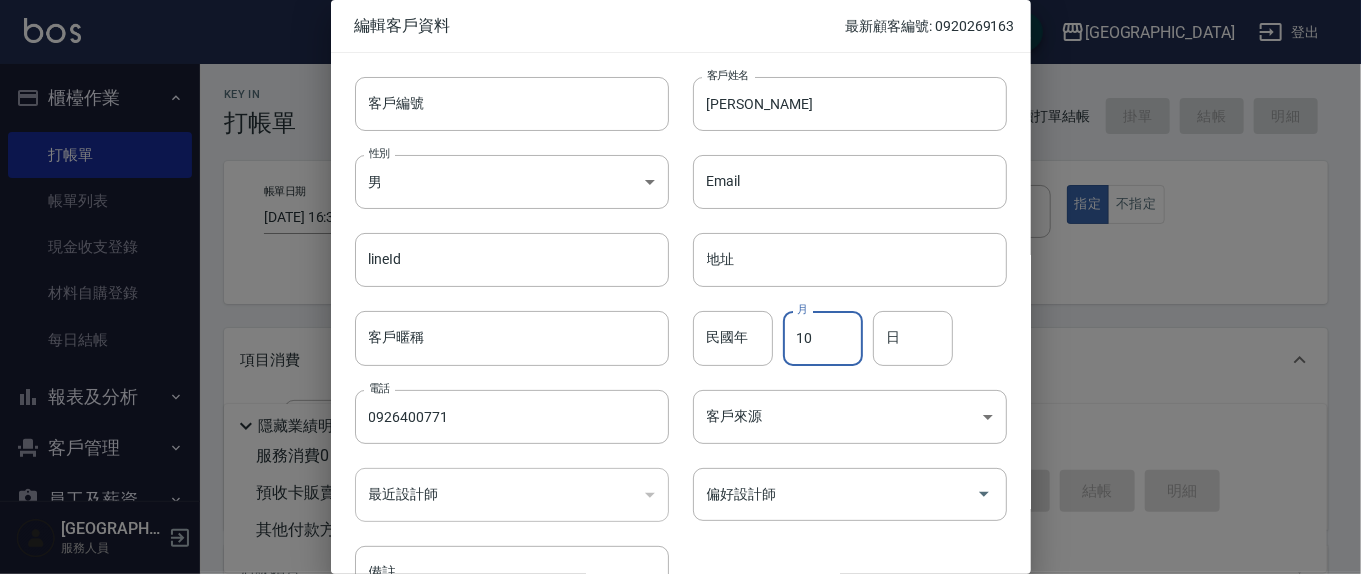 type on "10" 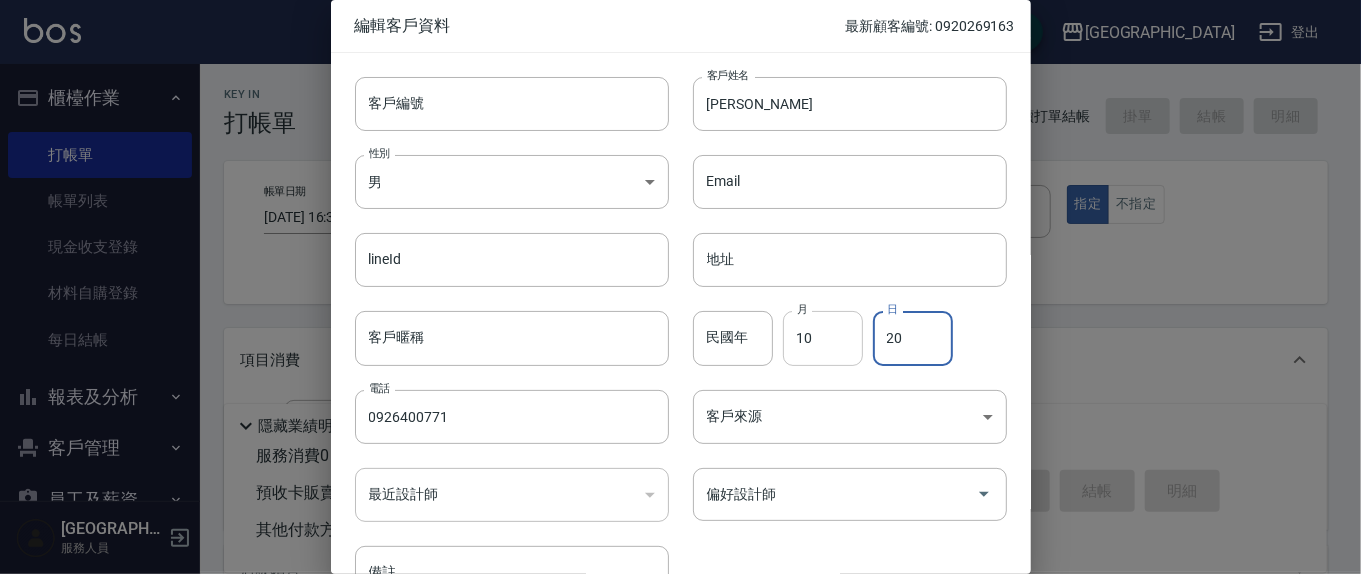type on "20" 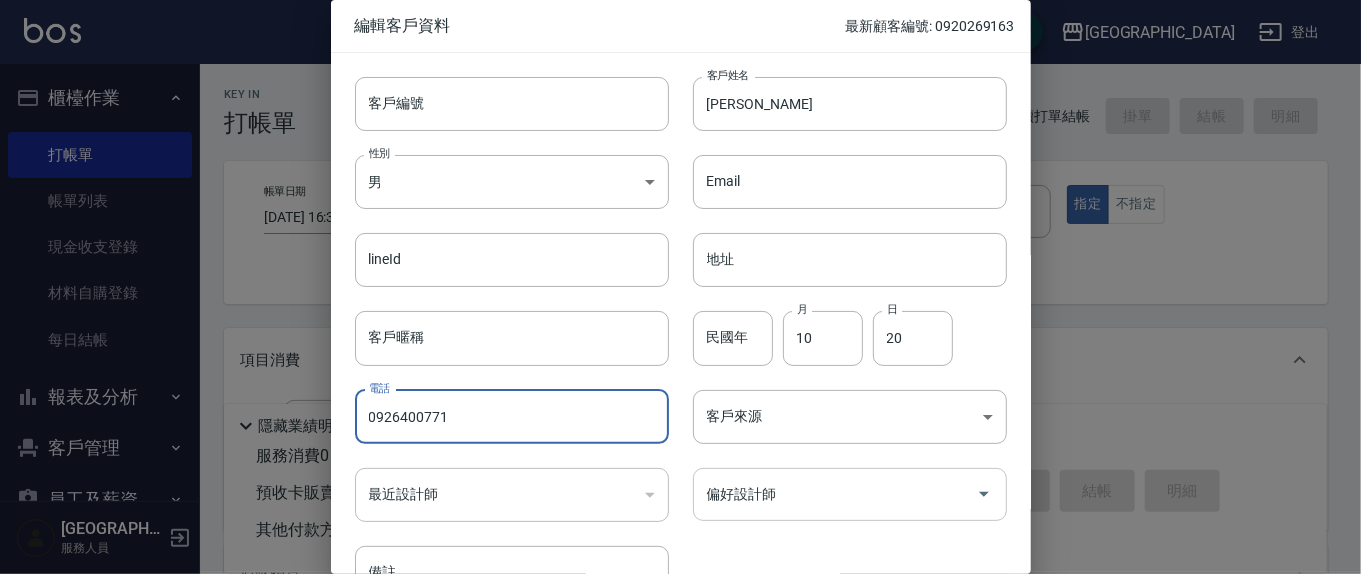 click on "偏好設計師" at bounding box center [835, 494] 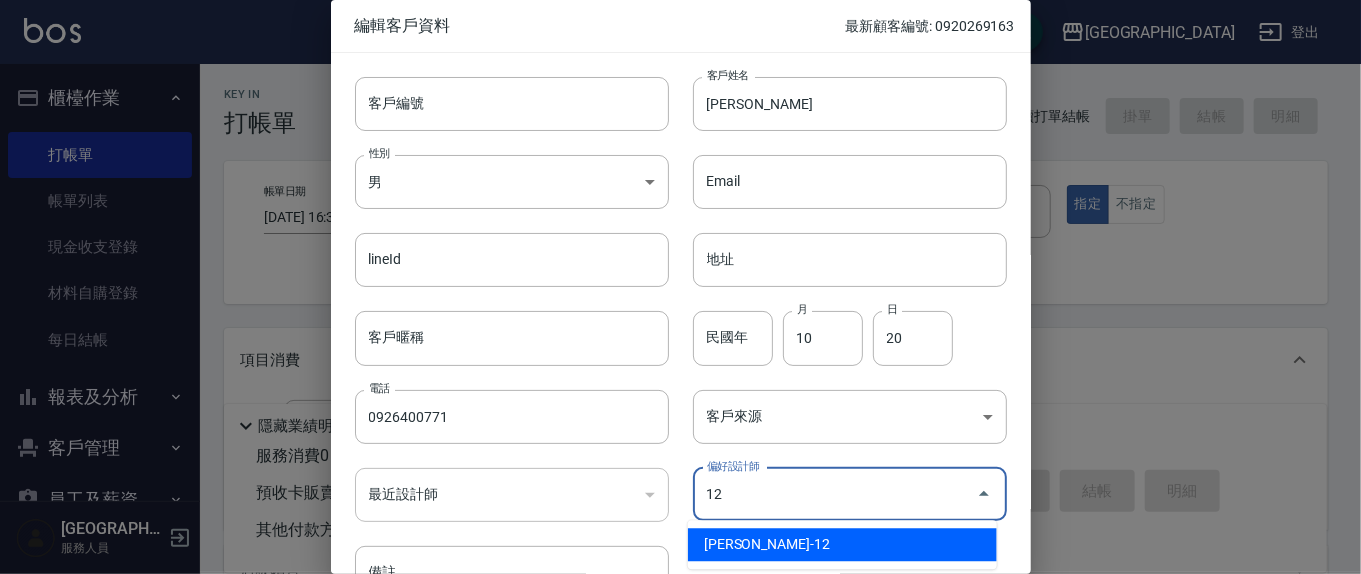 type on "[PERSON_NAME]" 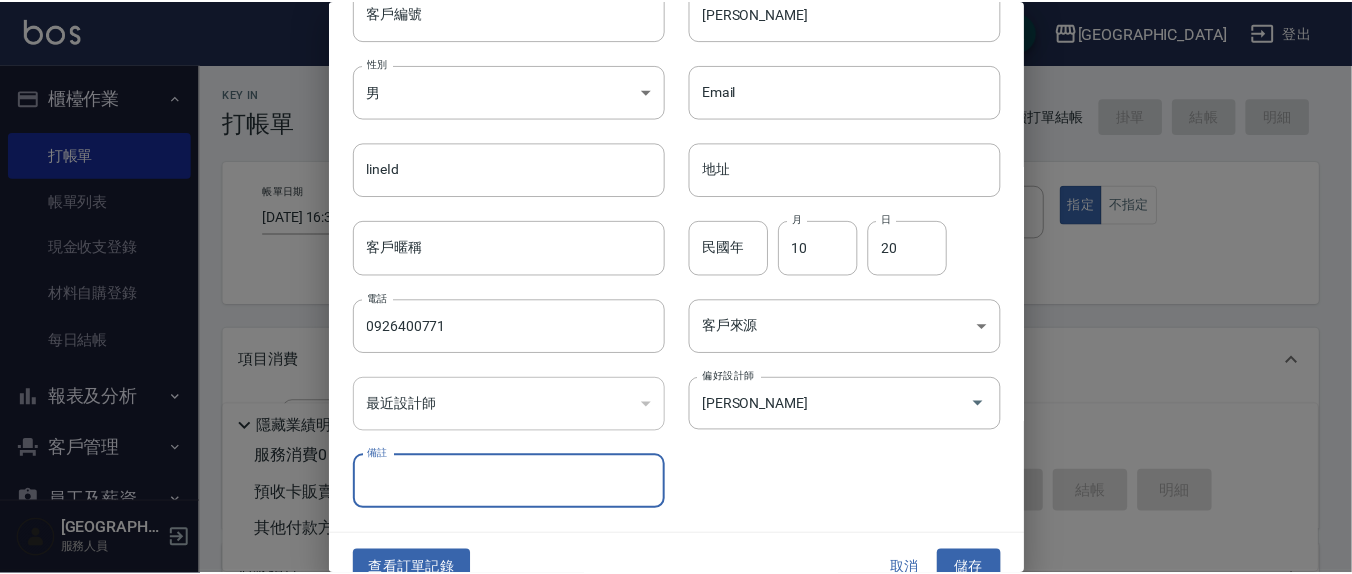 scroll, scrollTop: 118, scrollLeft: 0, axis: vertical 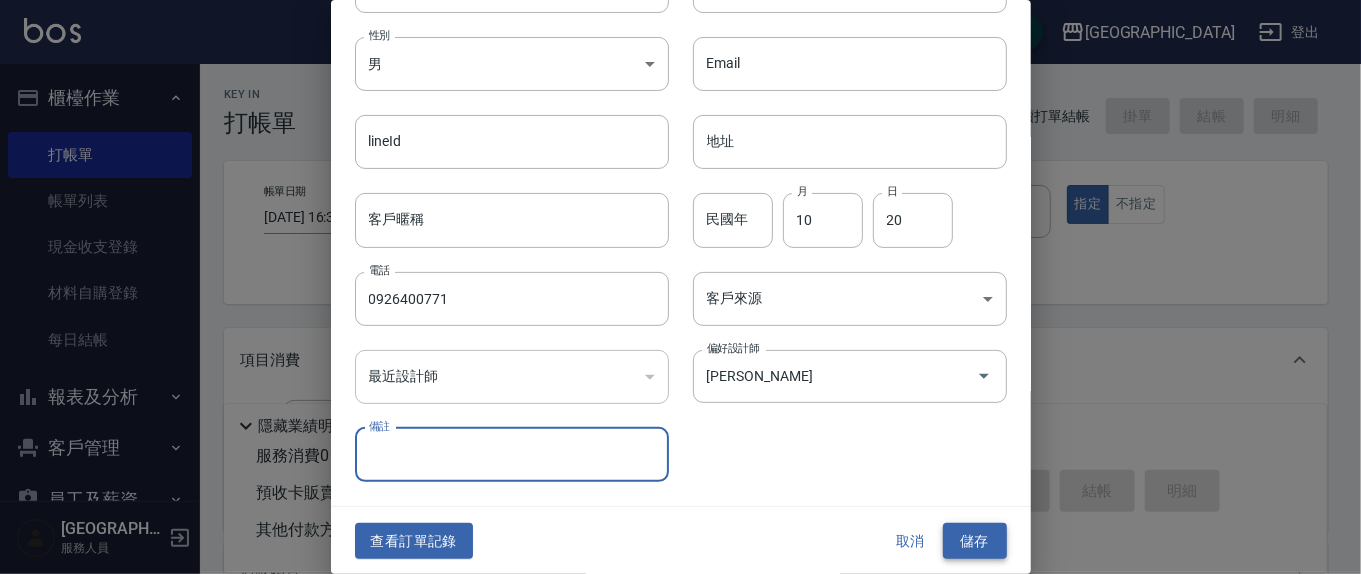 click on "儲存" at bounding box center (975, 541) 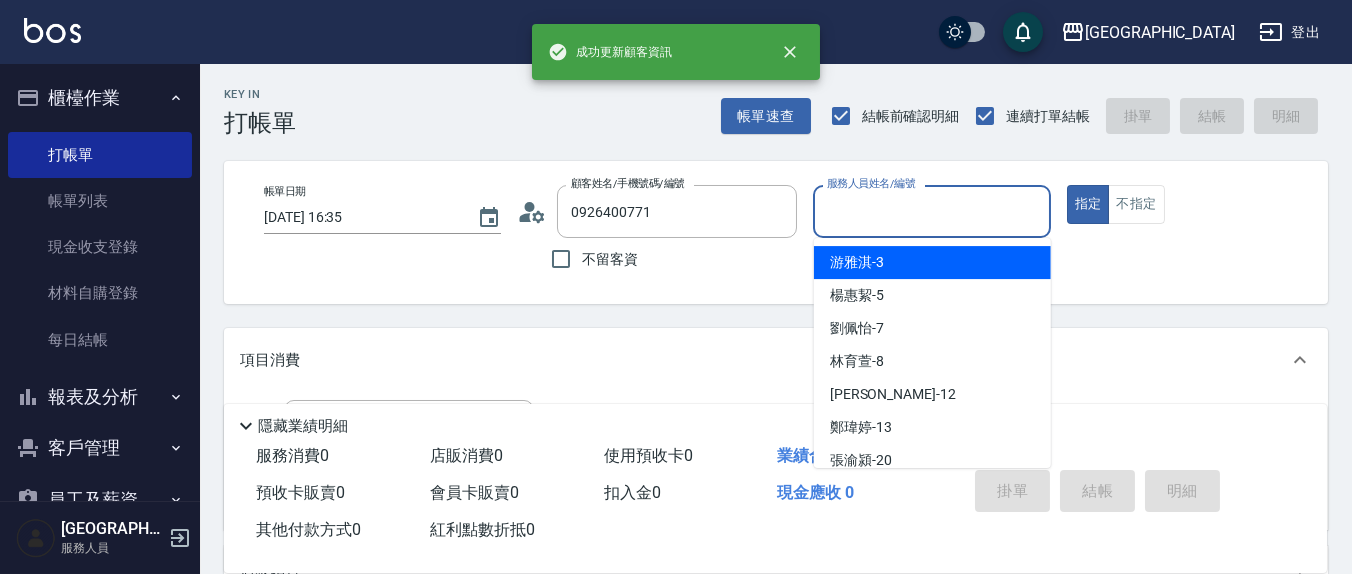 click on "服務人員姓名/編號" at bounding box center [931, 211] 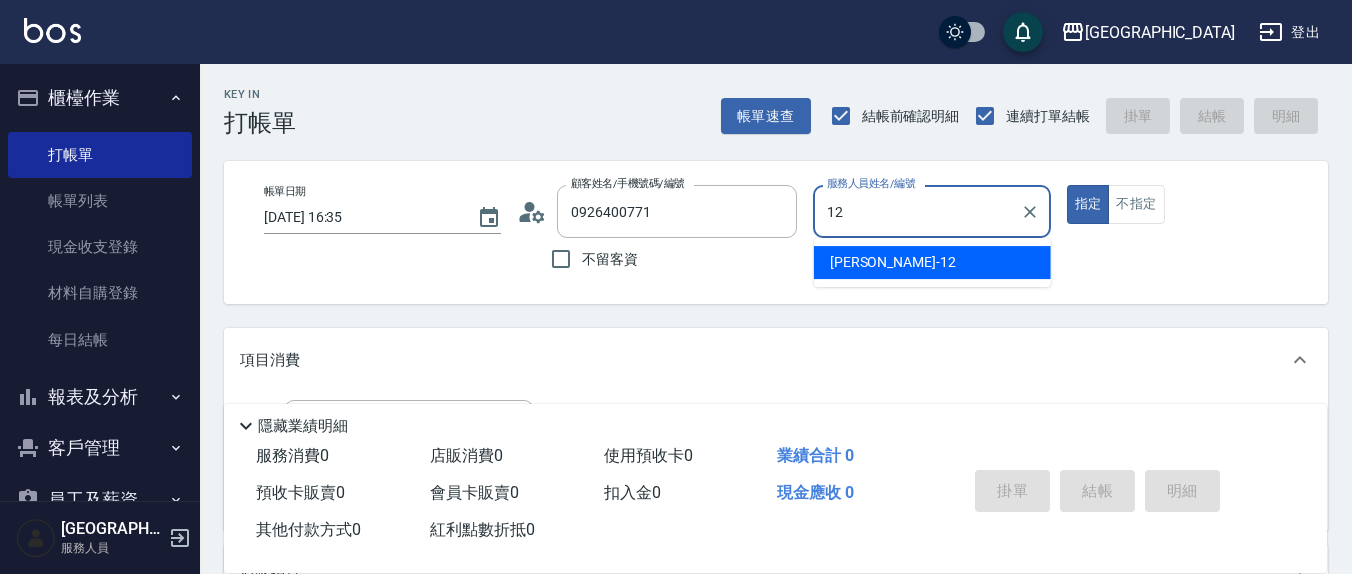type on "12" 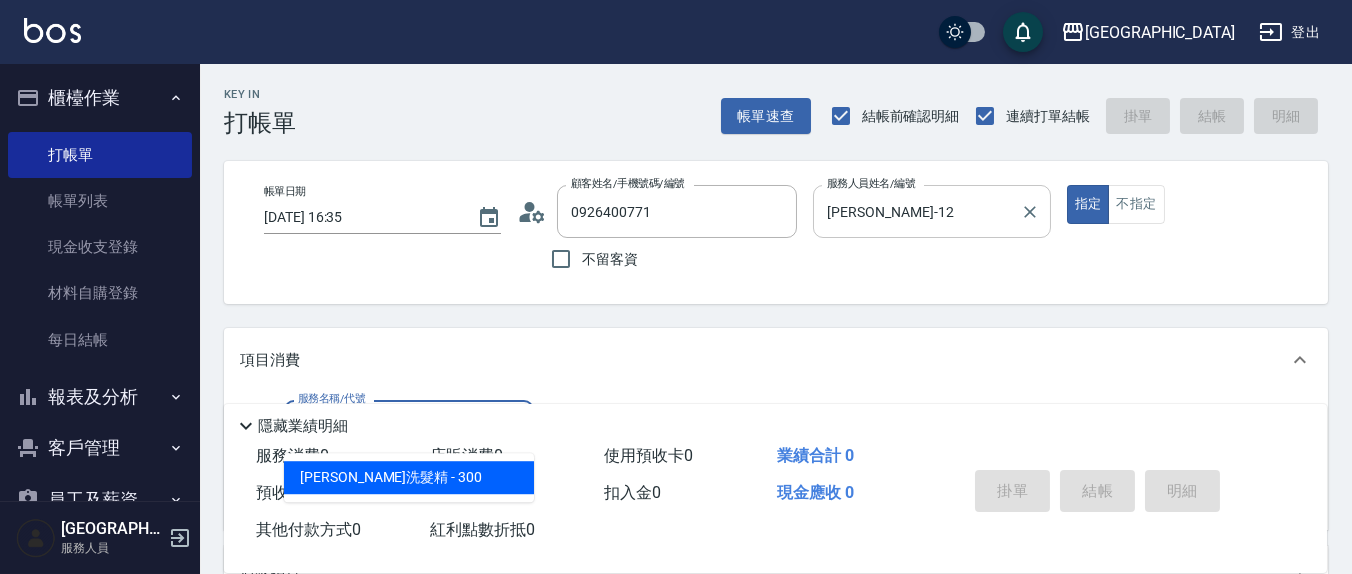 type on "[PERSON_NAME]洗髮精(210)" 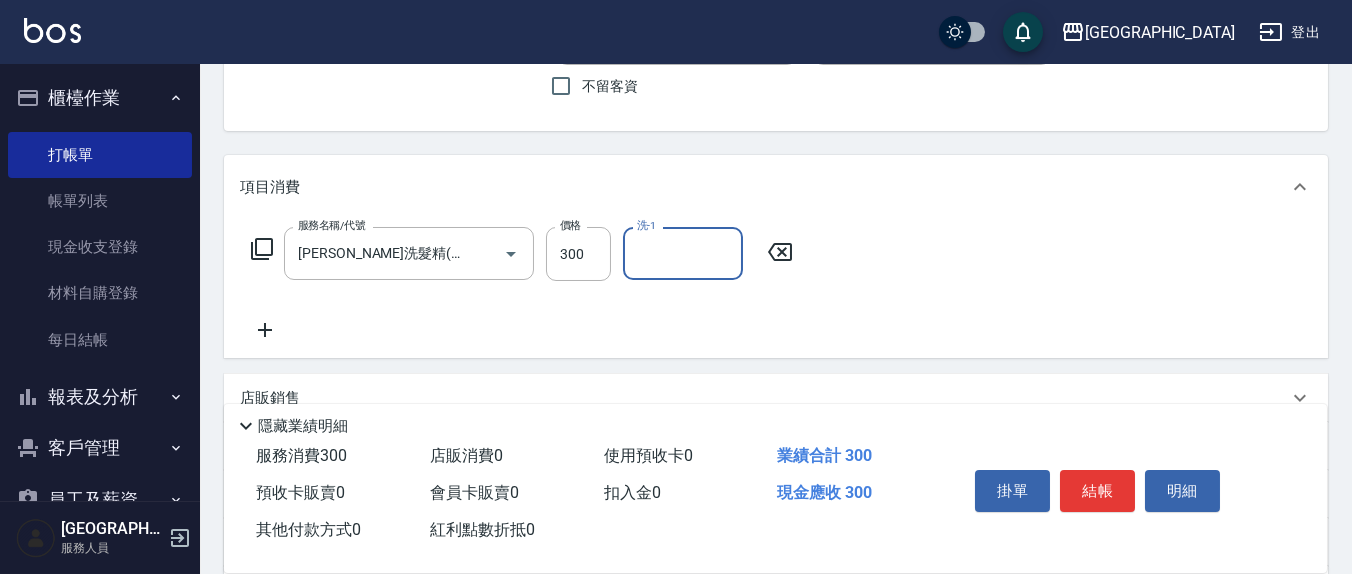 scroll, scrollTop: 208, scrollLeft: 0, axis: vertical 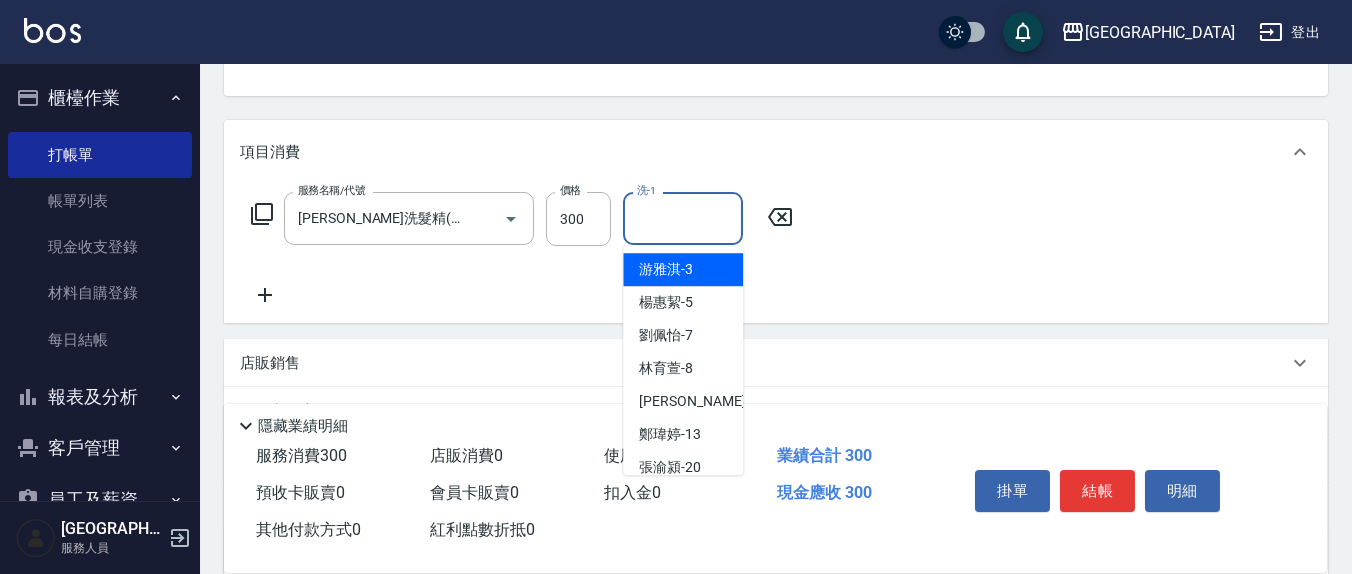 click on "洗-1" at bounding box center [683, 218] 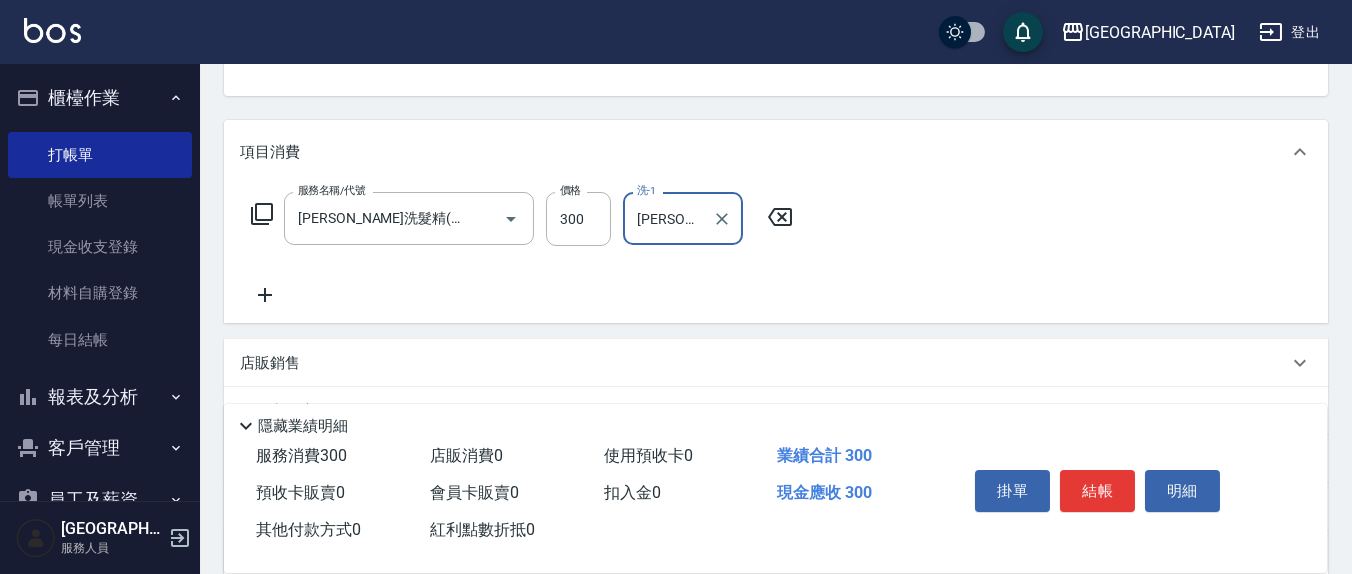 type on "[PERSON_NAME]-8" 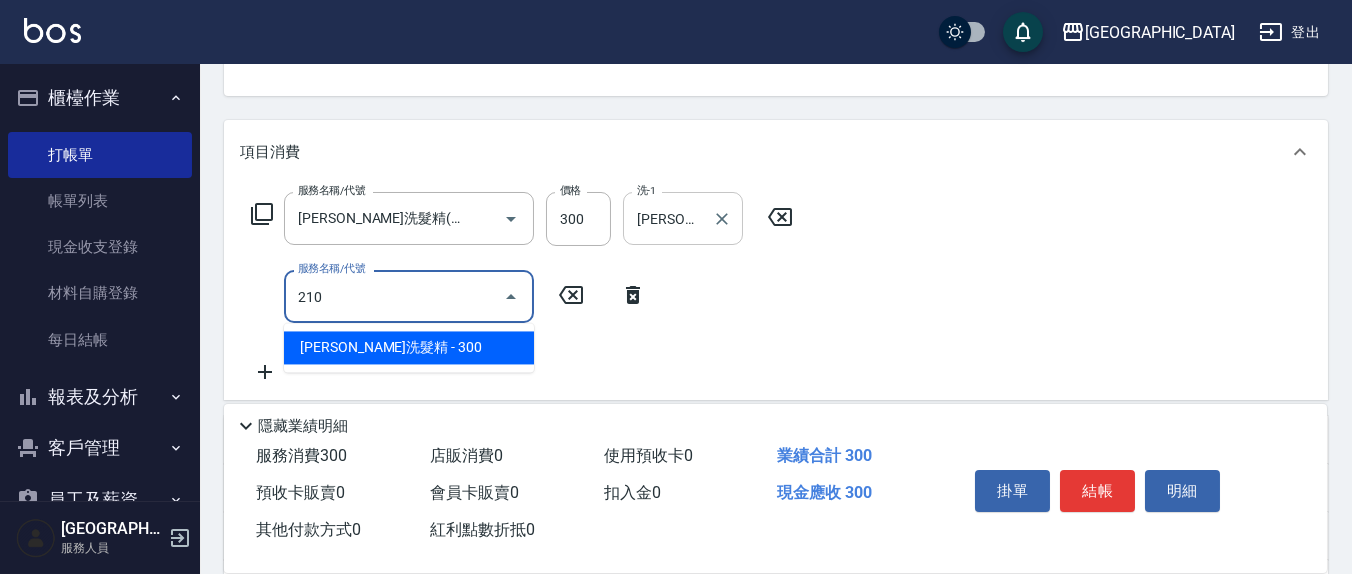 type on "[PERSON_NAME]洗髮精(210)" 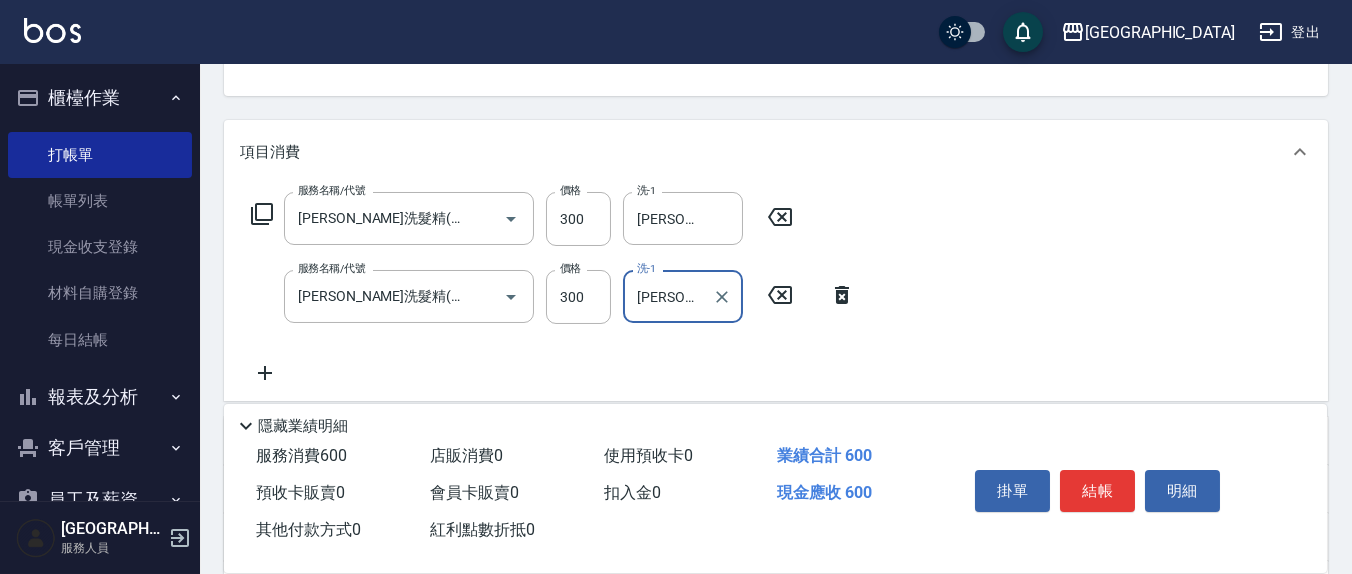 type on "[PERSON_NAME]-8" 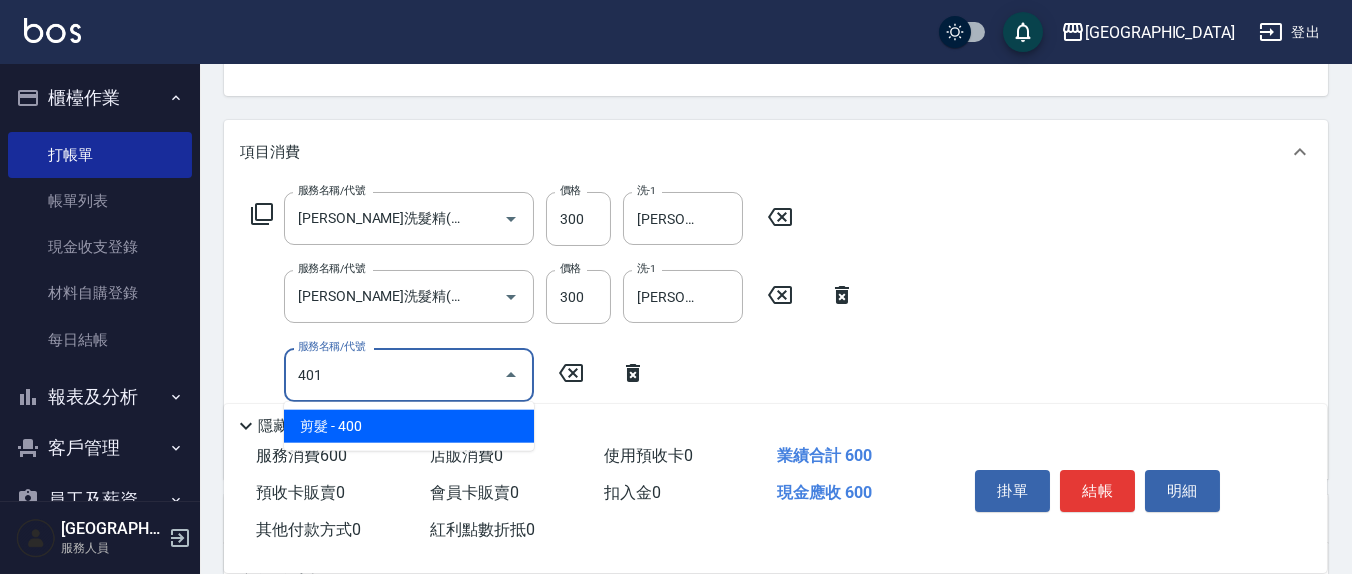 type on "剪髮(401)" 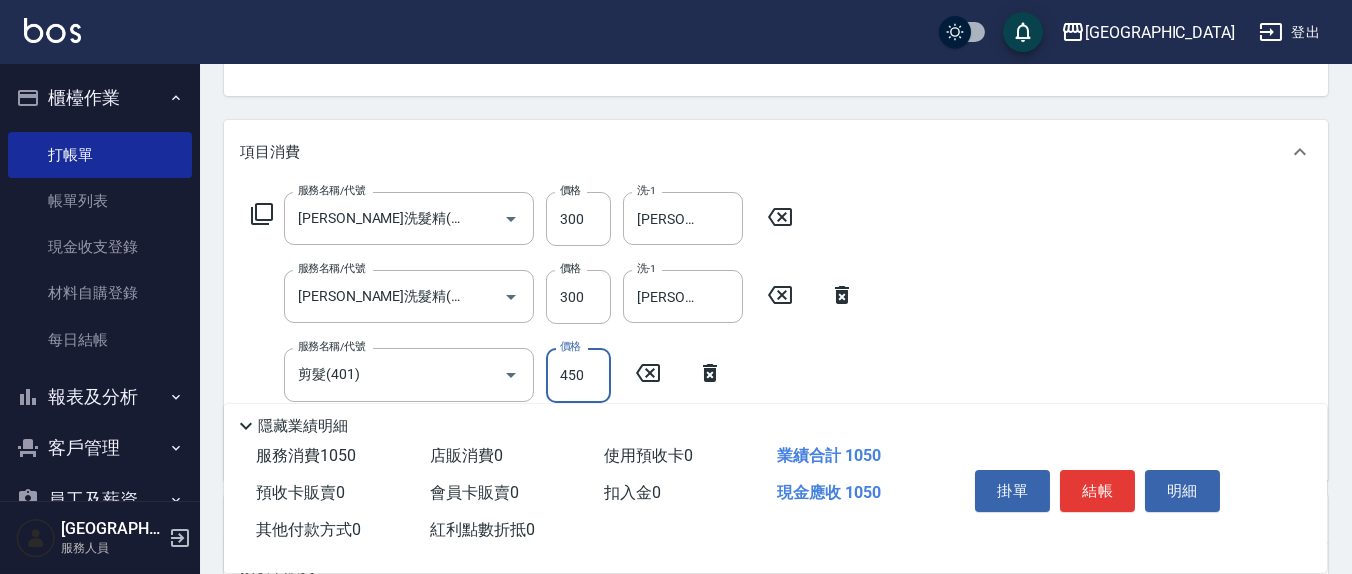 type on "450" 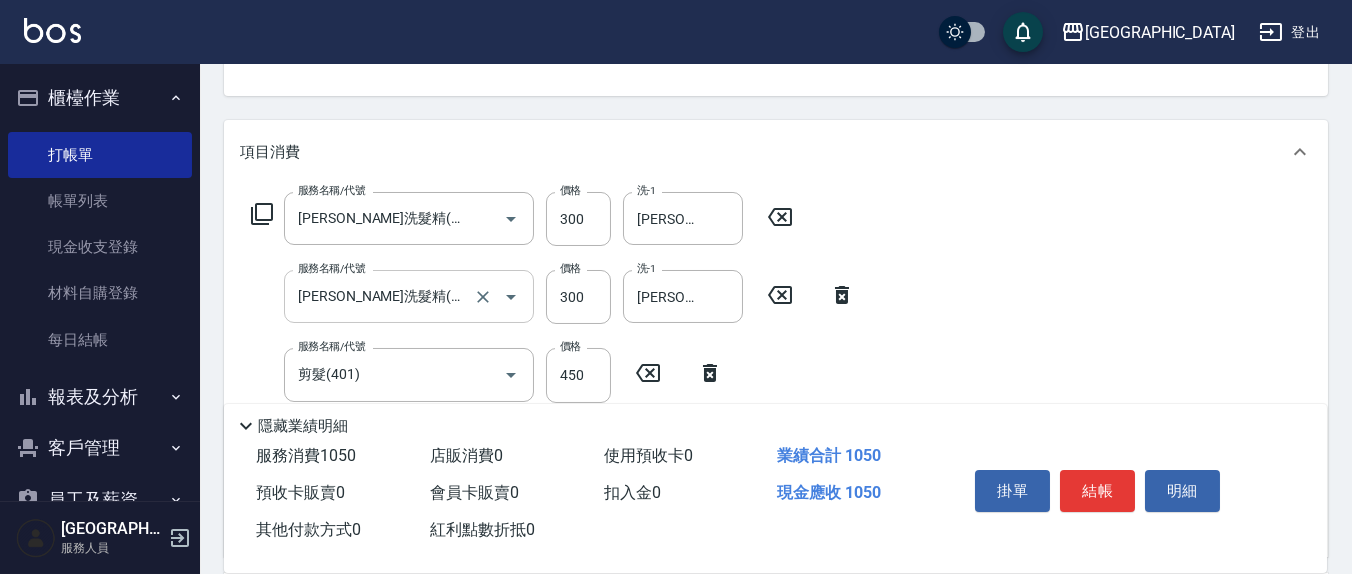 click on "[PERSON_NAME]洗髮精(210)" at bounding box center (381, 296) 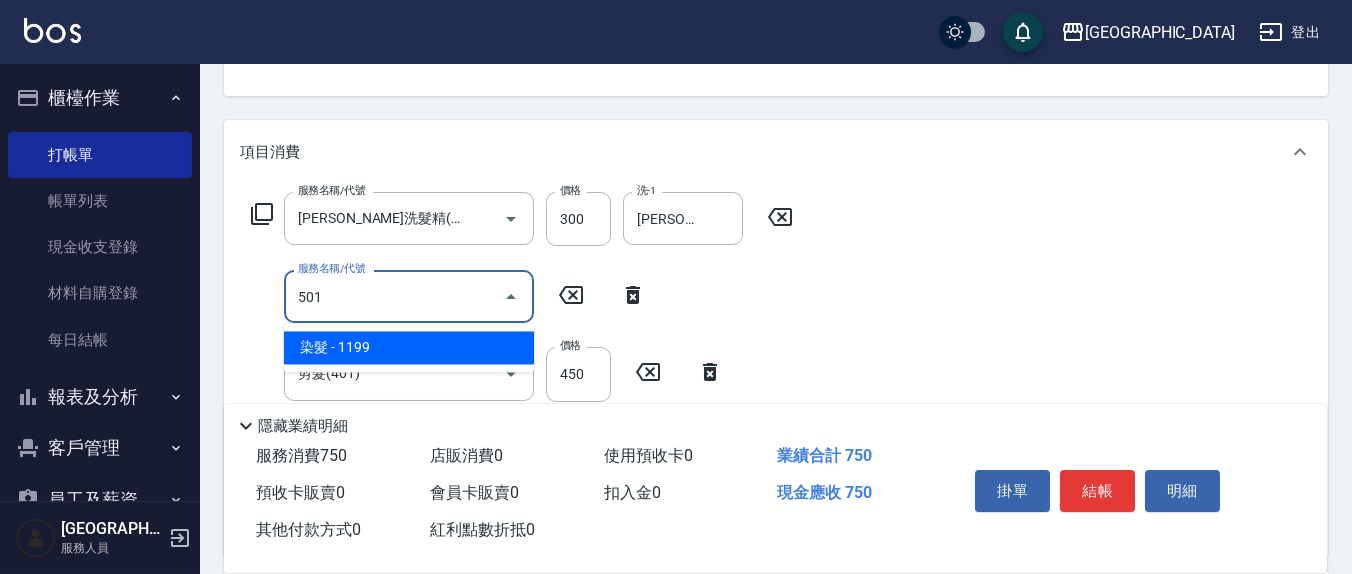 scroll, scrollTop: 0, scrollLeft: 0, axis: both 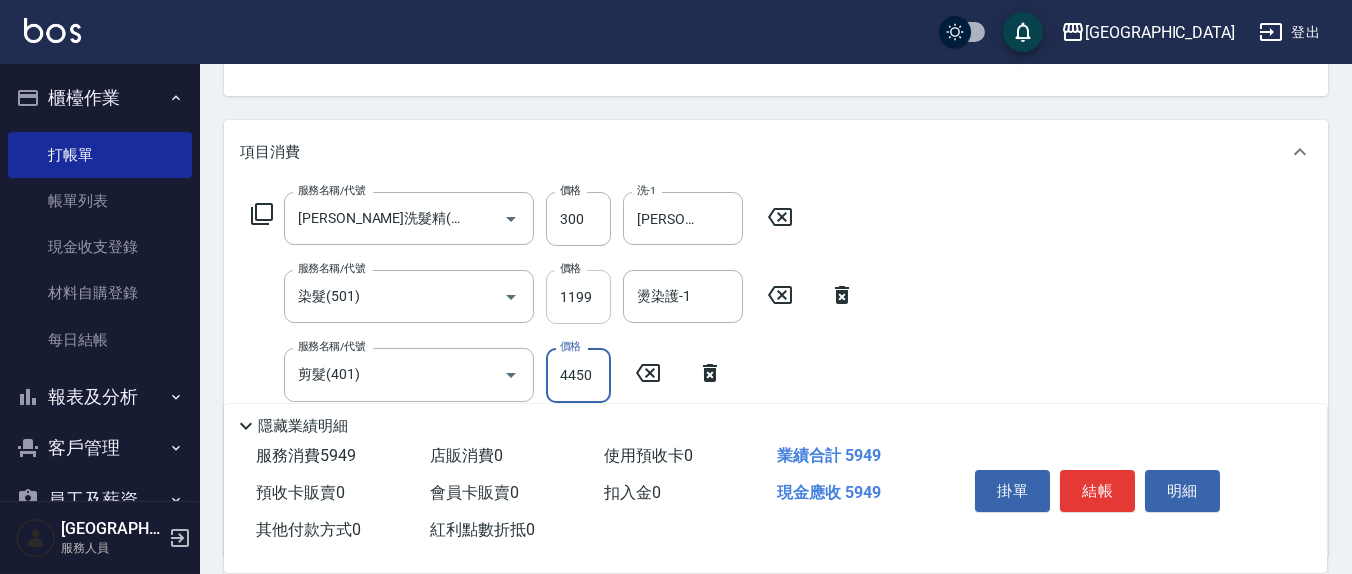 type on "4450" 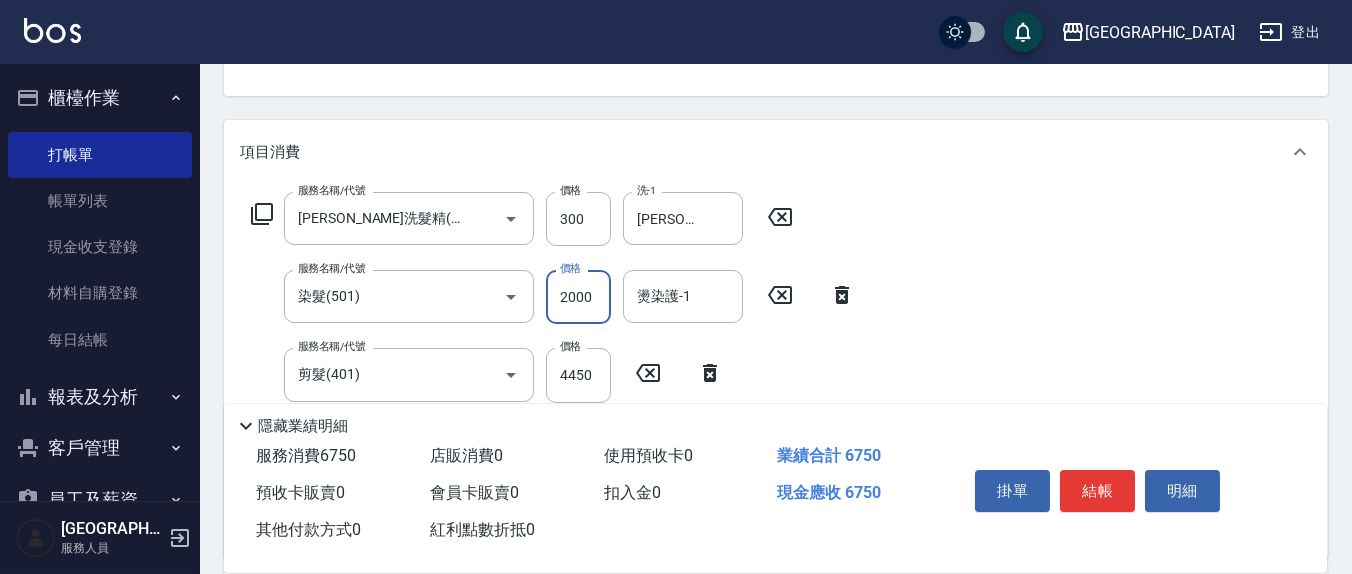 type on "2000" 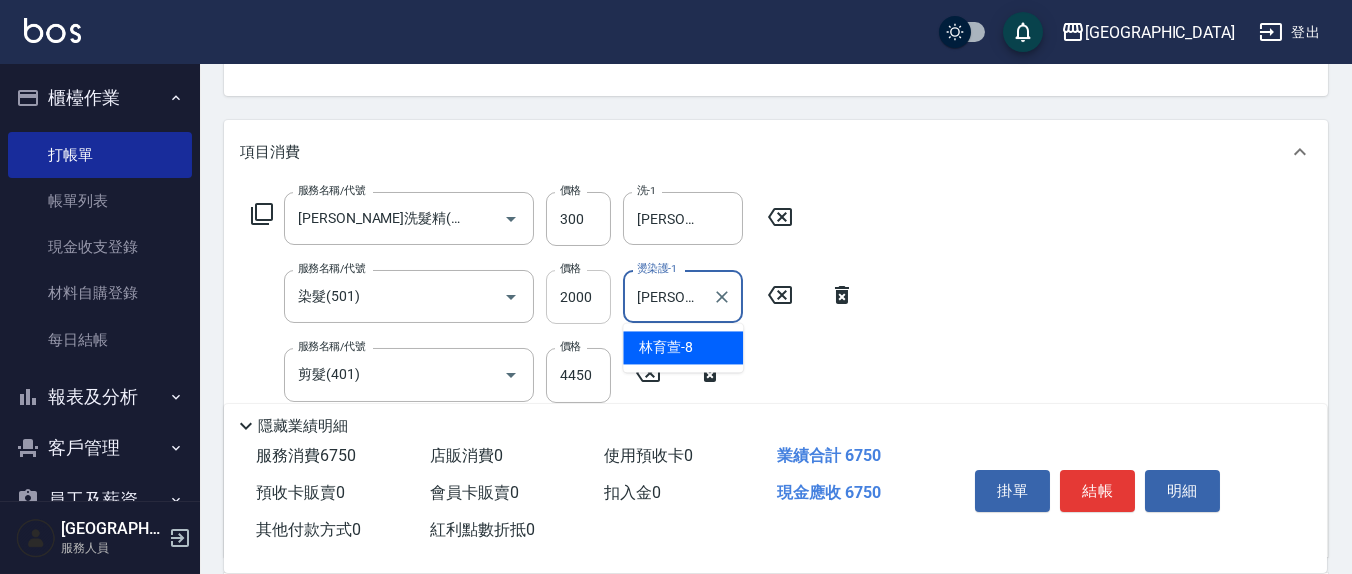 type on "[PERSON_NAME]-8" 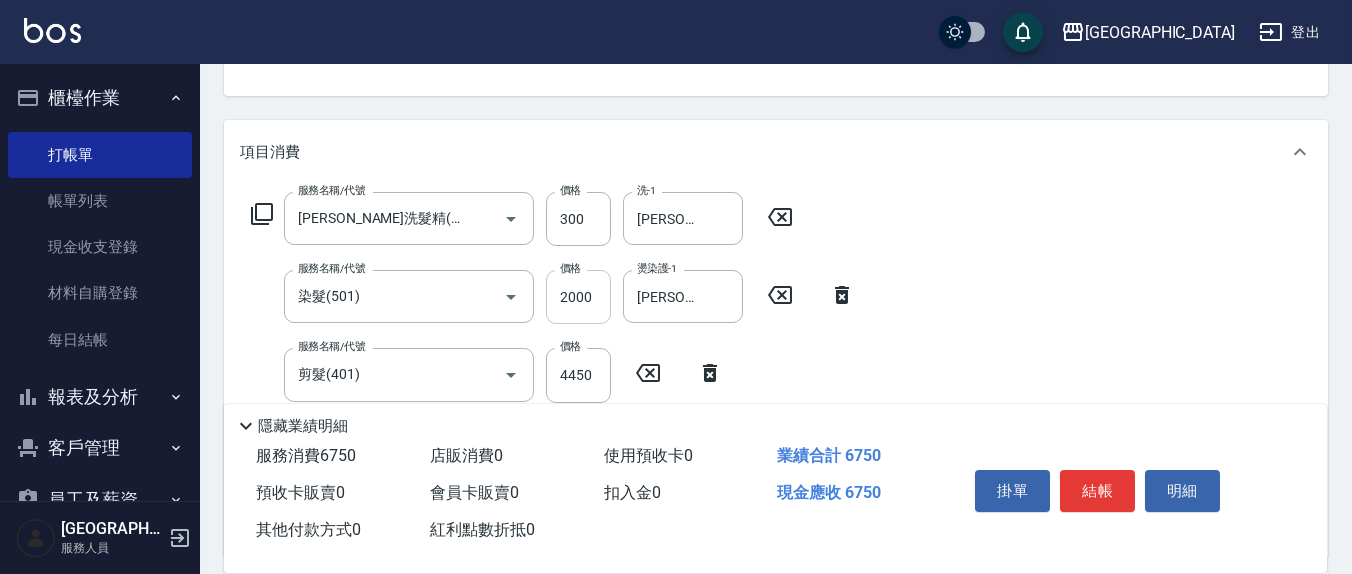 scroll, scrollTop: 416, scrollLeft: 0, axis: vertical 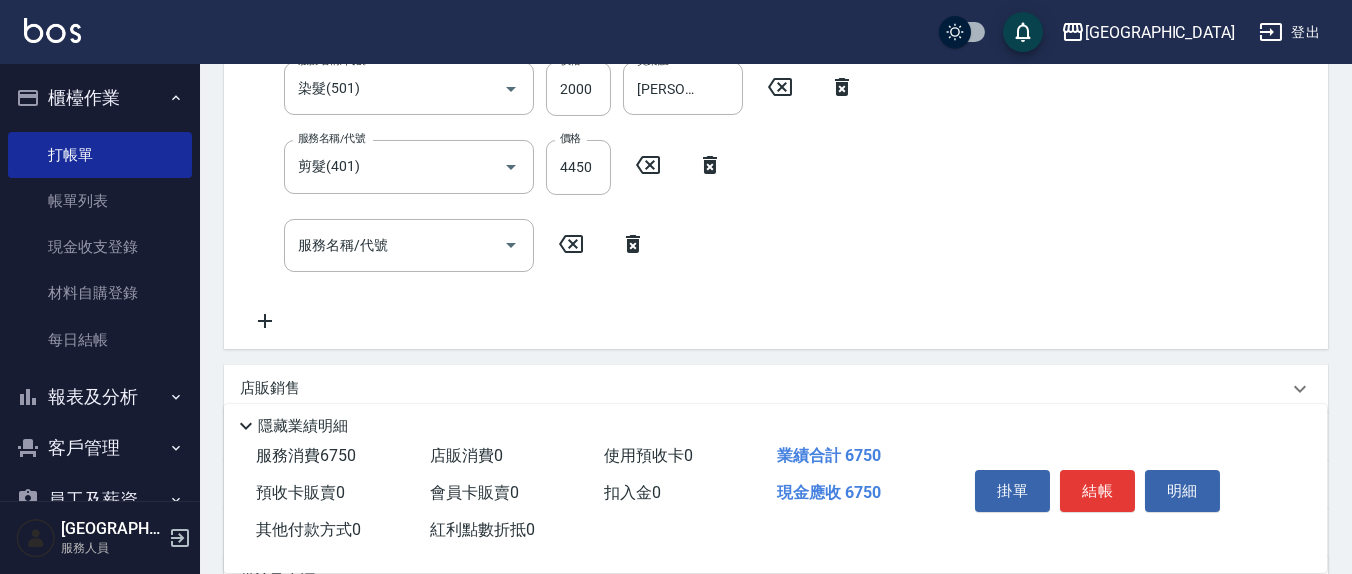 click 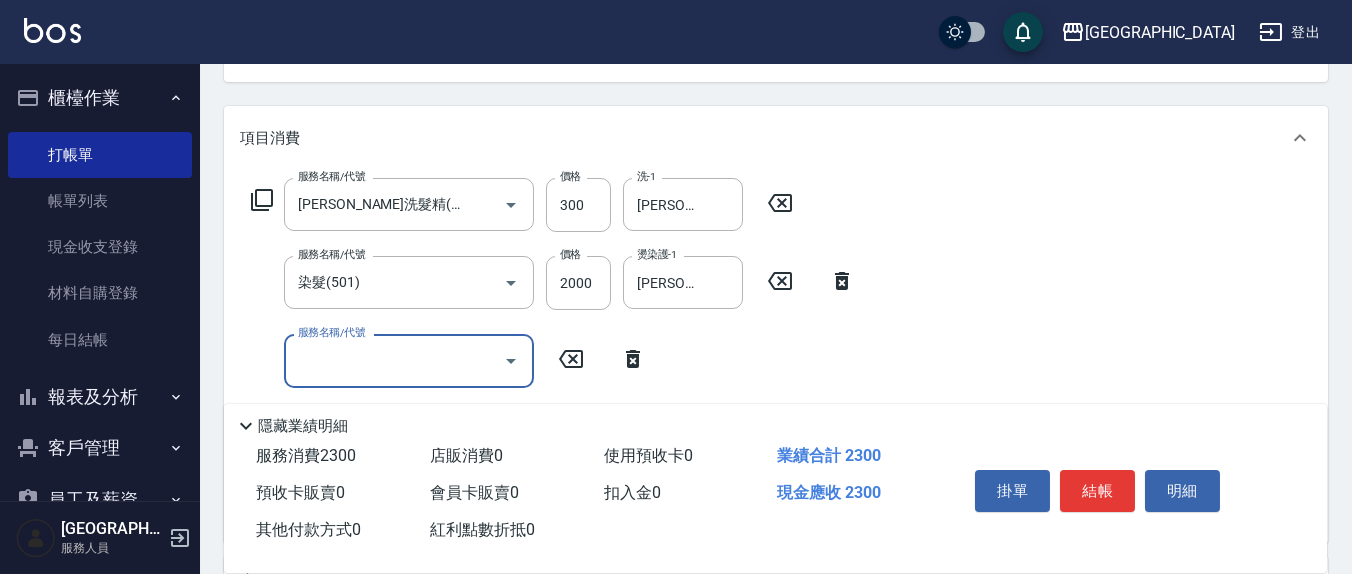 scroll, scrollTop: 208, scrollLeft: 0, axis: vertical 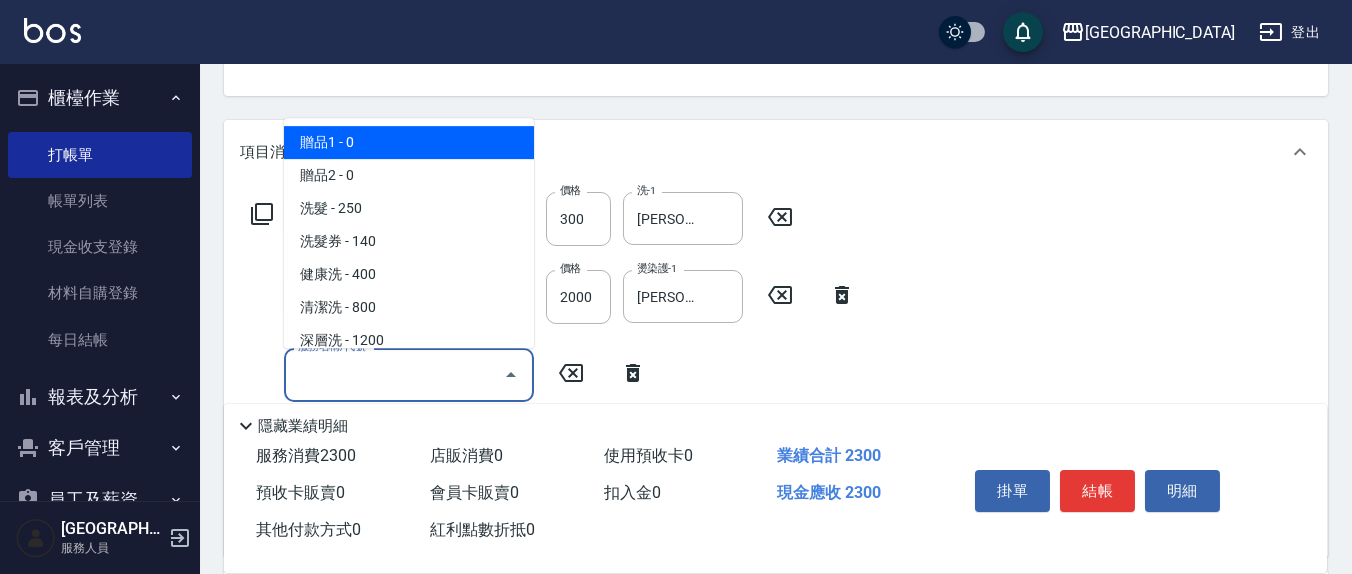 click on "服務名稱/代號" at bounding box center [394, 374] 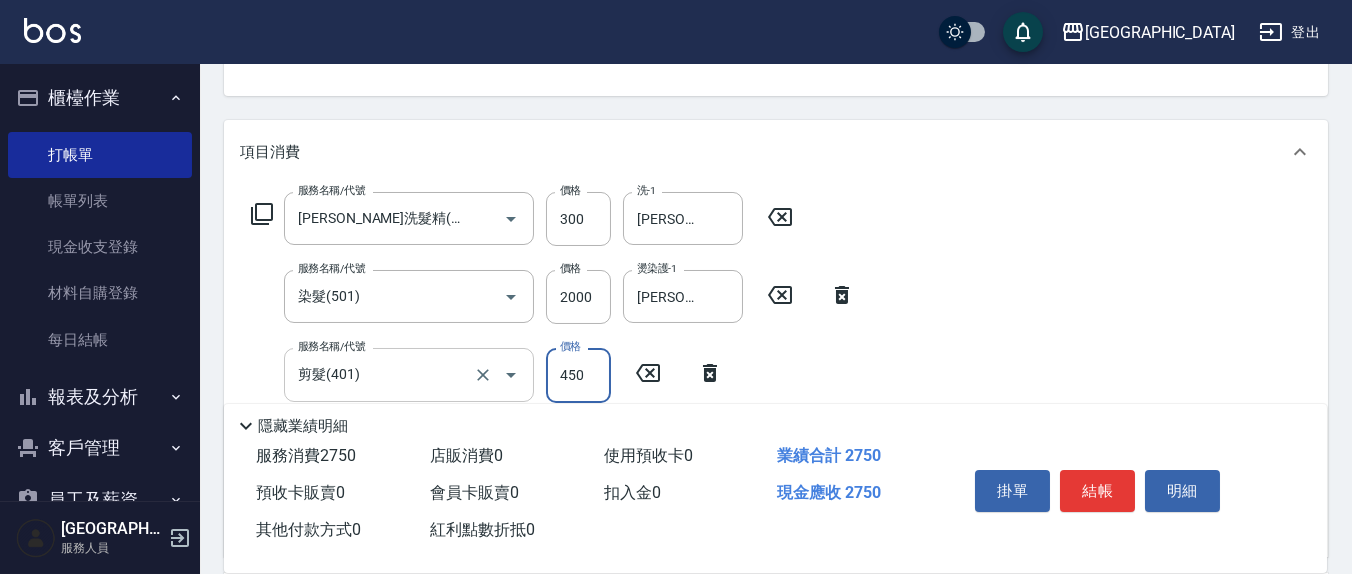 type on "450" 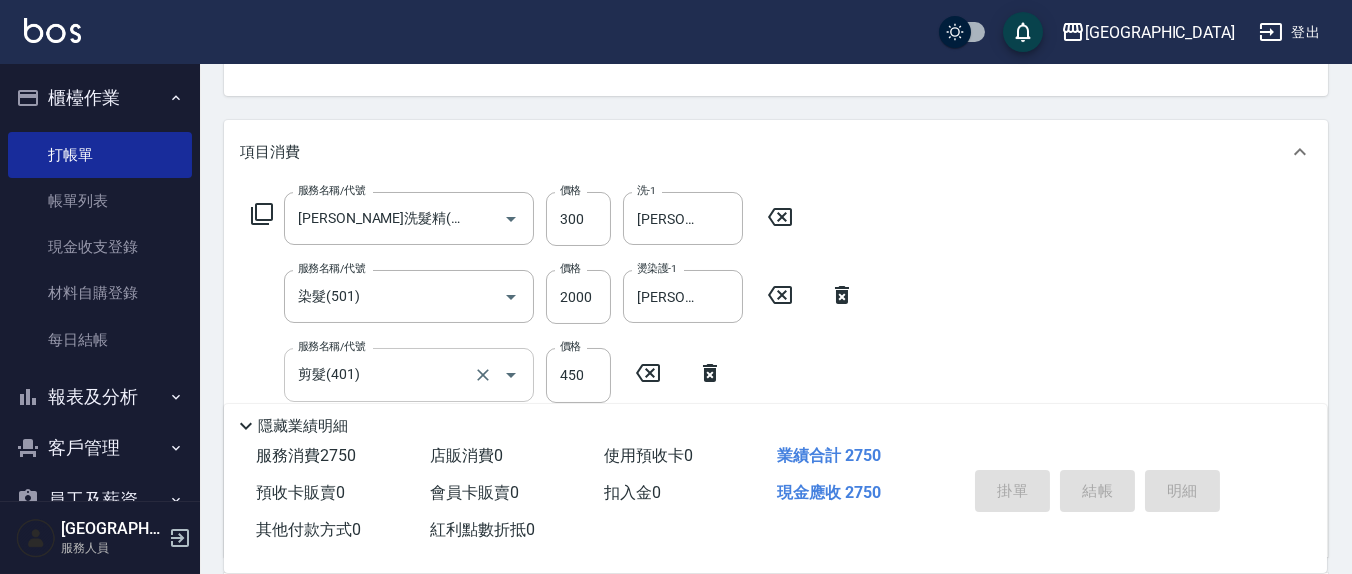 type on "[DATE] 16:36" 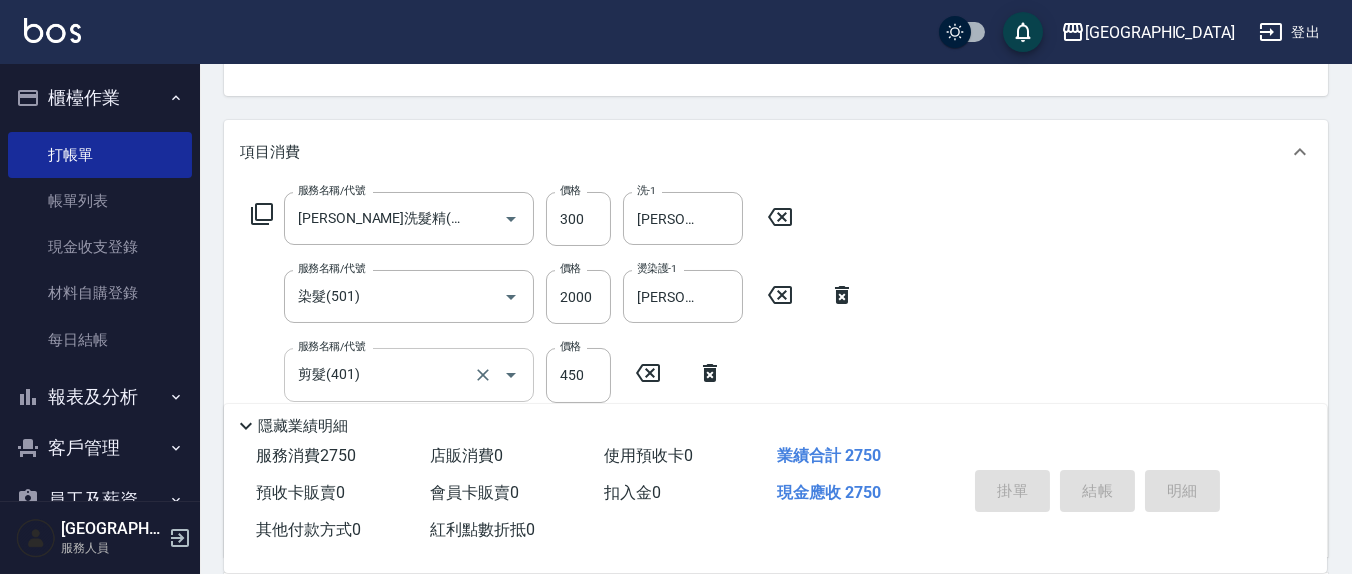 type 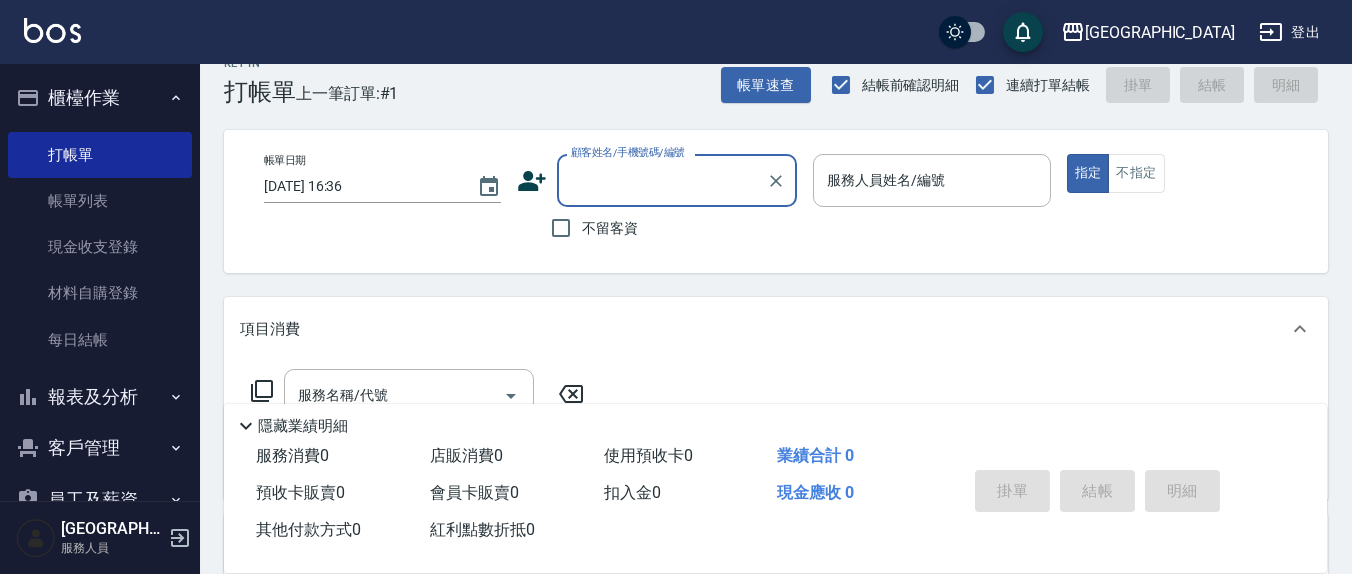scroll, scrollTop: 0, scrollLeft: 0, axis: both 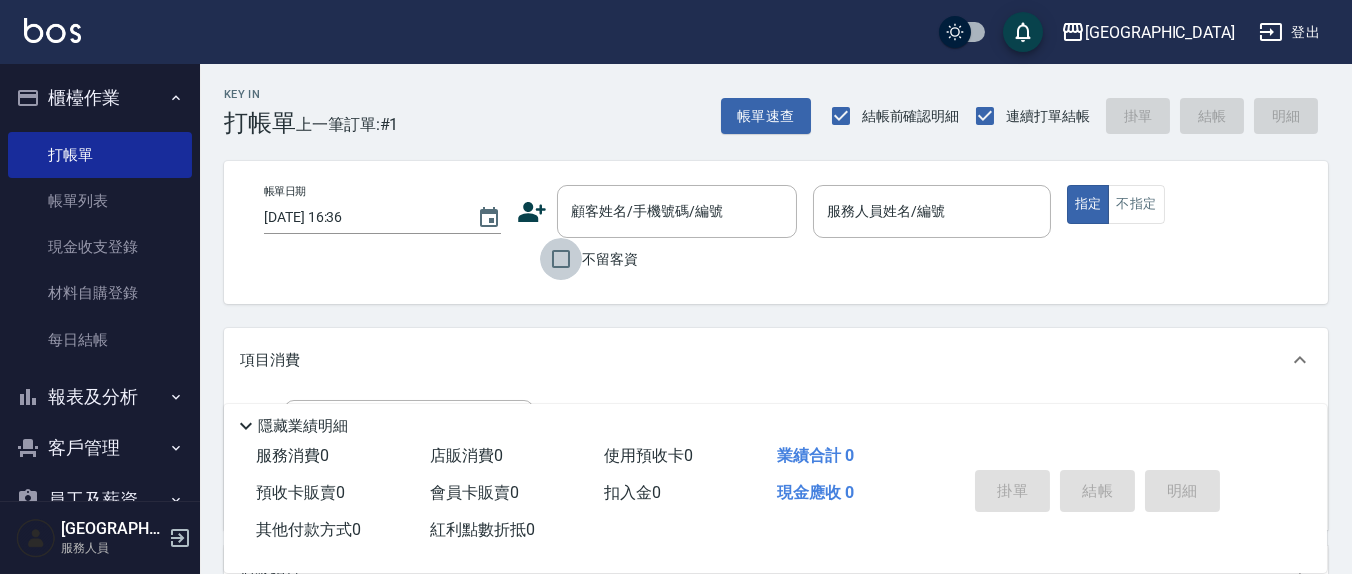 click on "不留客資" at bounding box center (561, 259) 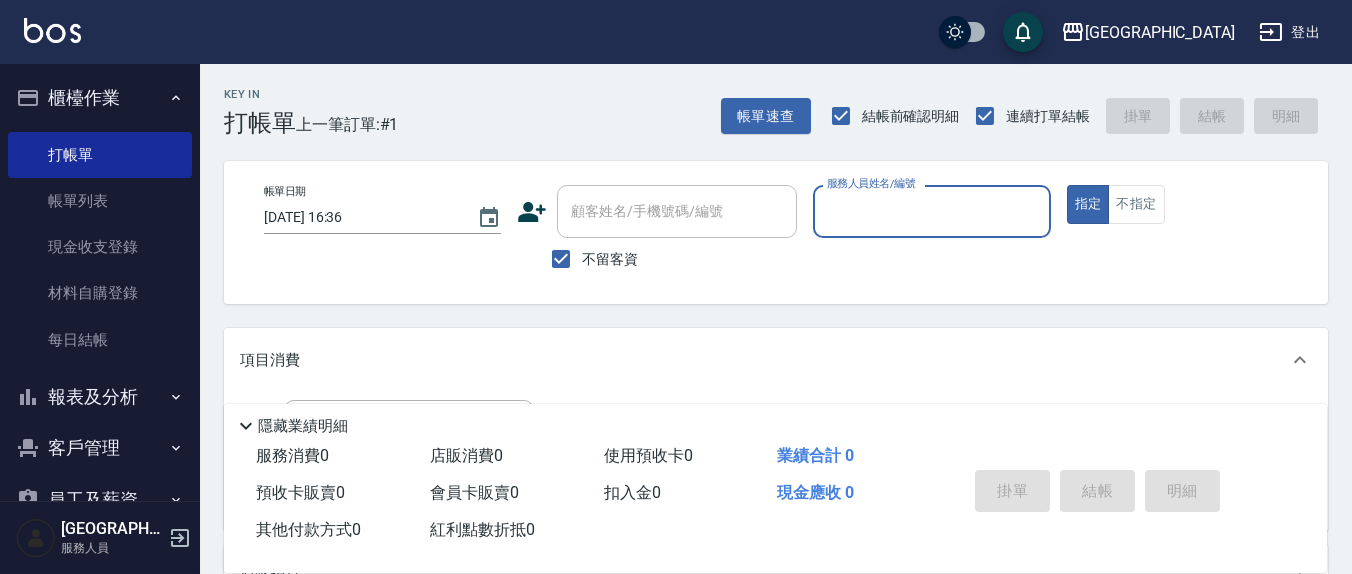 click on "服務人員姓名/編號" at bounding box center (931, 211) 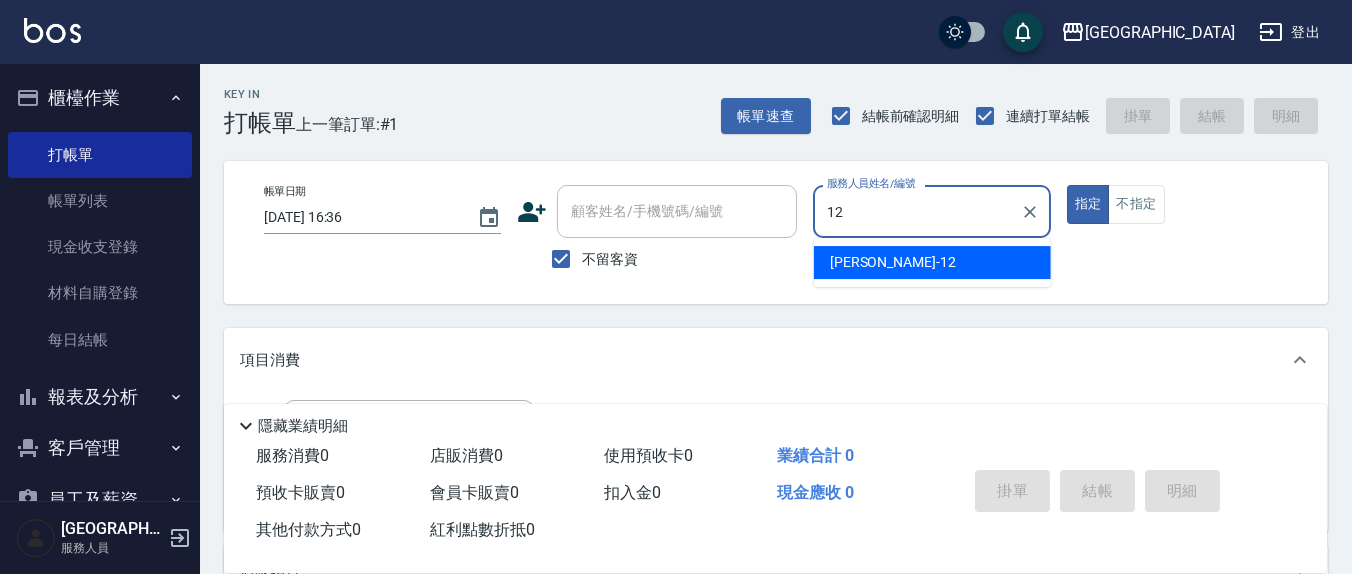 type on "[PERSON_NAME]-12" 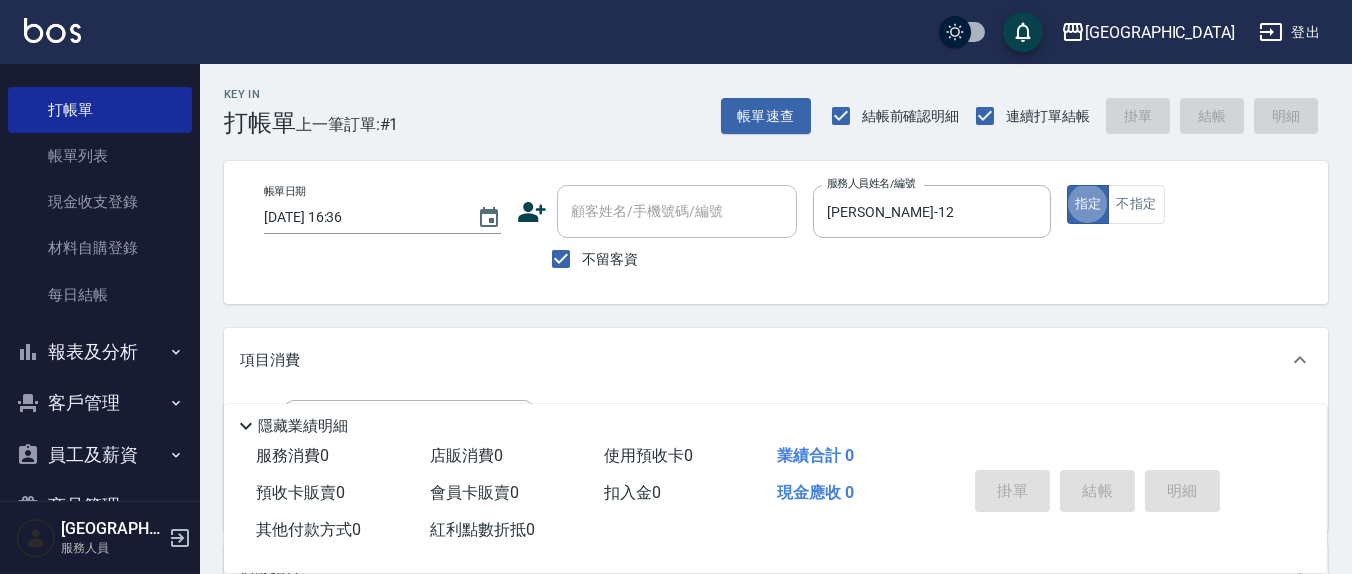 scroll, scrollTop: 151, scrollLeft: 0, axis: vertical 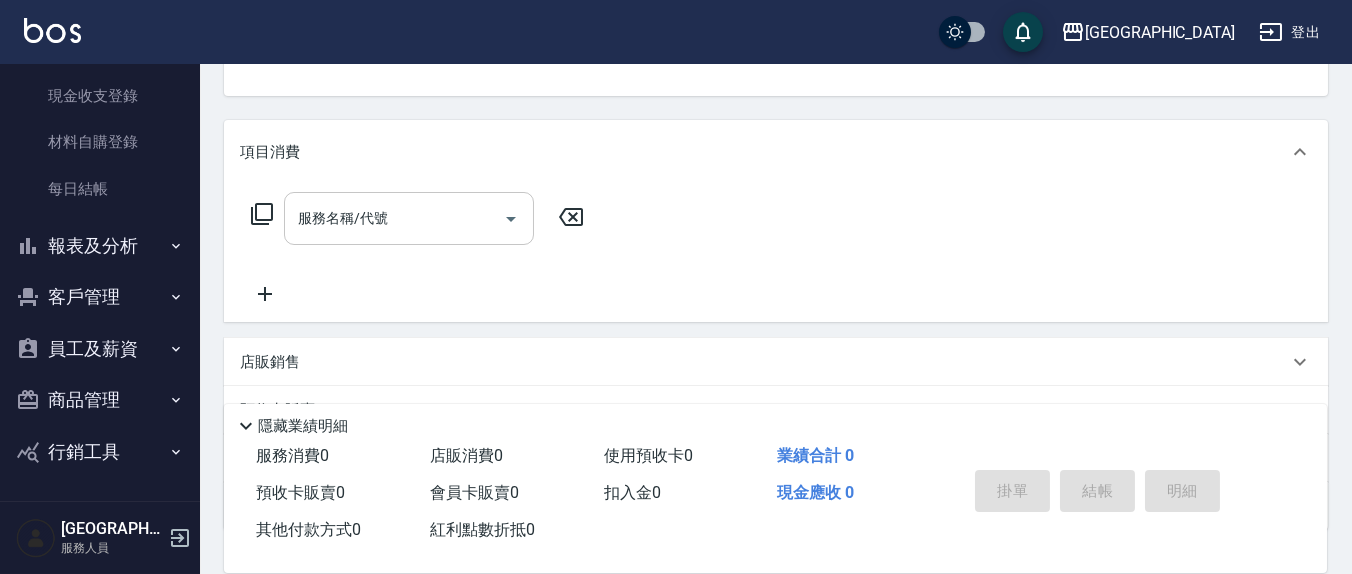 click on "服務名稱/代號" at bounding box center [394, 218] 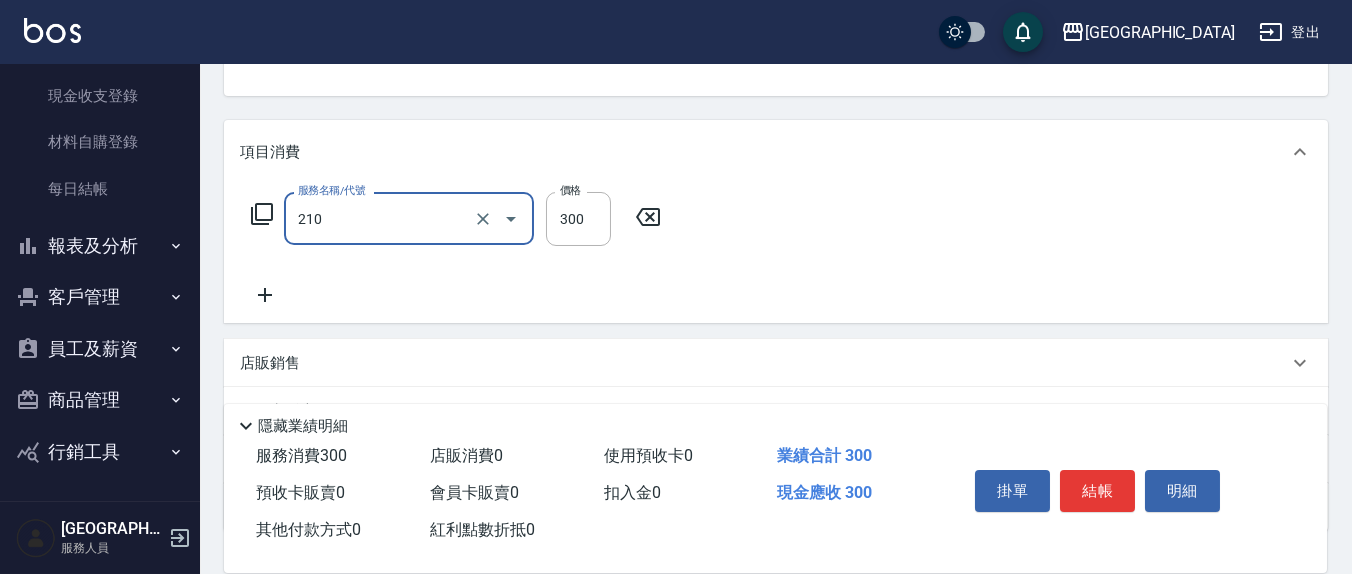 type on "[PERSON_NAME]洗髮精(210)" 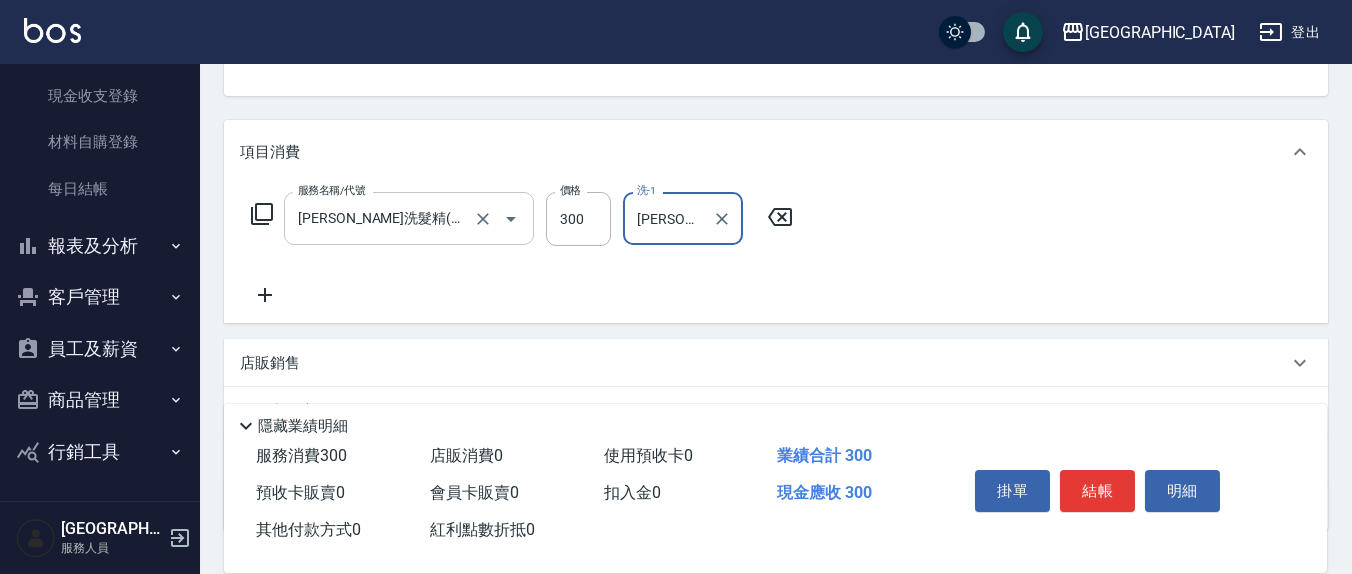 type on "[PERSON_NAME]-8" 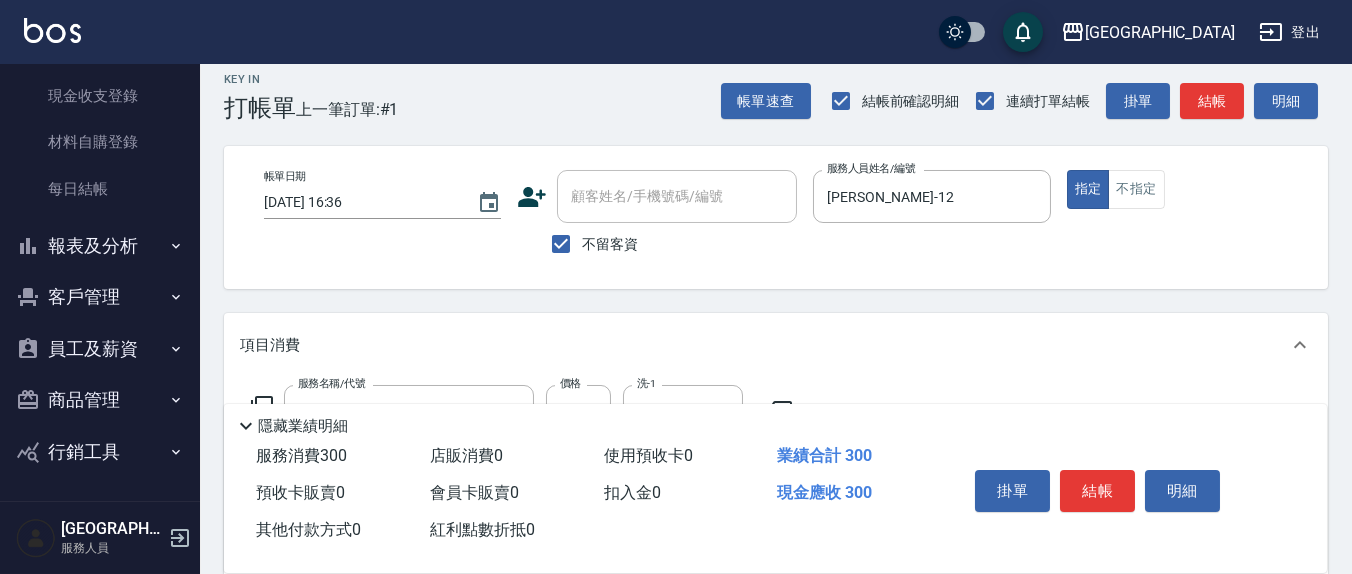 scroll, scrollTop: 0, scrollLeft: 0, axis: both 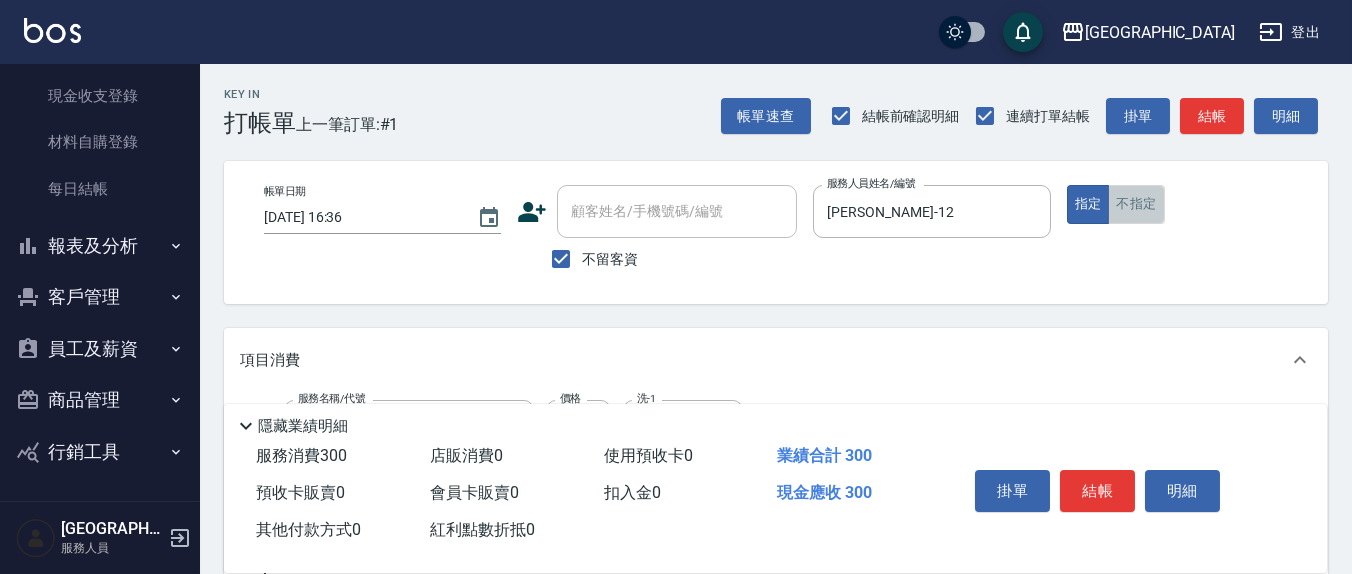 click on "不指定" at bounding box center [1136, 204] 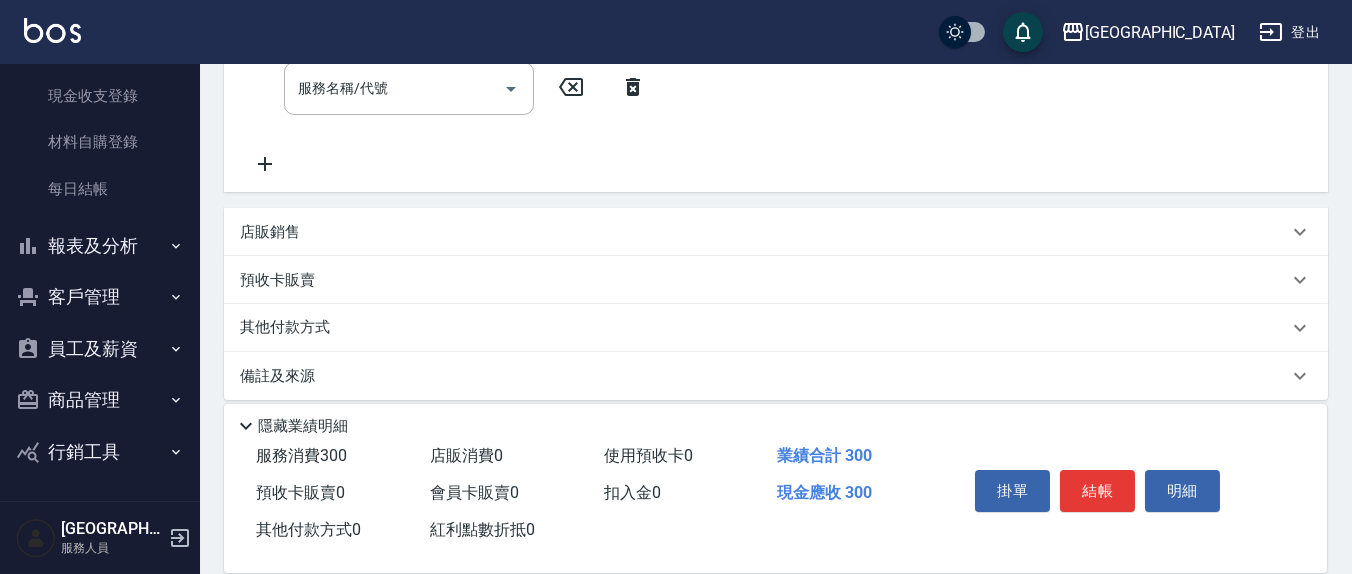 type on "false" 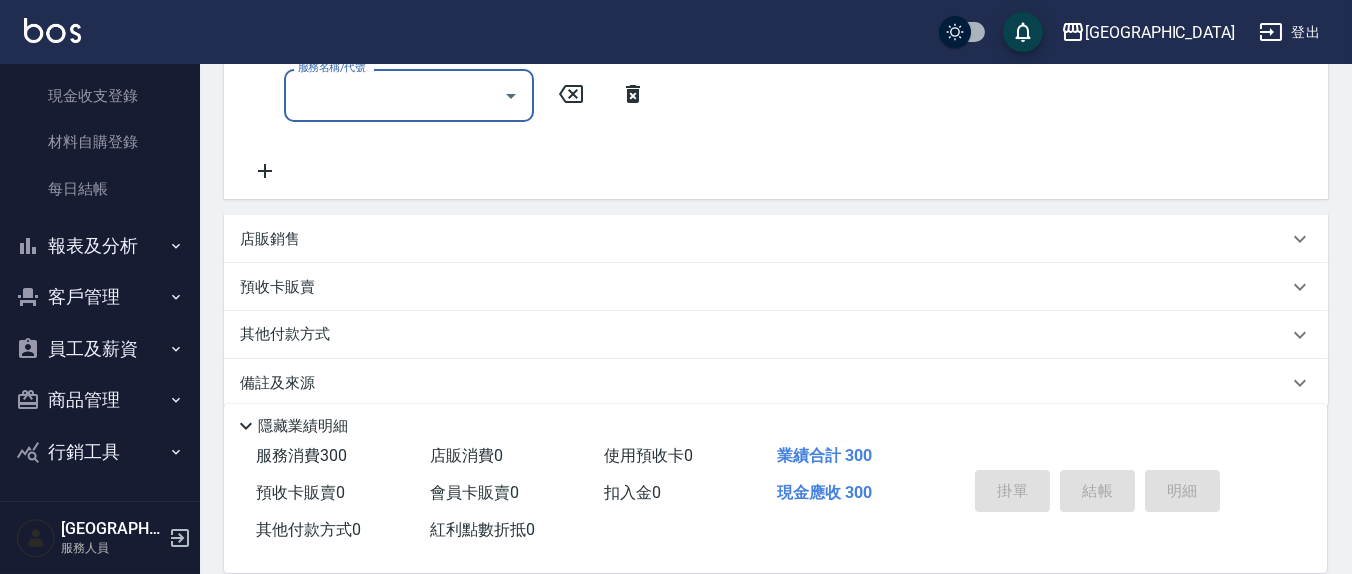 type on "[DATE] 16:42" 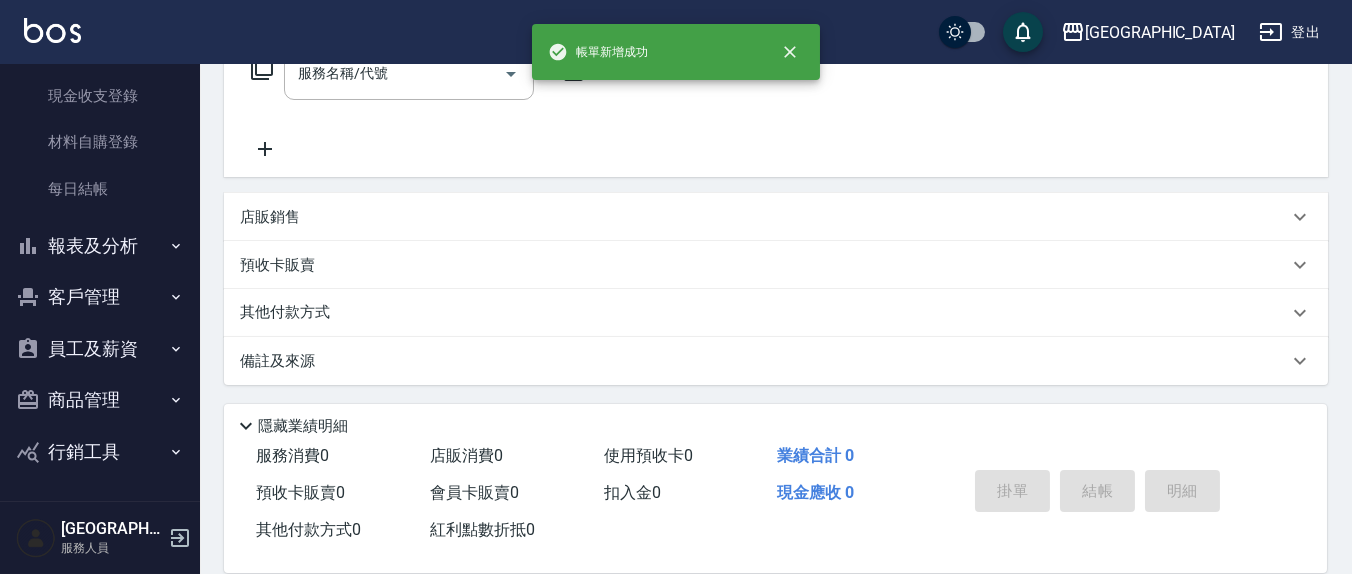scroll, scrollTop: 0, scrollLeft: 0, axis: both 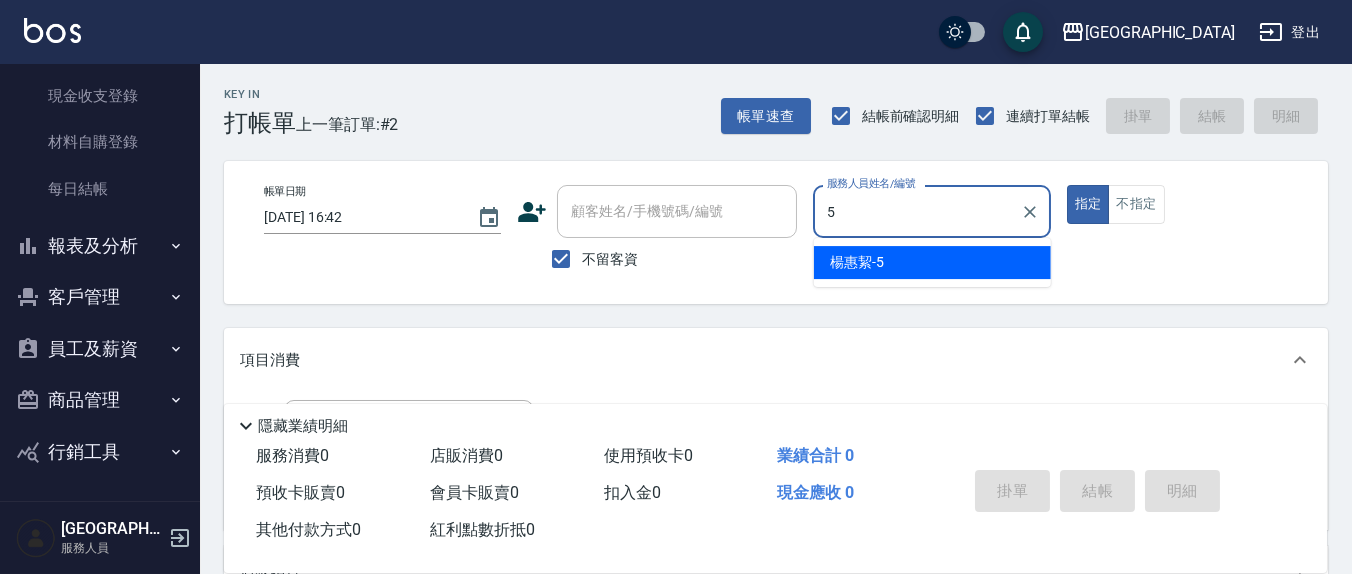 type on "[PERSON_NAME]5" 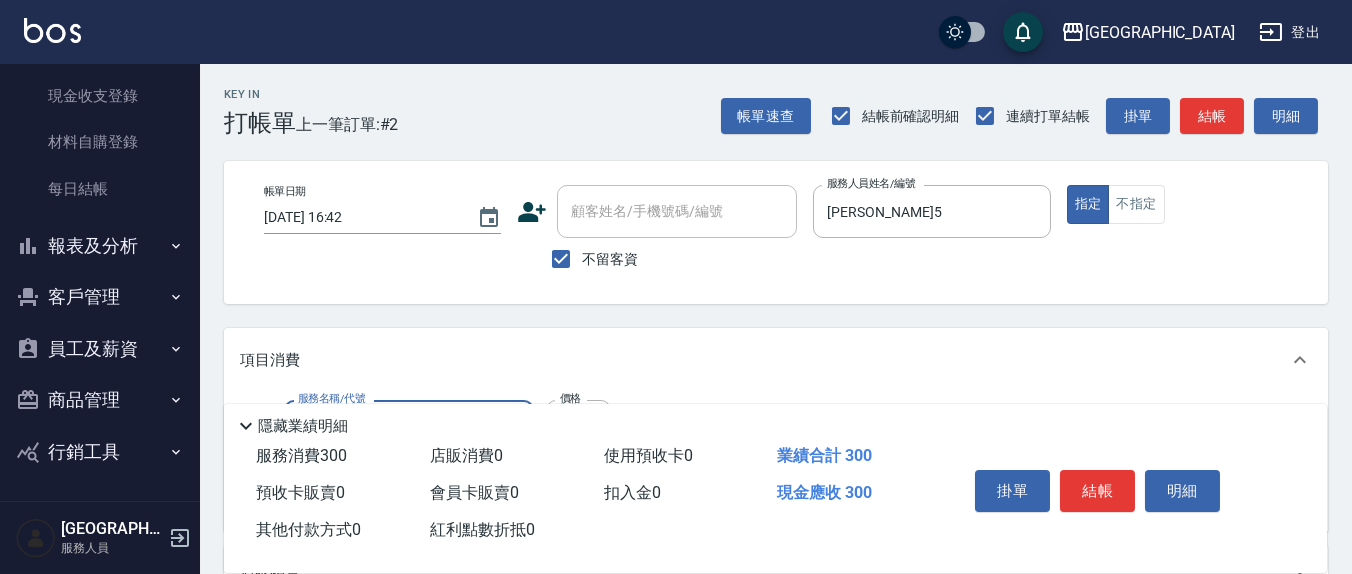 type on "[PERSON_NAME]洗髮精(210)" 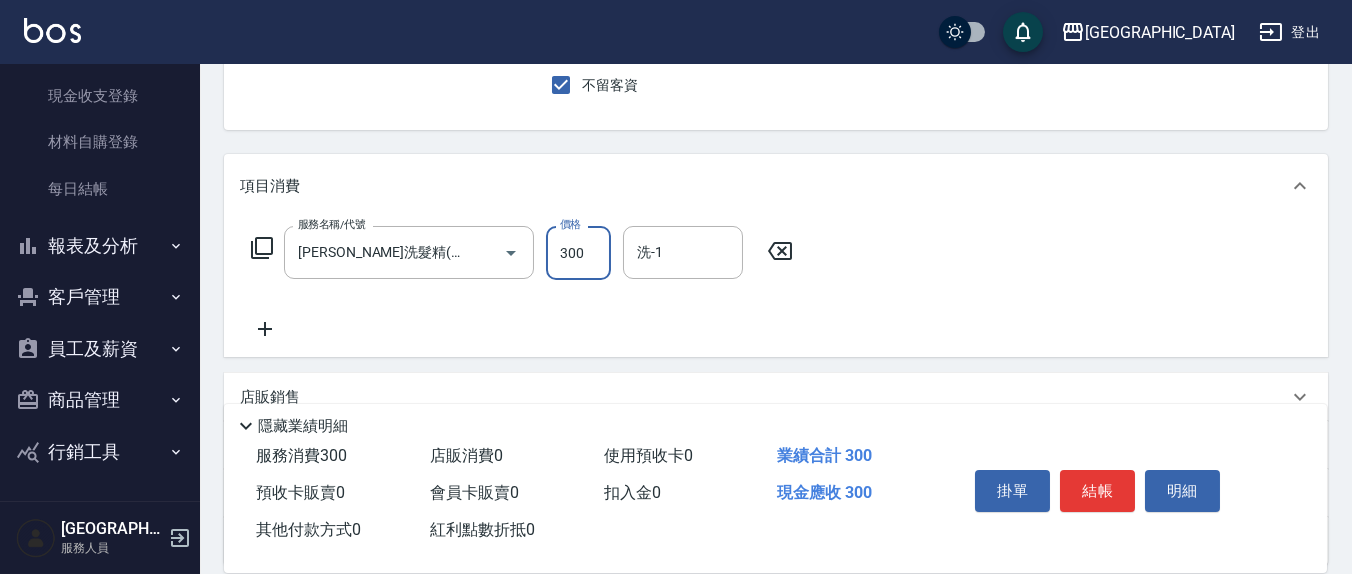 scroll, scrollTop: 208, scrollLeft: 0, axis: vertical 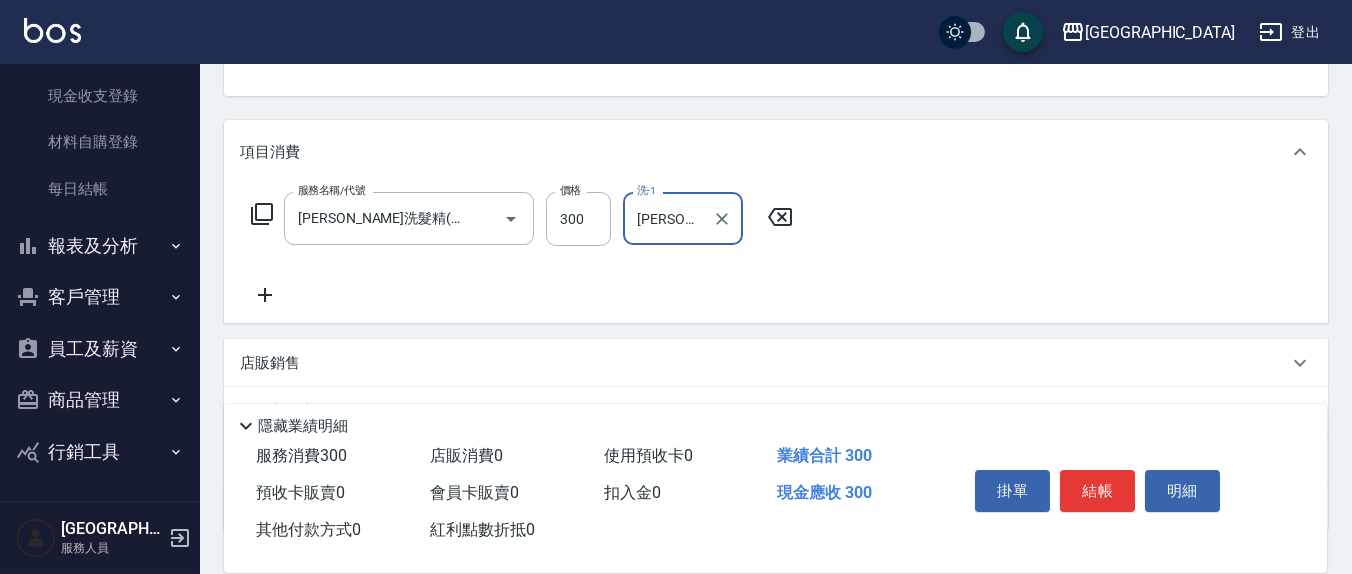 type on "[PERSON_NAME]-21" 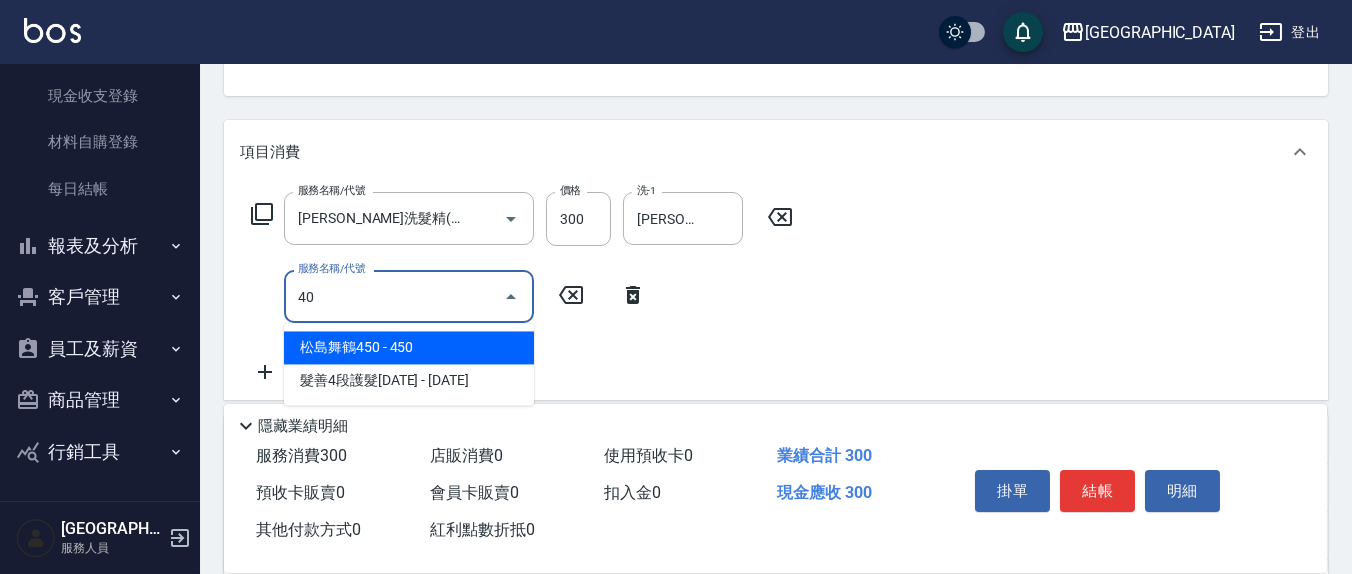 type on "401" 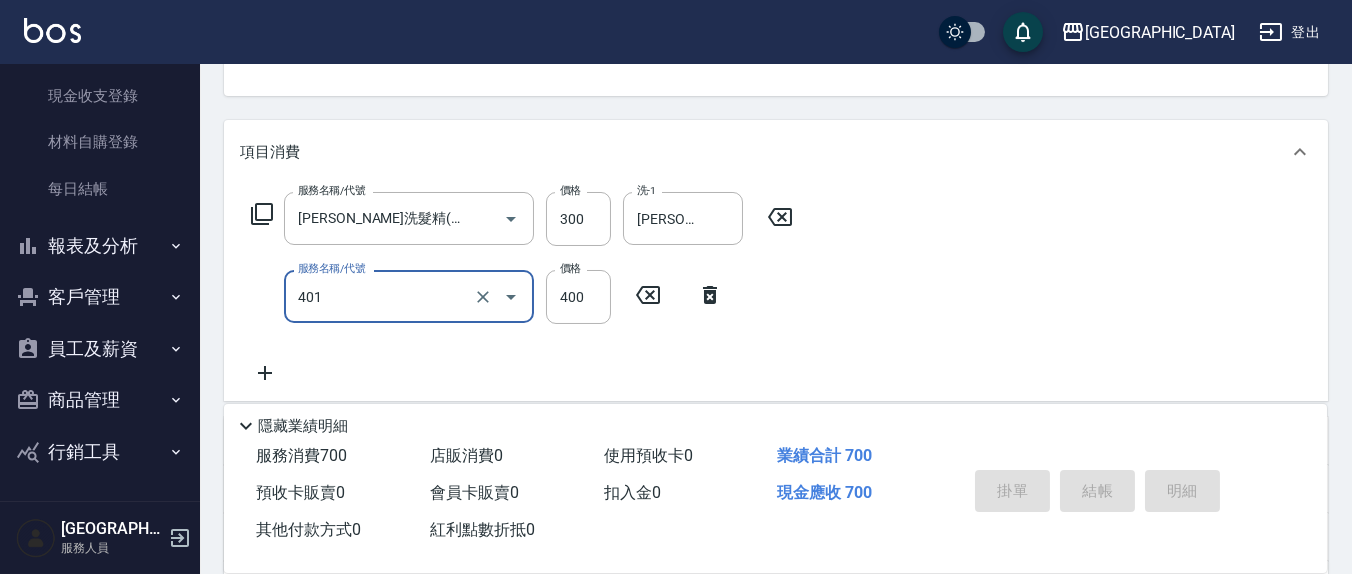 type 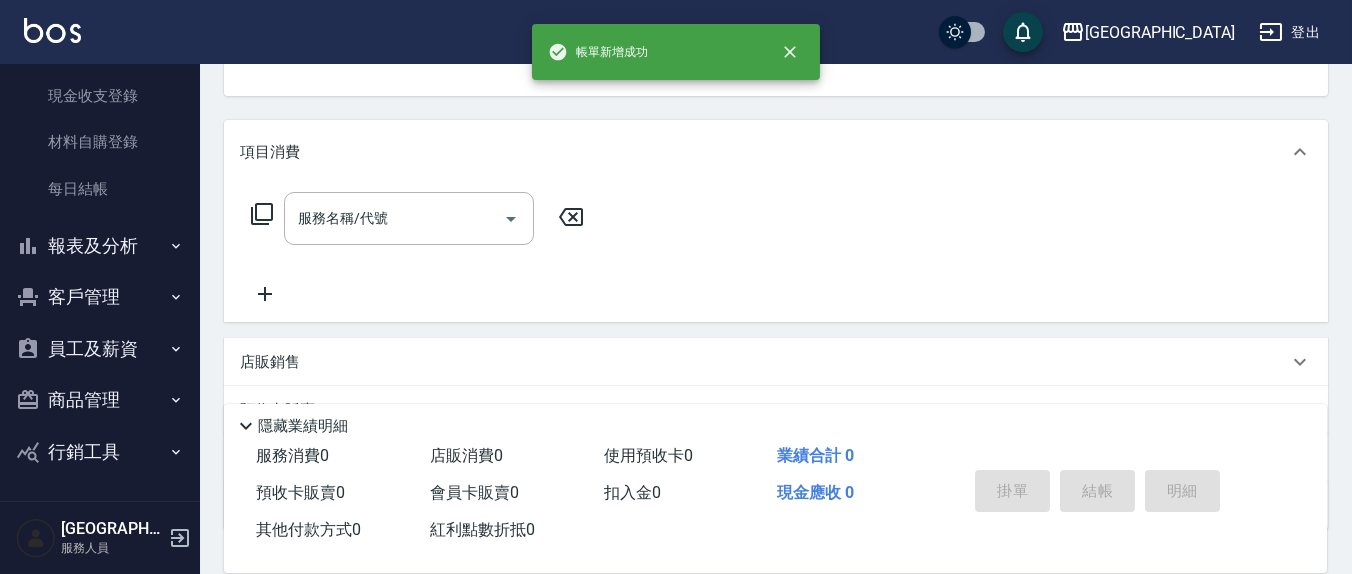 scroll, scrollTop: 185, scrollLeft: 0, axis: vertical 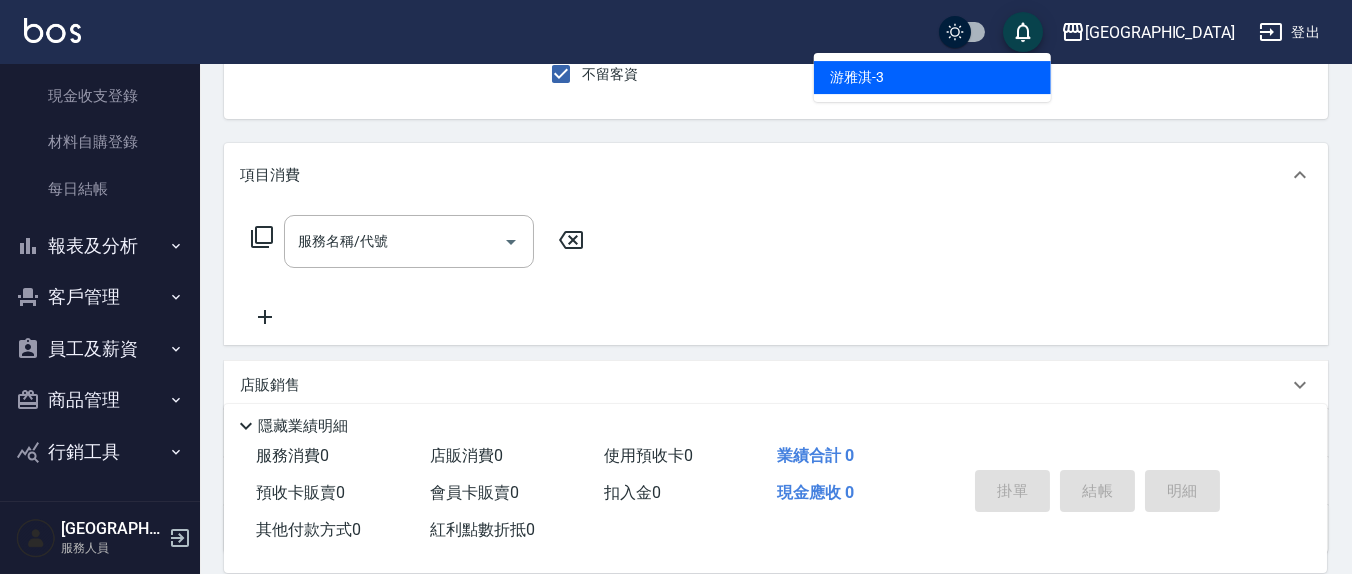type on "[PERSON_NAME]-3" 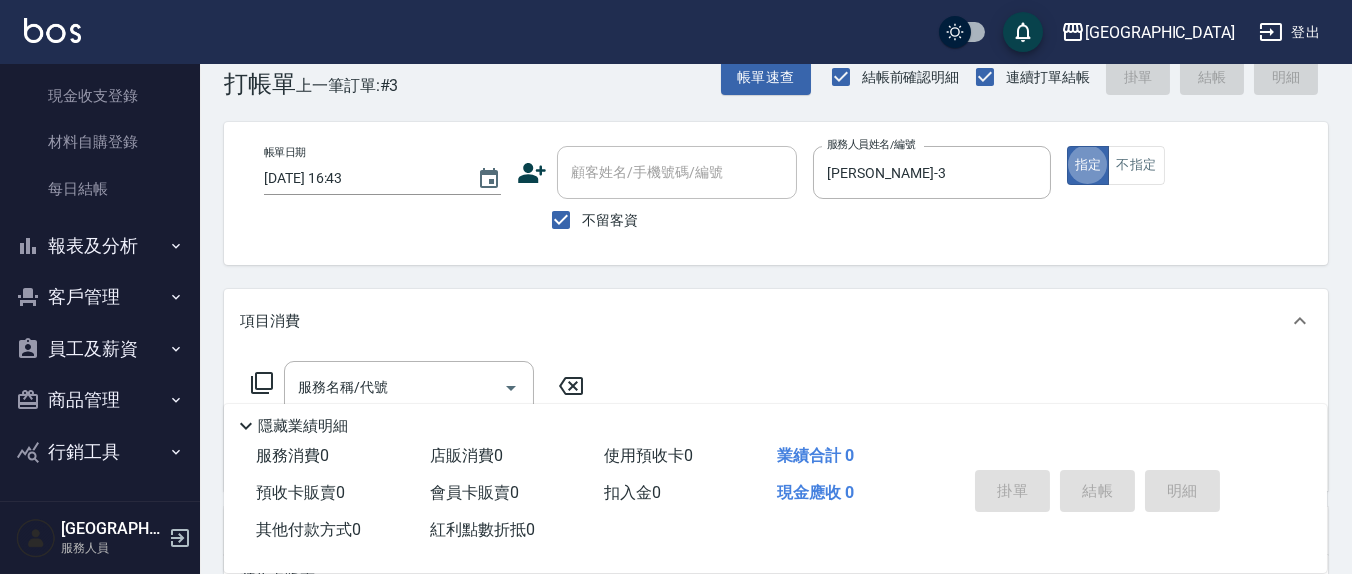 scroll, scrollTop: 0, scrollLeft: 0, axis: both 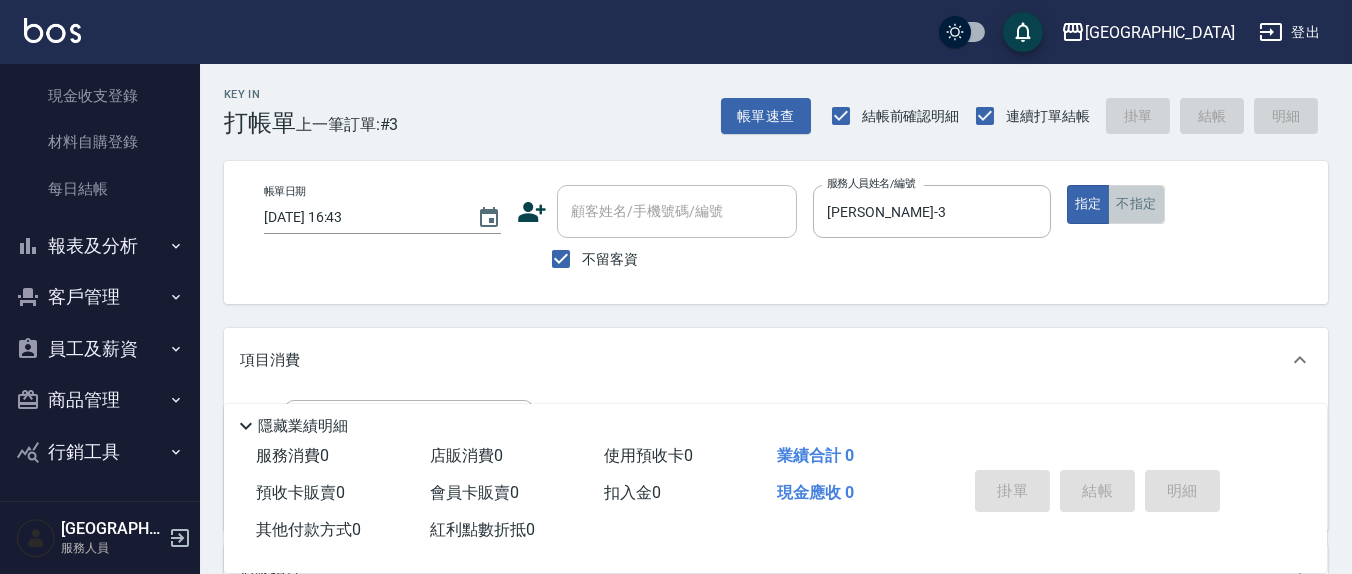 click on "不指定" at bounding box center (1136, 204) 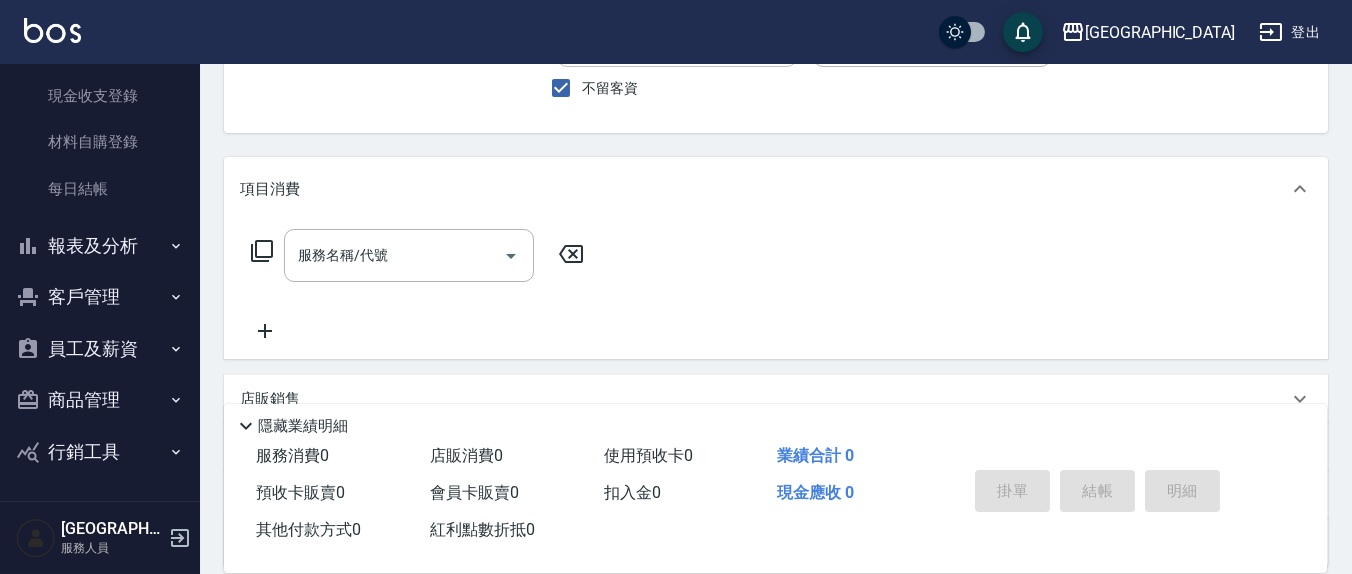 scroll, scrollTop: 208, scrollLeft: 0, axis: vertical 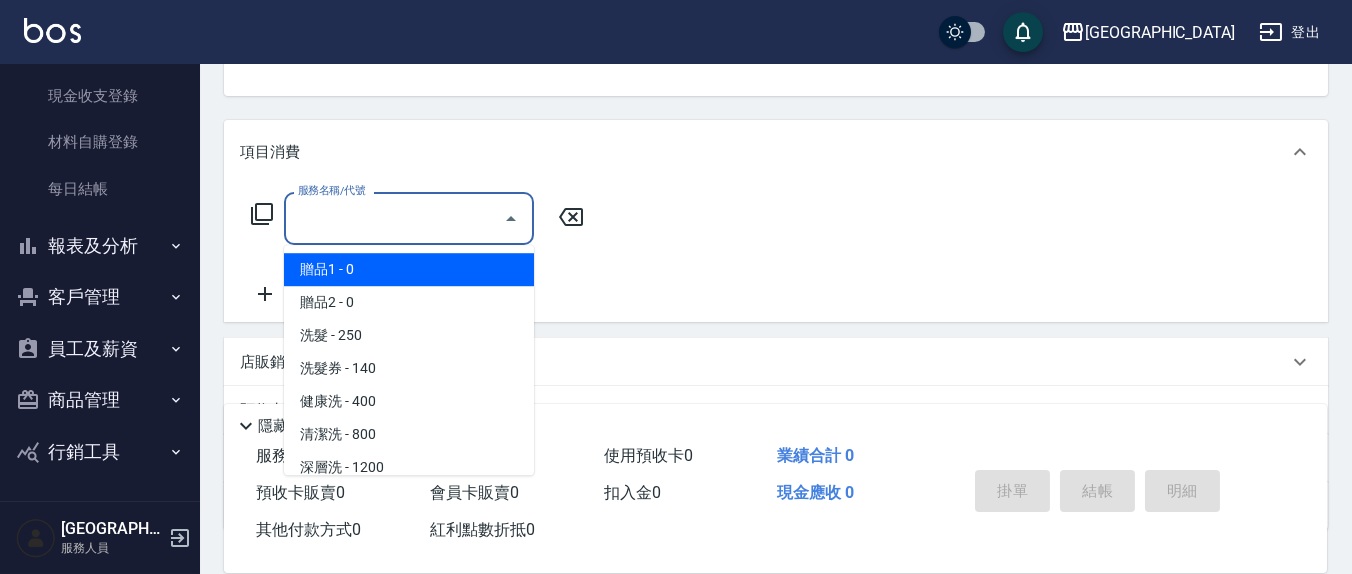 click on "服務名稱/代號" at bounding box center [394, 218] 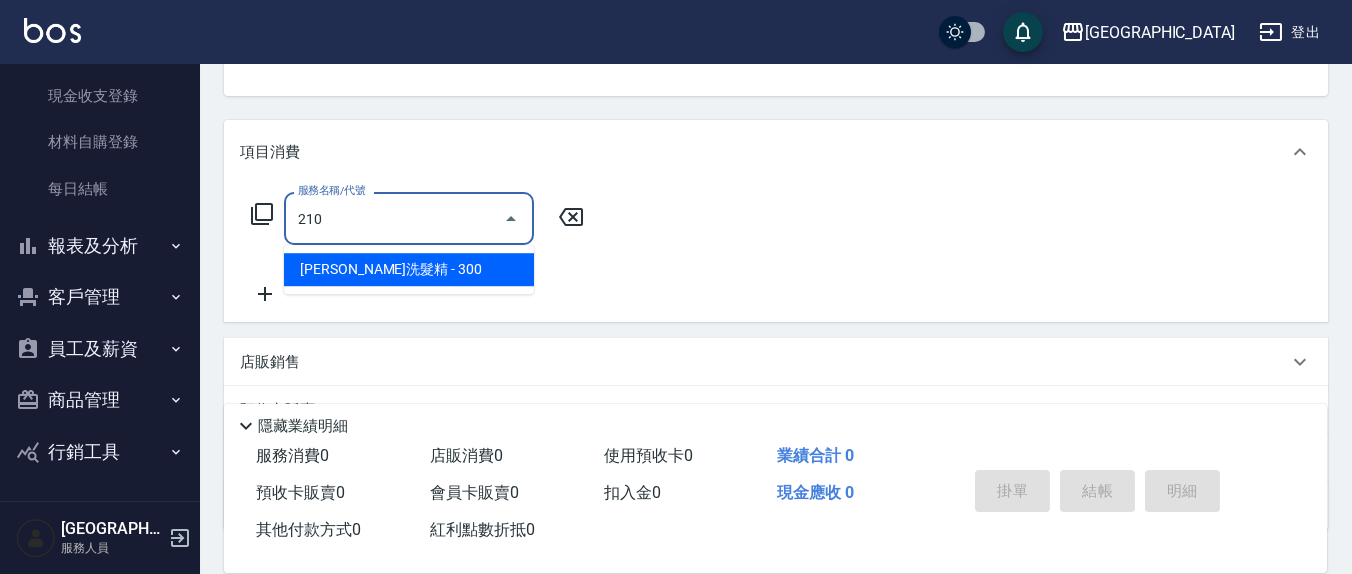 type on "[PERSON_NAME]洗髮精(210)" 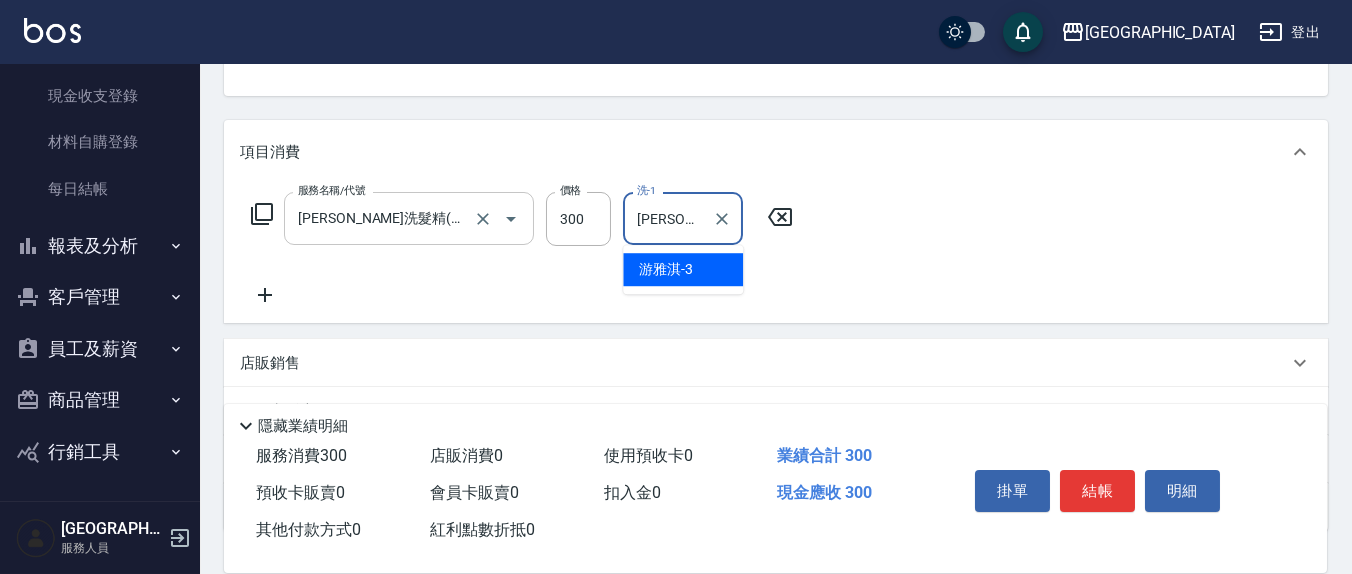 type on "[PERSON_NAME]-3" 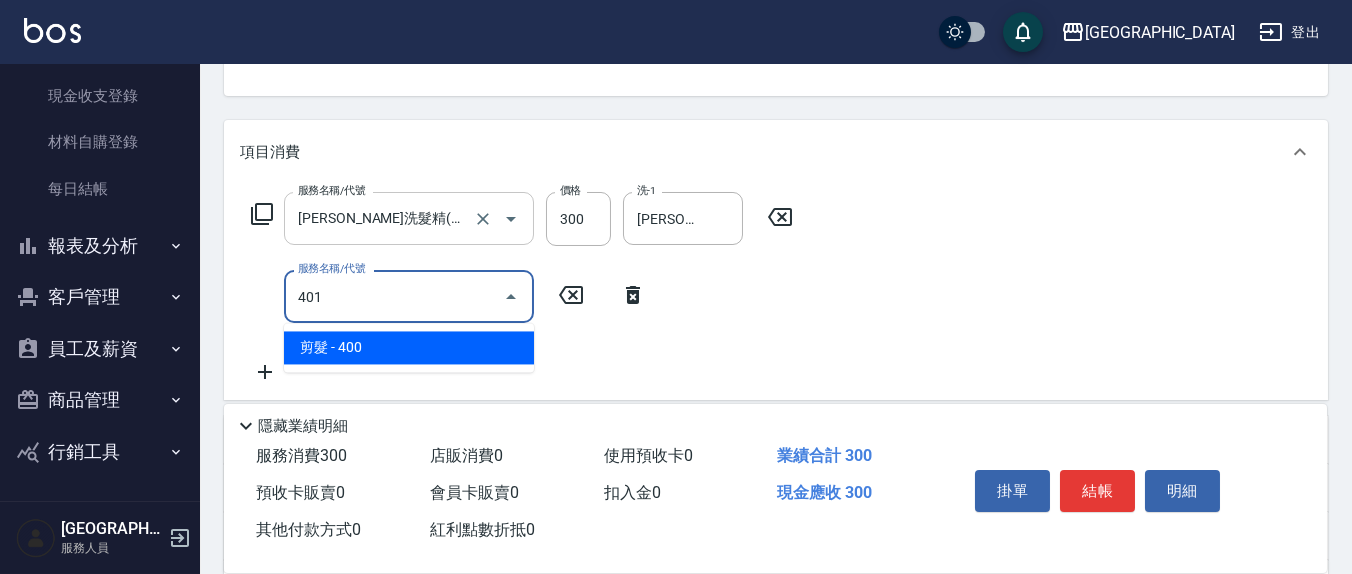 type on "剪髮(401)" 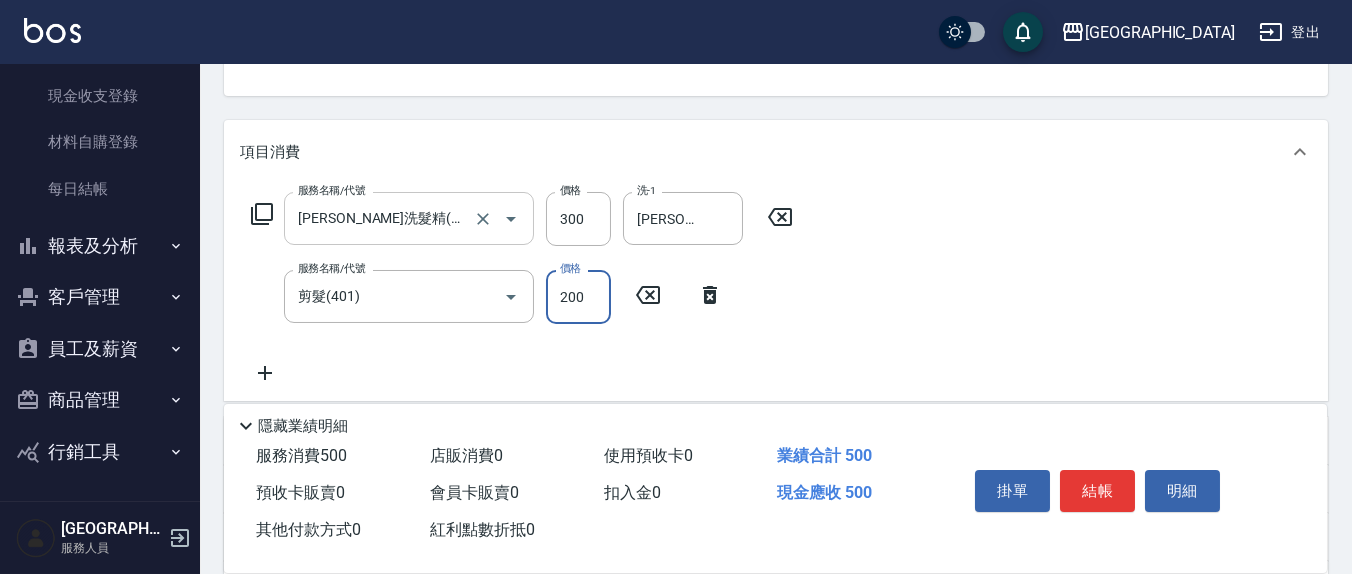 type on "200" 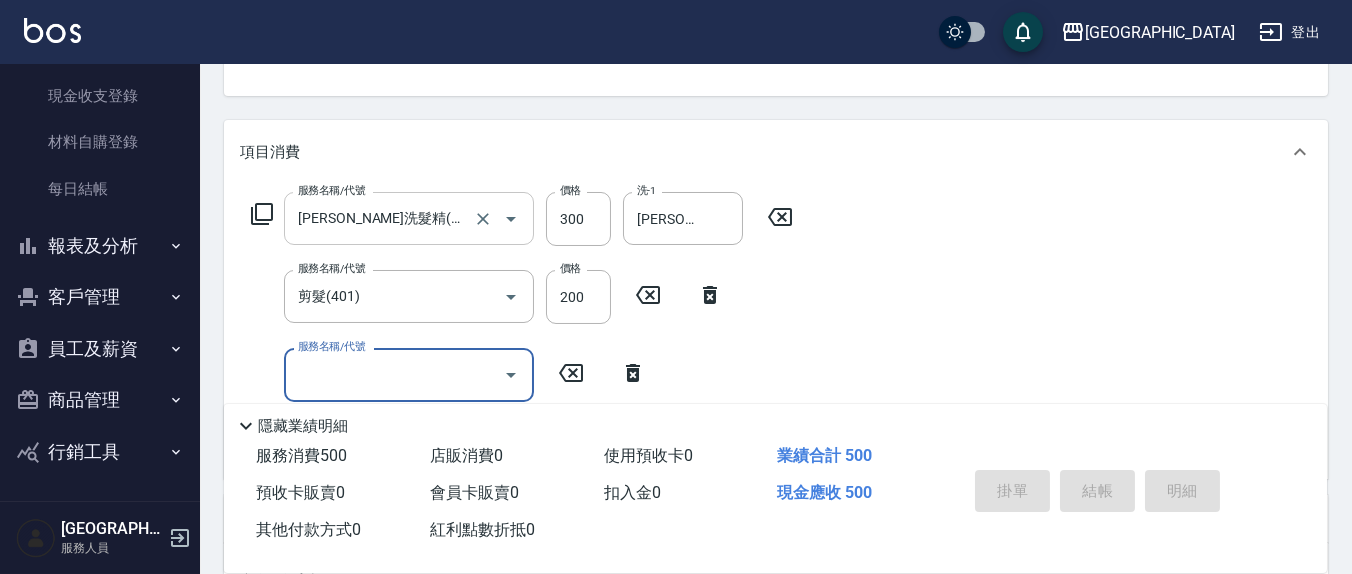 type 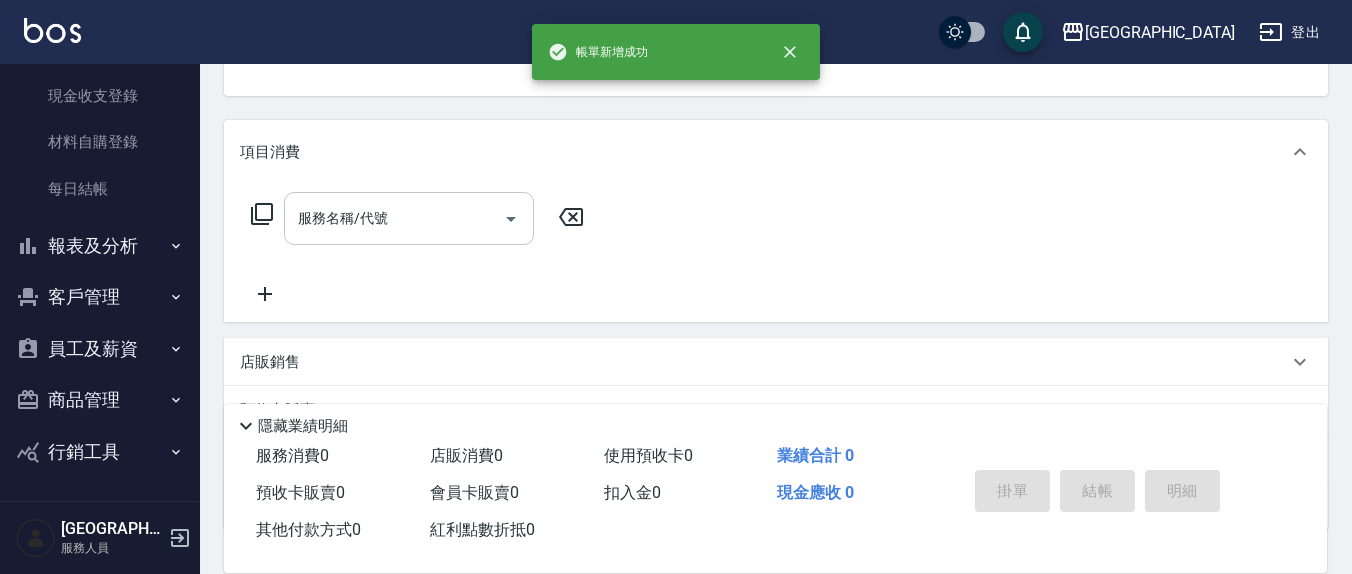 scroll, scrollTop: 185, scrollLeft: 0, axis: vertical 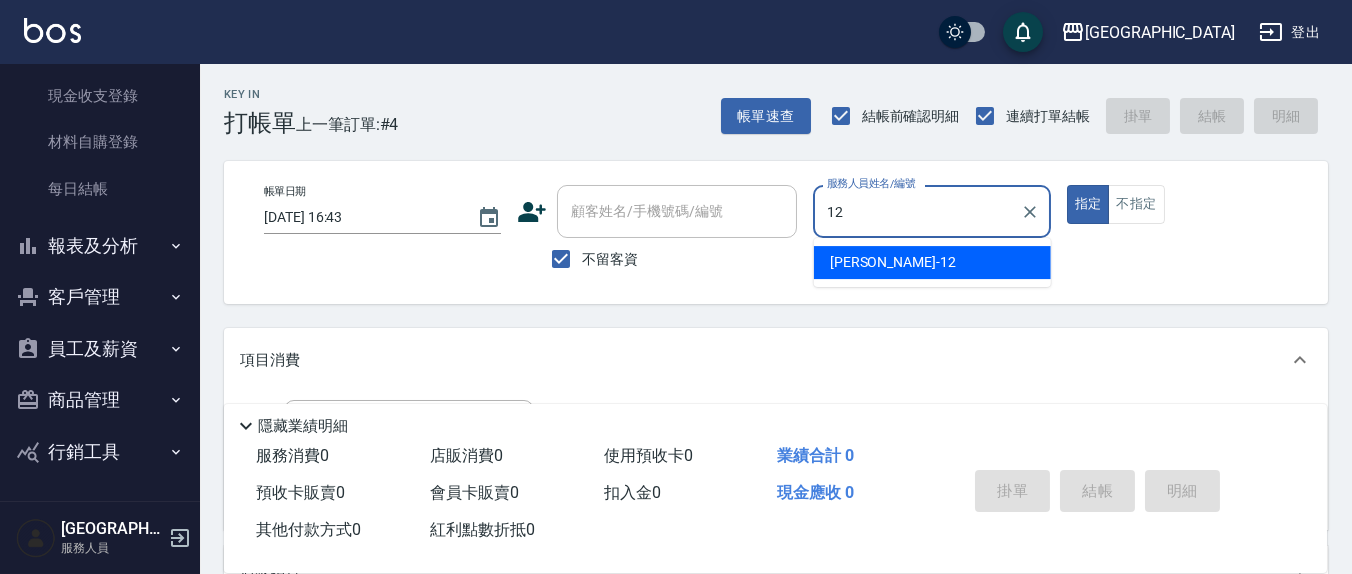 type on "[PERSON_NAME]-12" 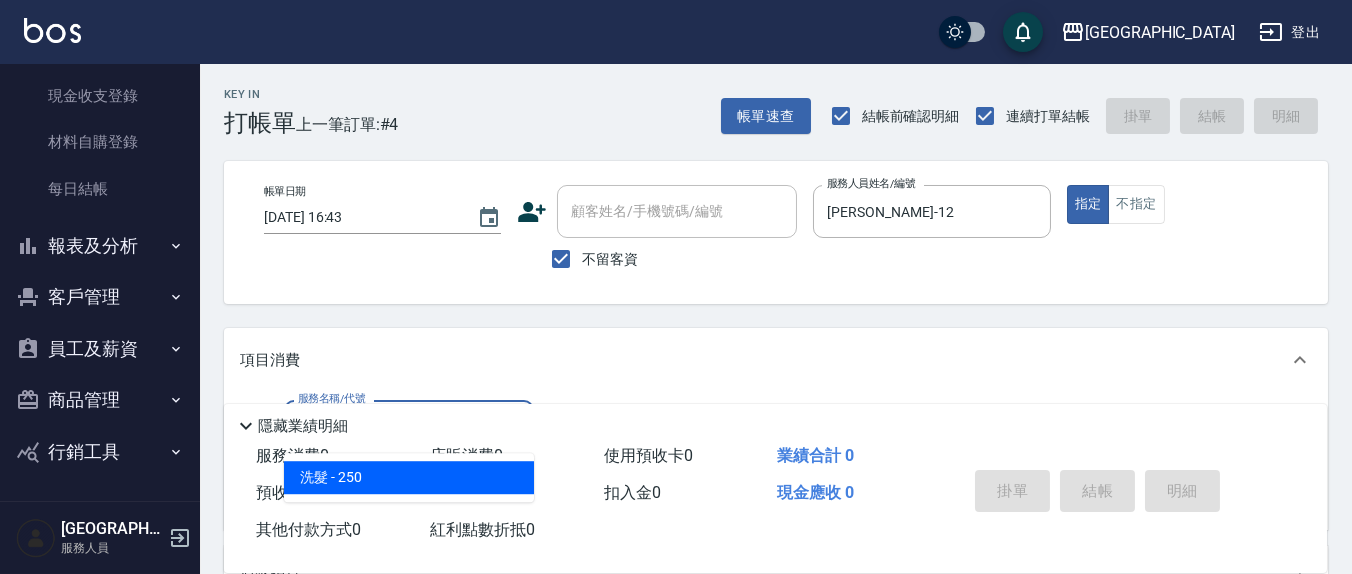 type on "洗髮(201)" 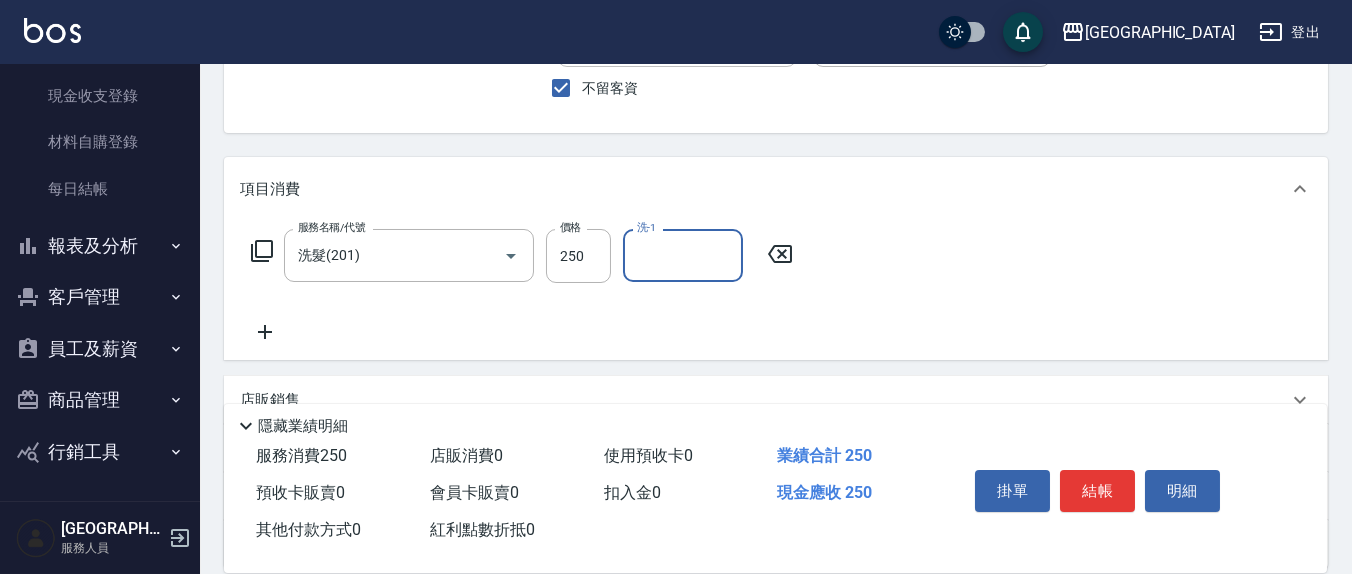 scroll, scrollTop: 208, scrollLeft: 0, axis: vertical 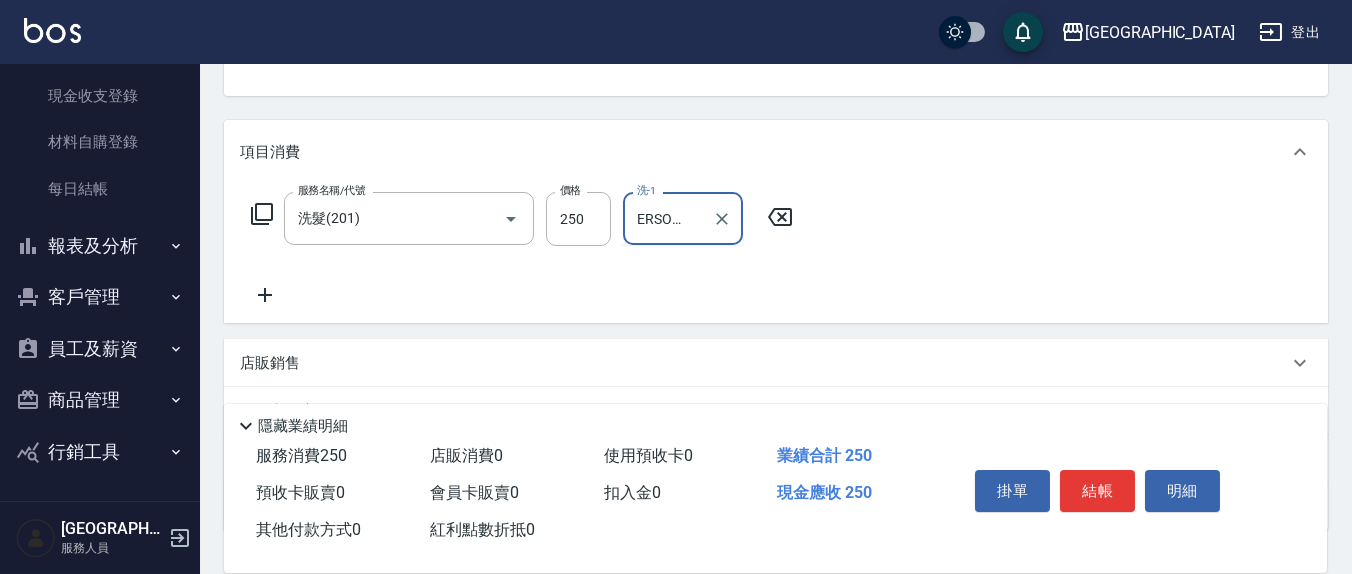 type on "[PERSON_NAME]-3" 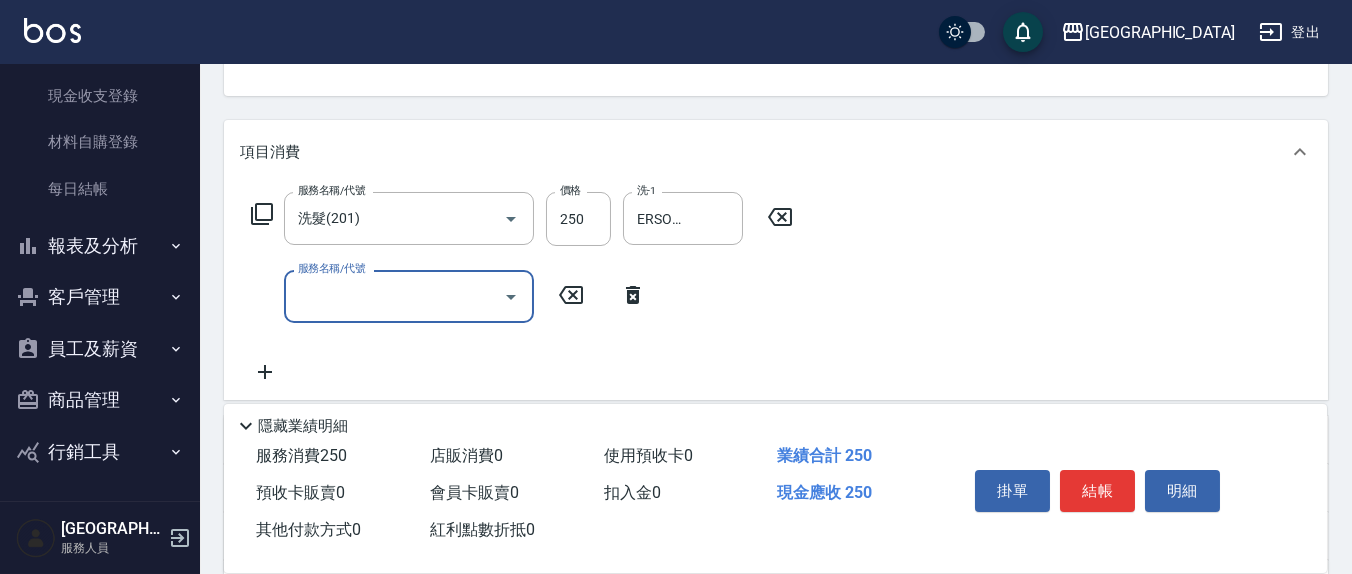 scroll, scrollTop: 0, scrollLeft: 0, axis: both 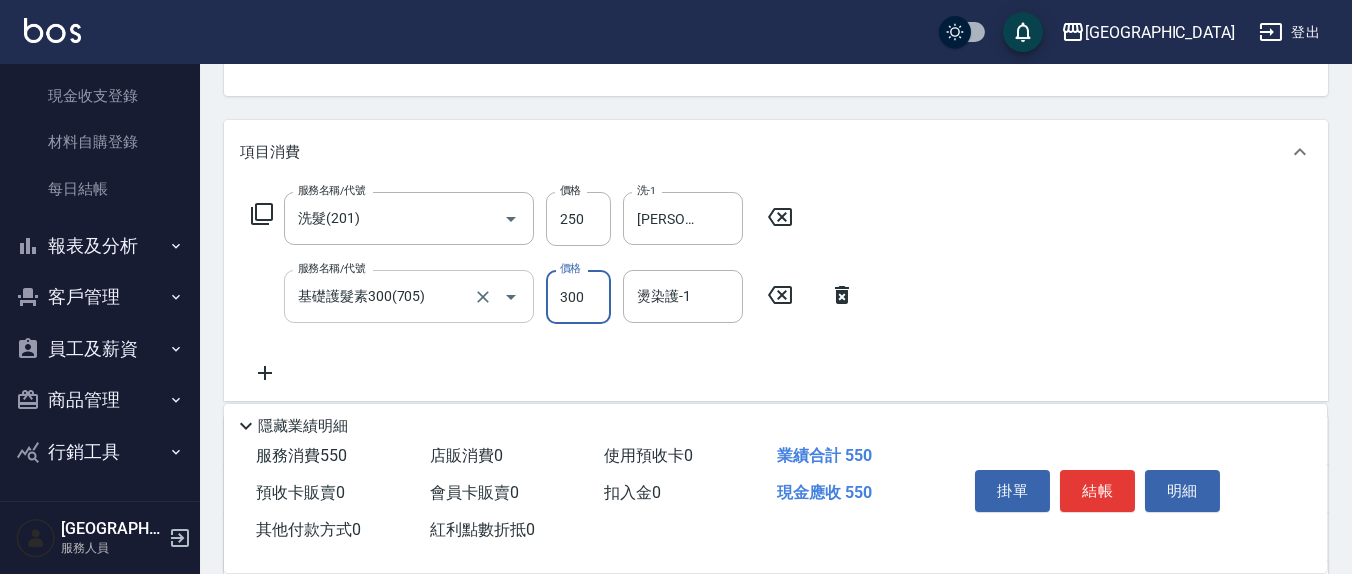 click on "基礎護髮素300(705)" at bounding box center [381, 296] 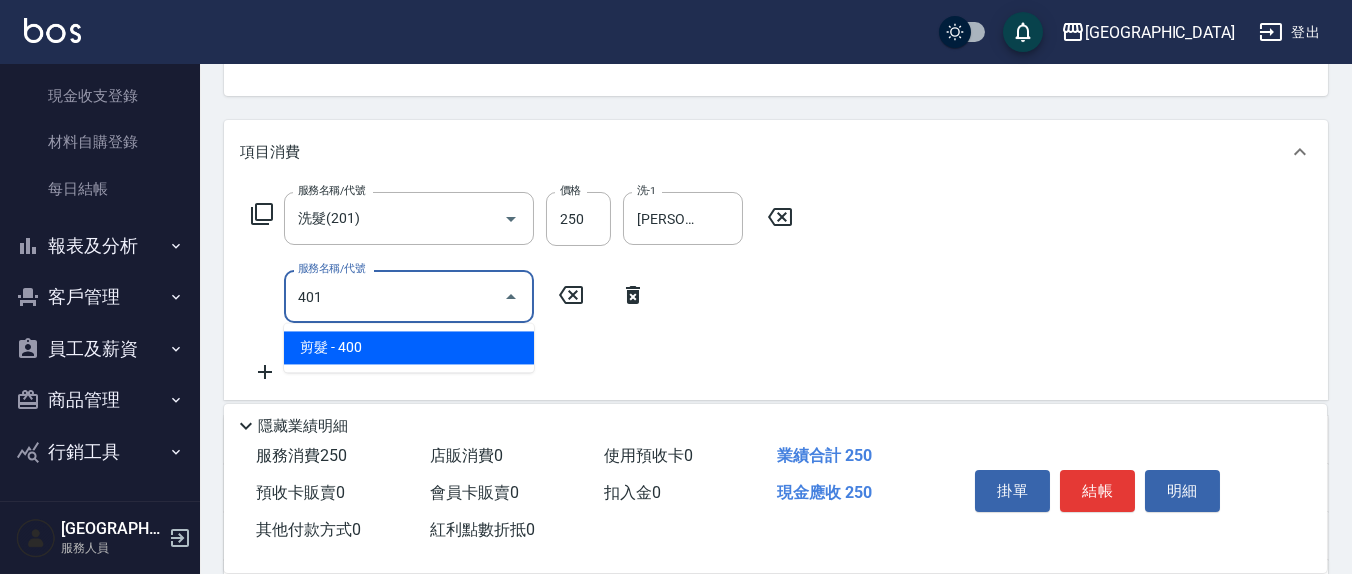 type on "剪髮(401)" 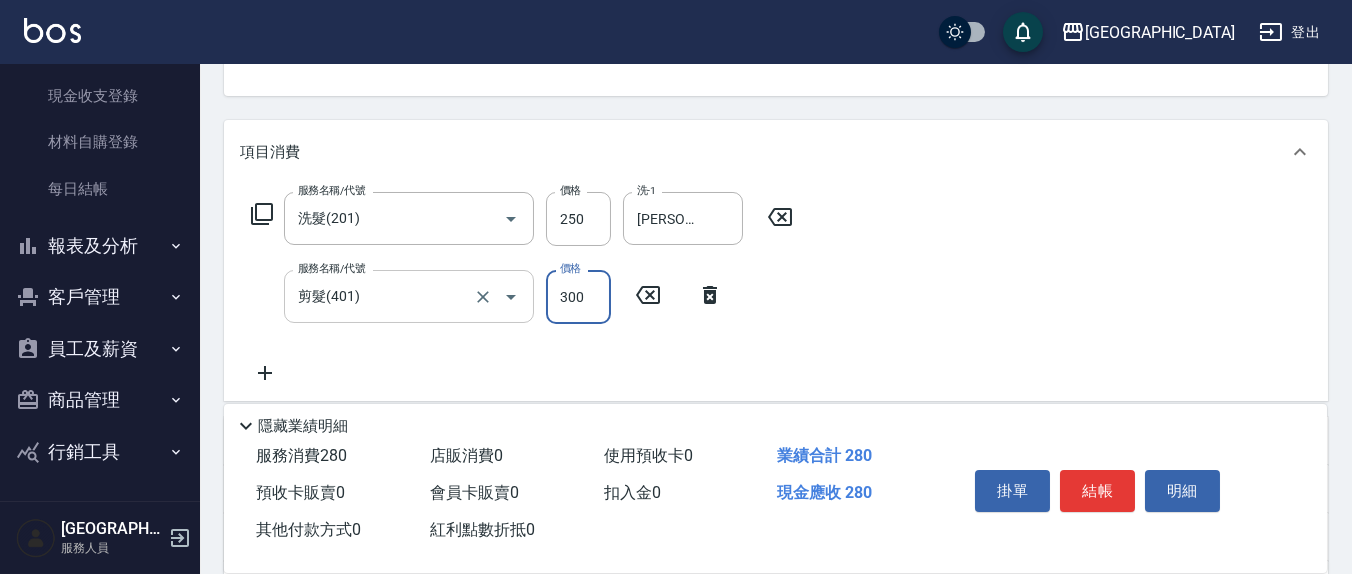 type on "300" 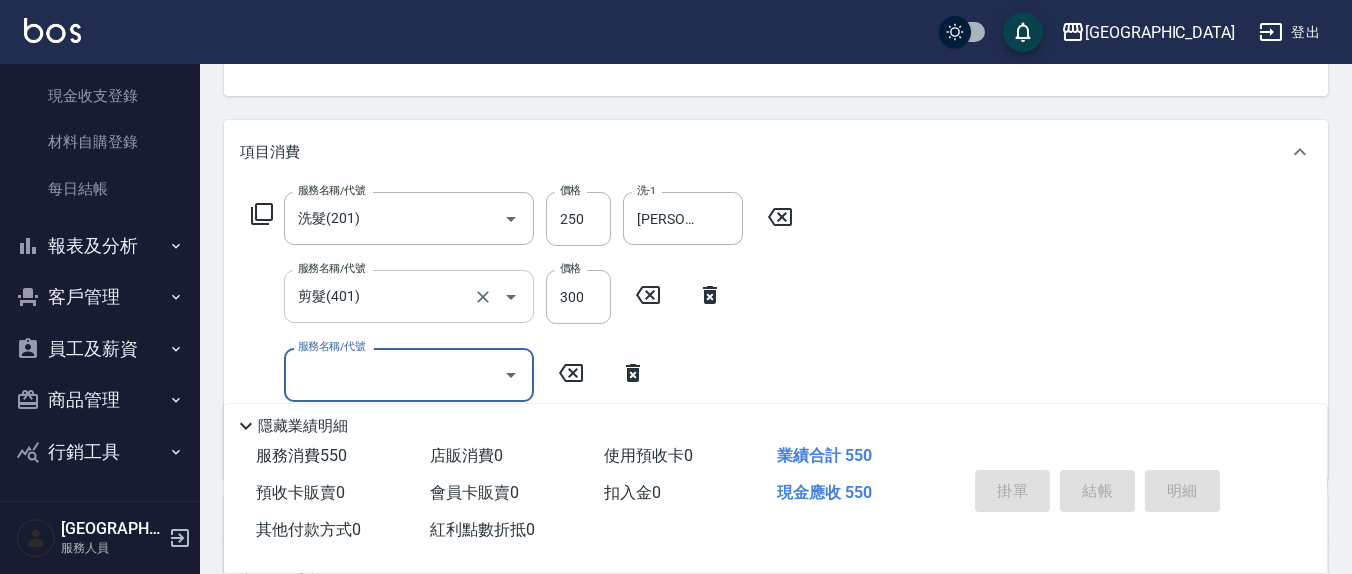 type 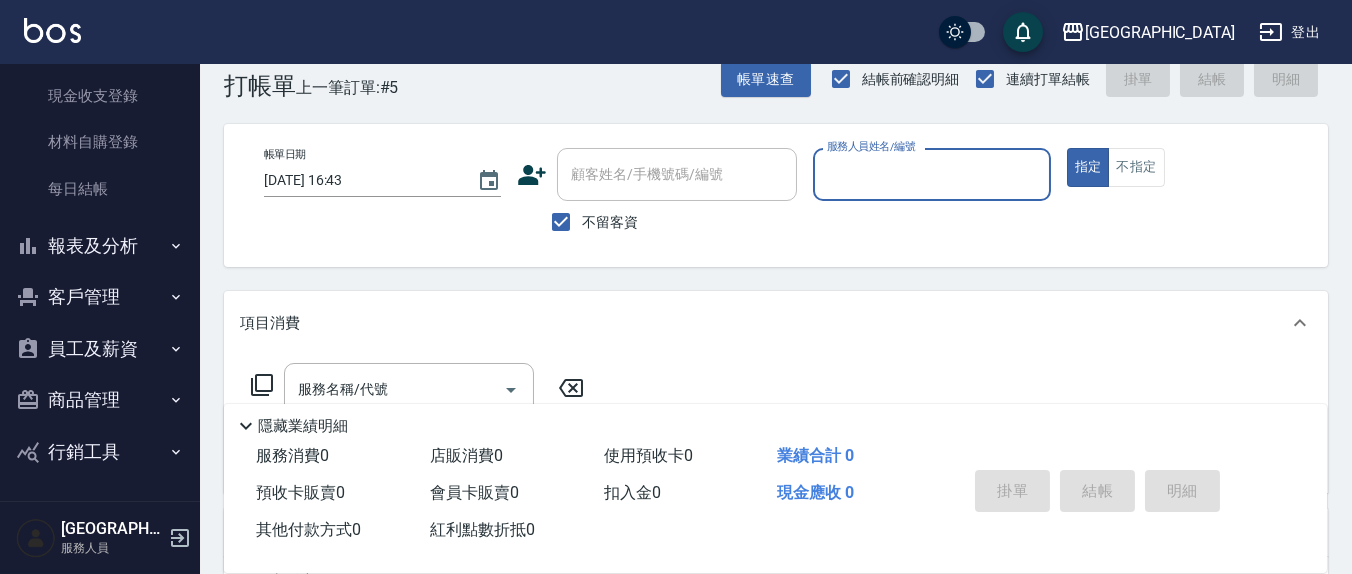 scroll, scrollTop: 0, scrollLeft: 0, axis: both 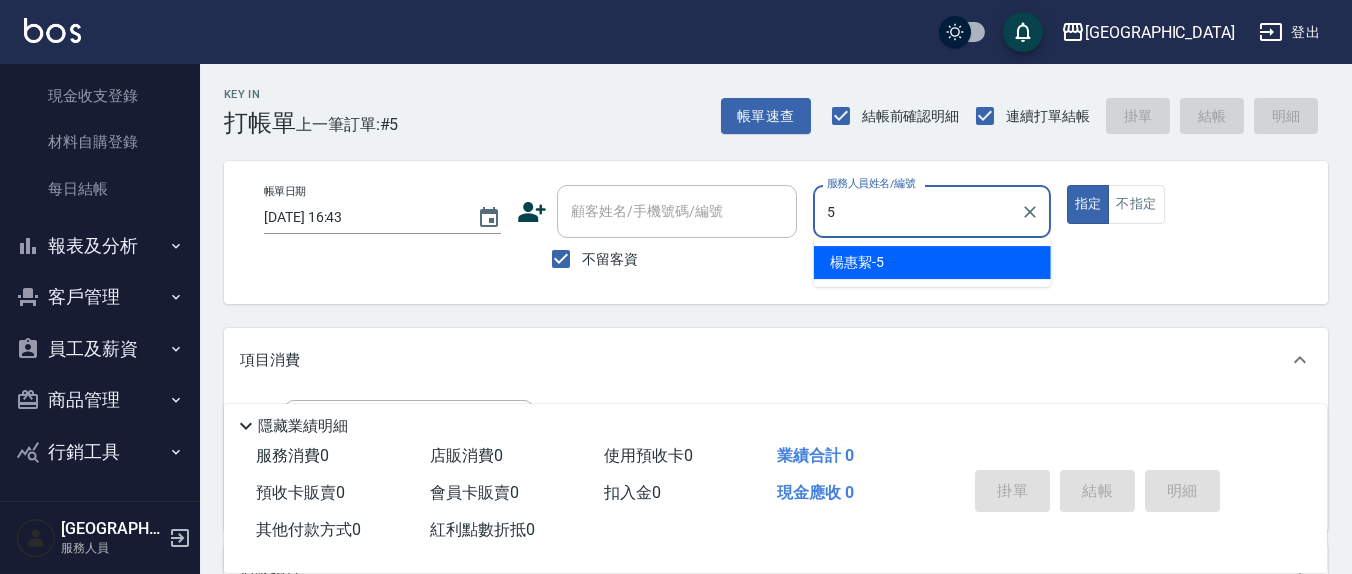 type on "[PERSON_NAME]5" 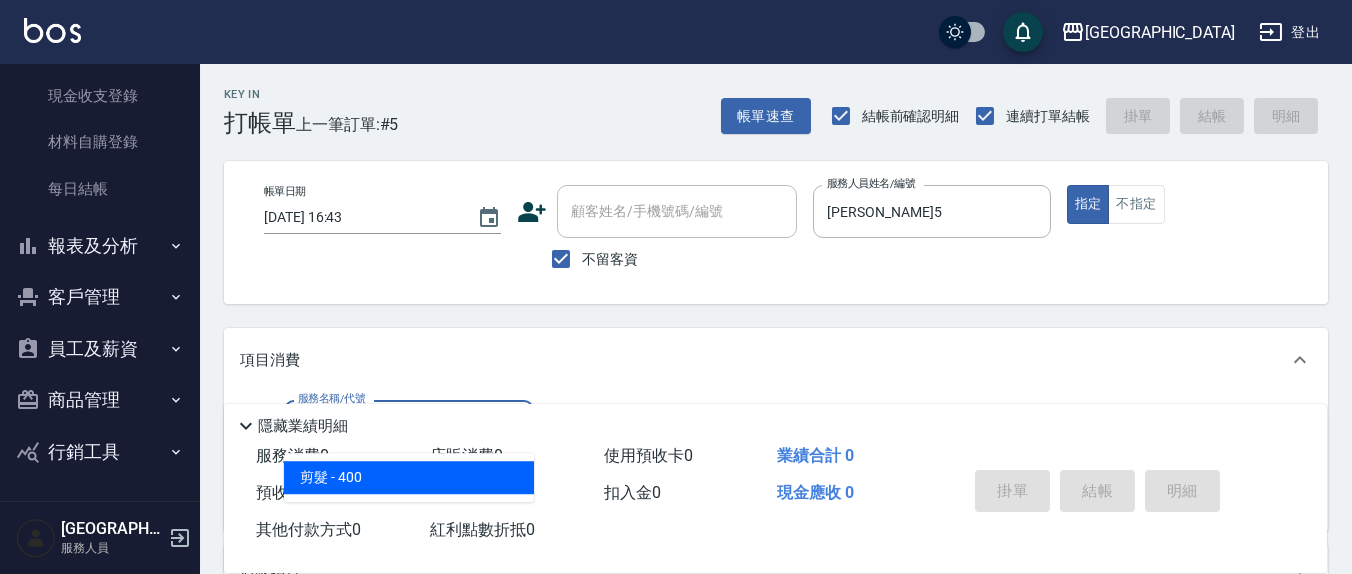 type on "剪髮(401)" 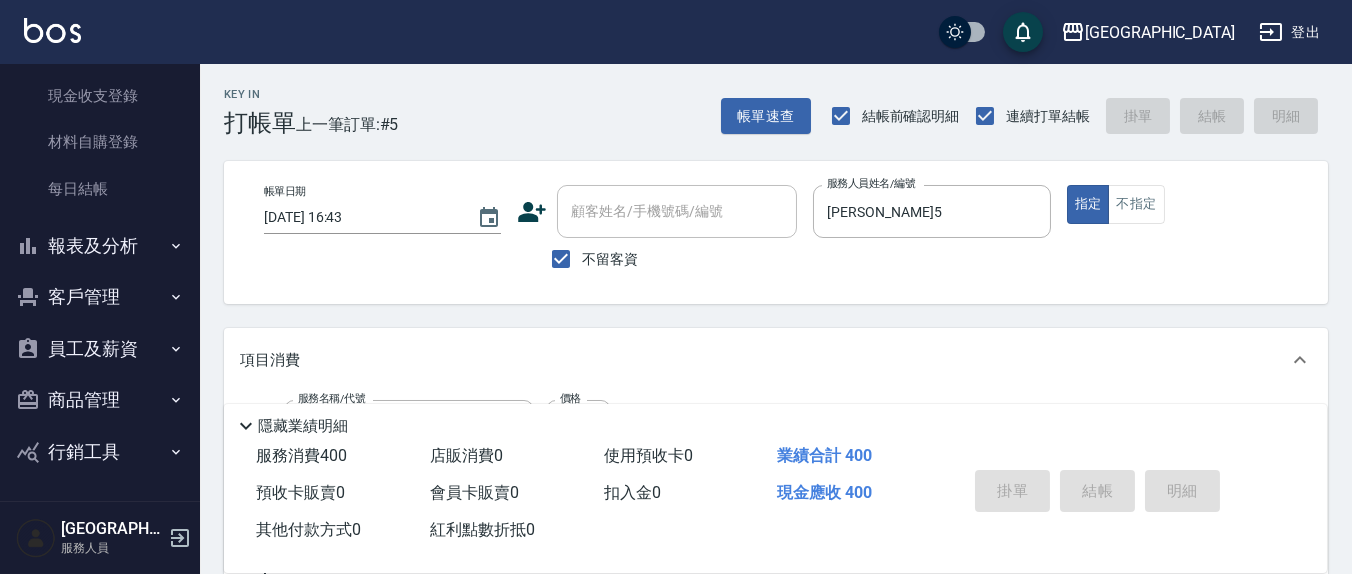 type 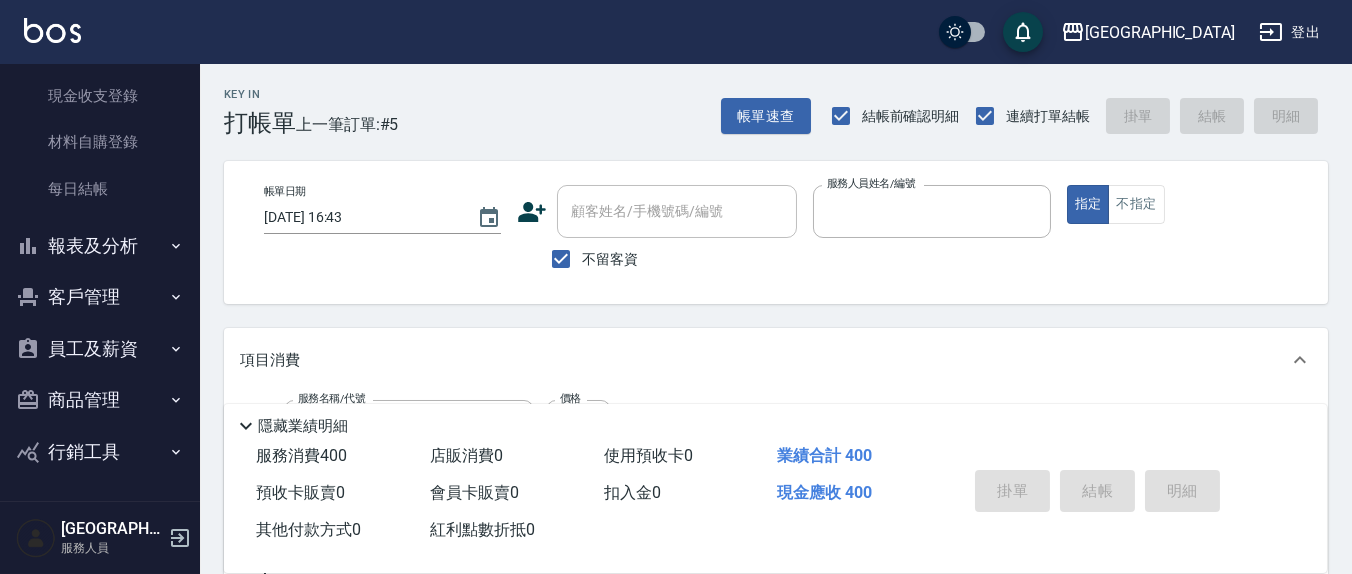 click on "指定" at bounding box center (1088, 204) 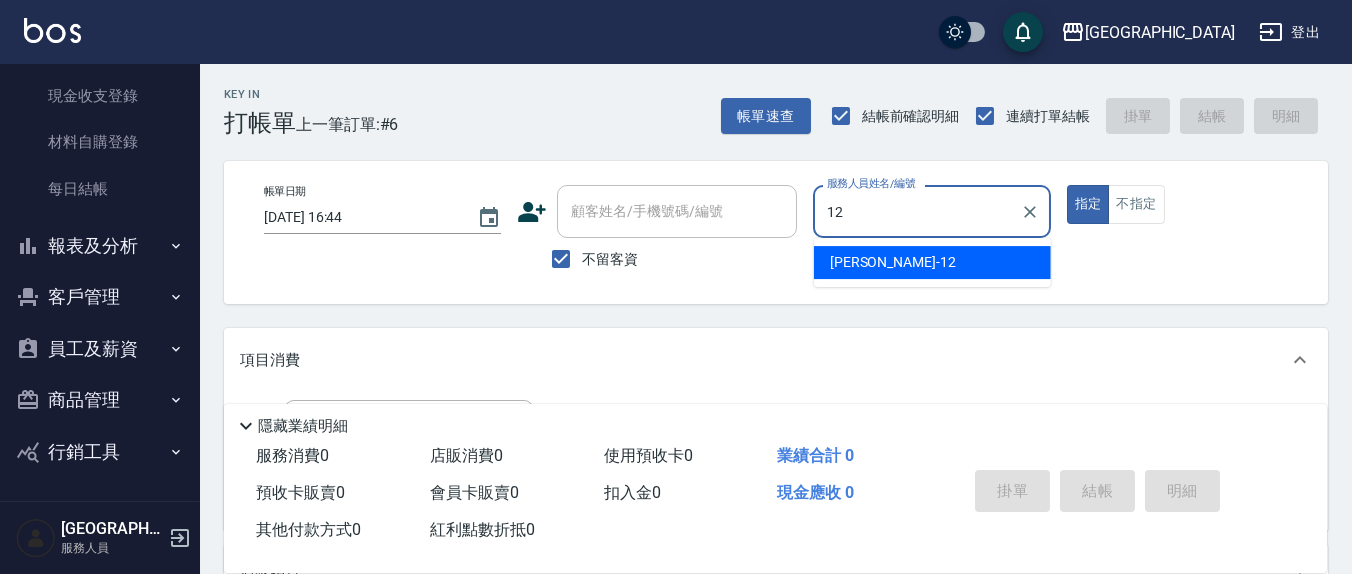 type on "[PERSON_NAME]-12" 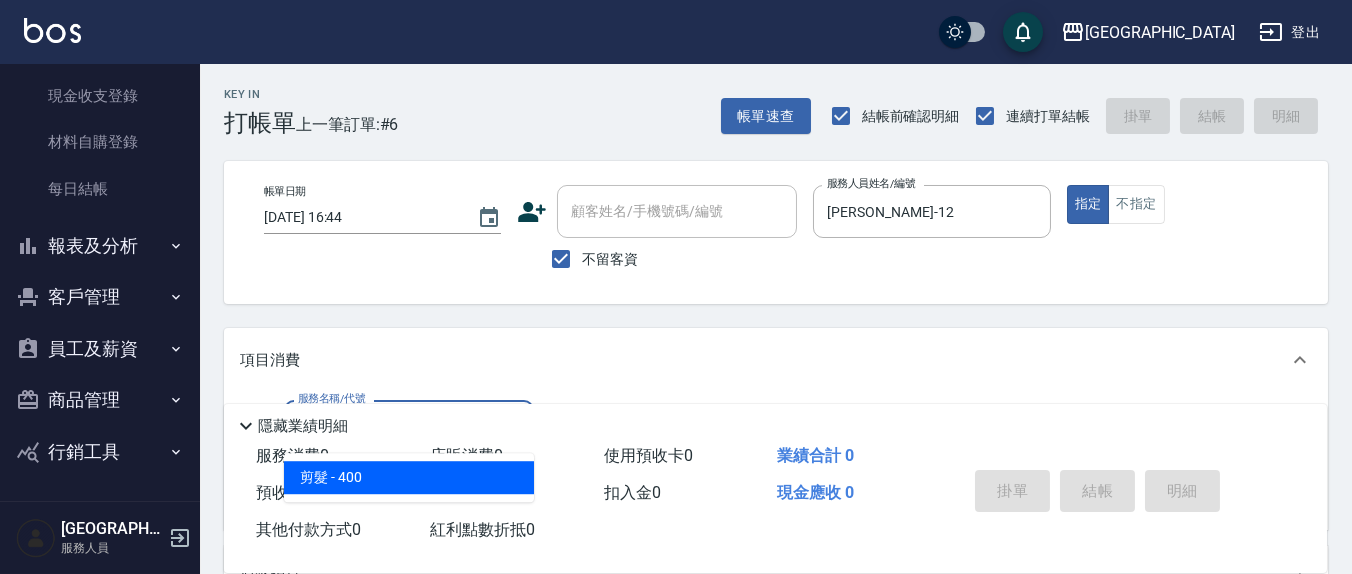 type on "剪髮(401)" 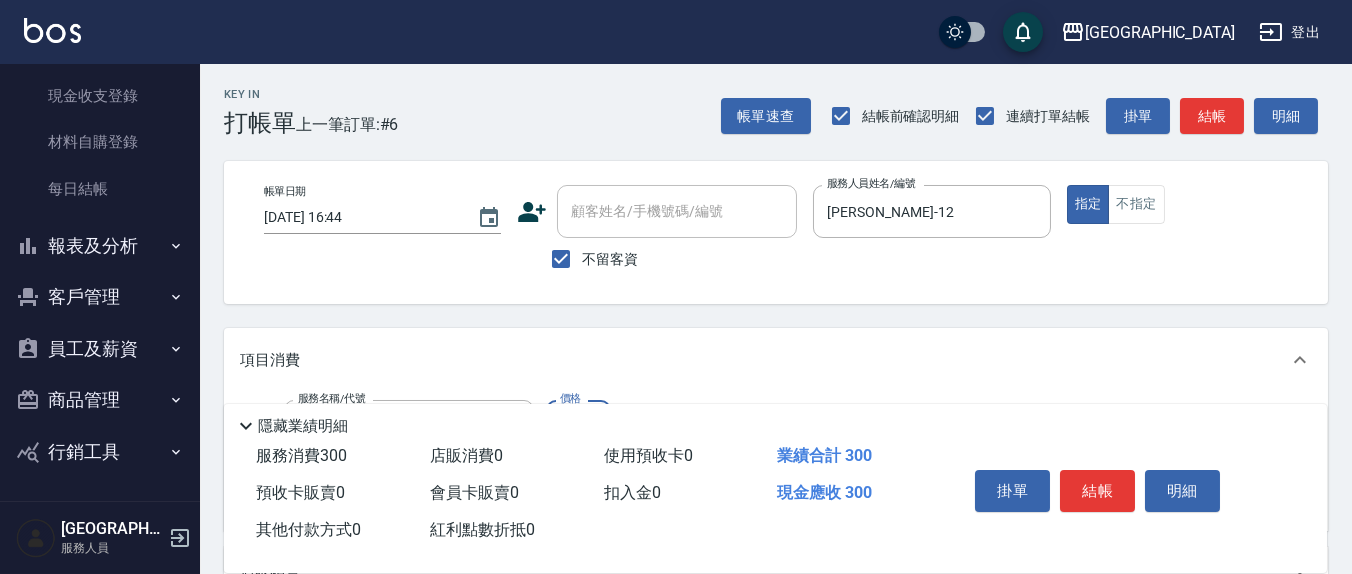 type on "300" 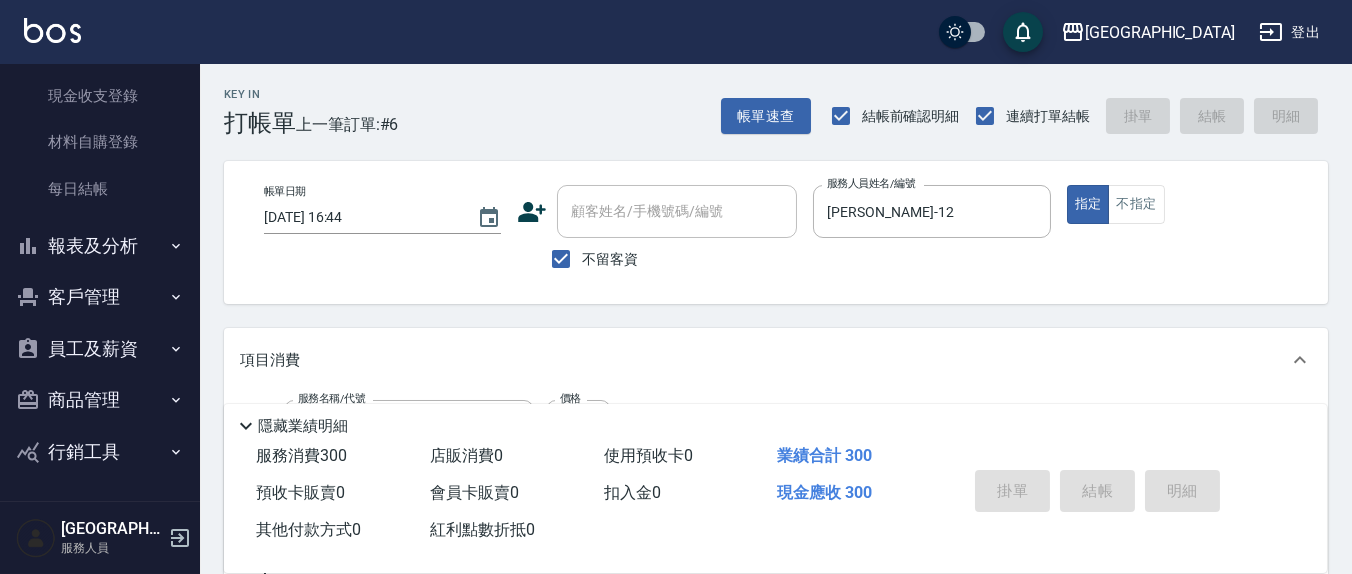 type 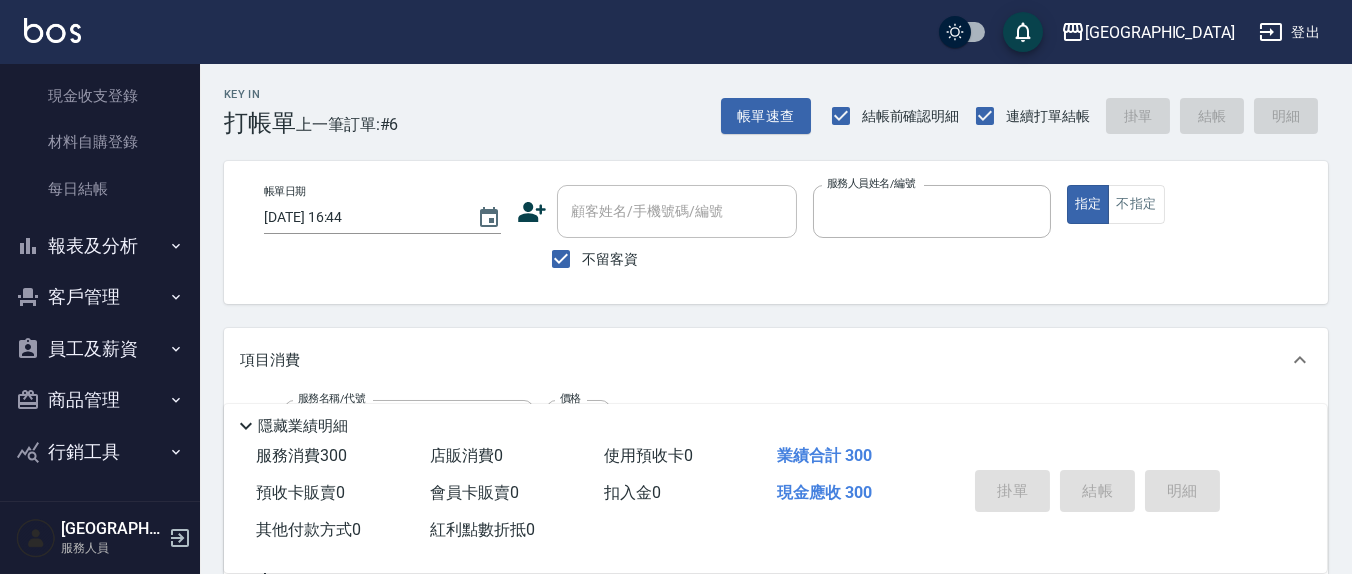 click on "指定" at bounding box center [1088, 204] 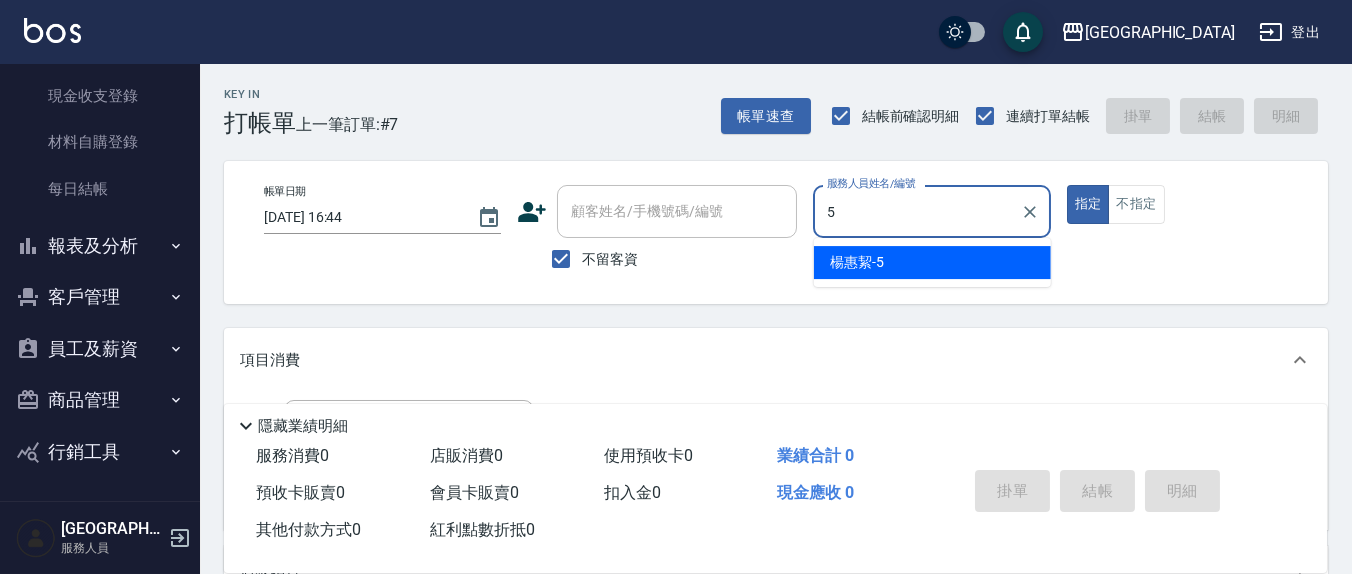 type on "[PERSON_NAME]5" 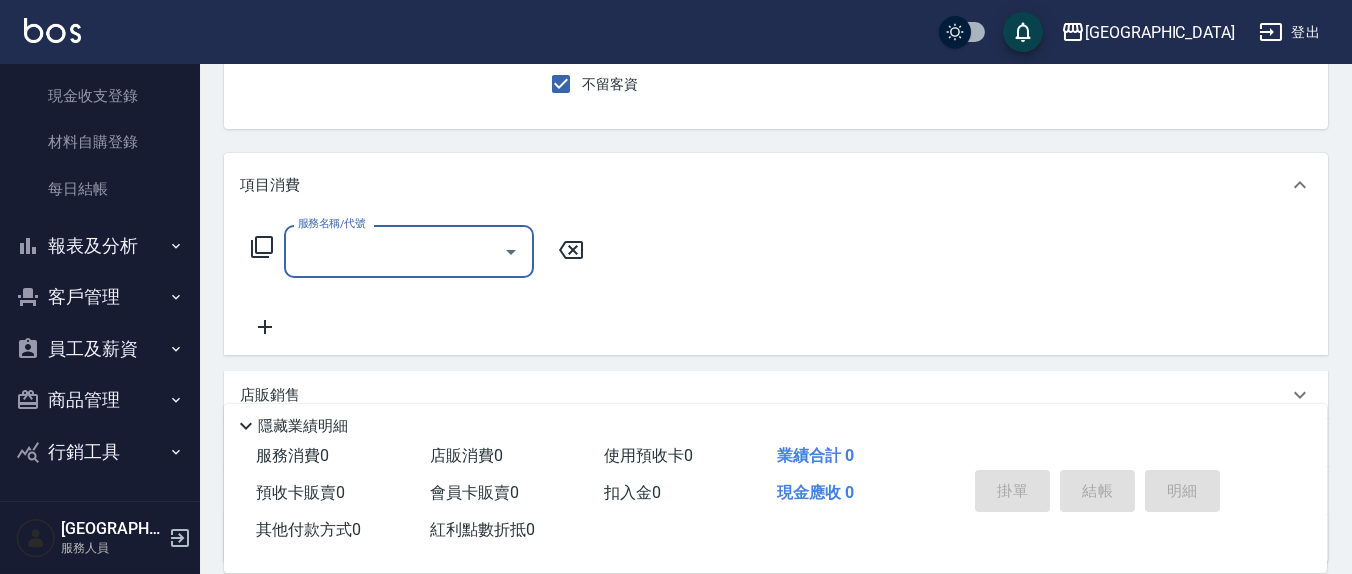 scroll, scrollTop: 208, scrollLeft: 0, axis: vertical 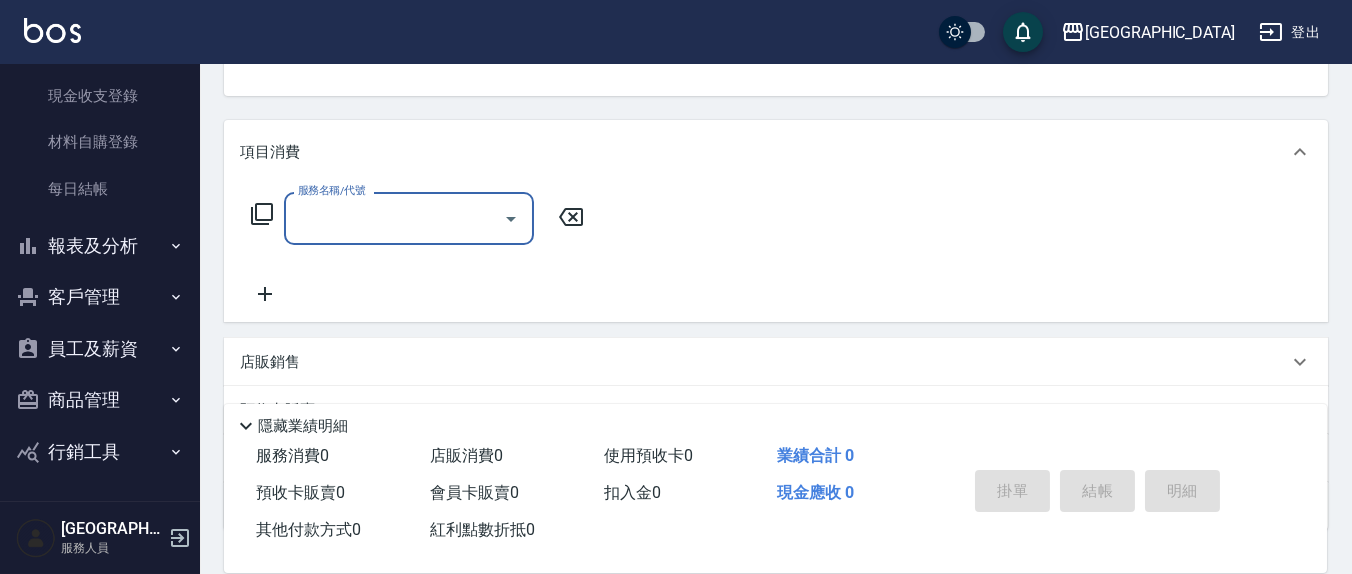 click on "服務名稱/代號" at bounding box center [394, 218] 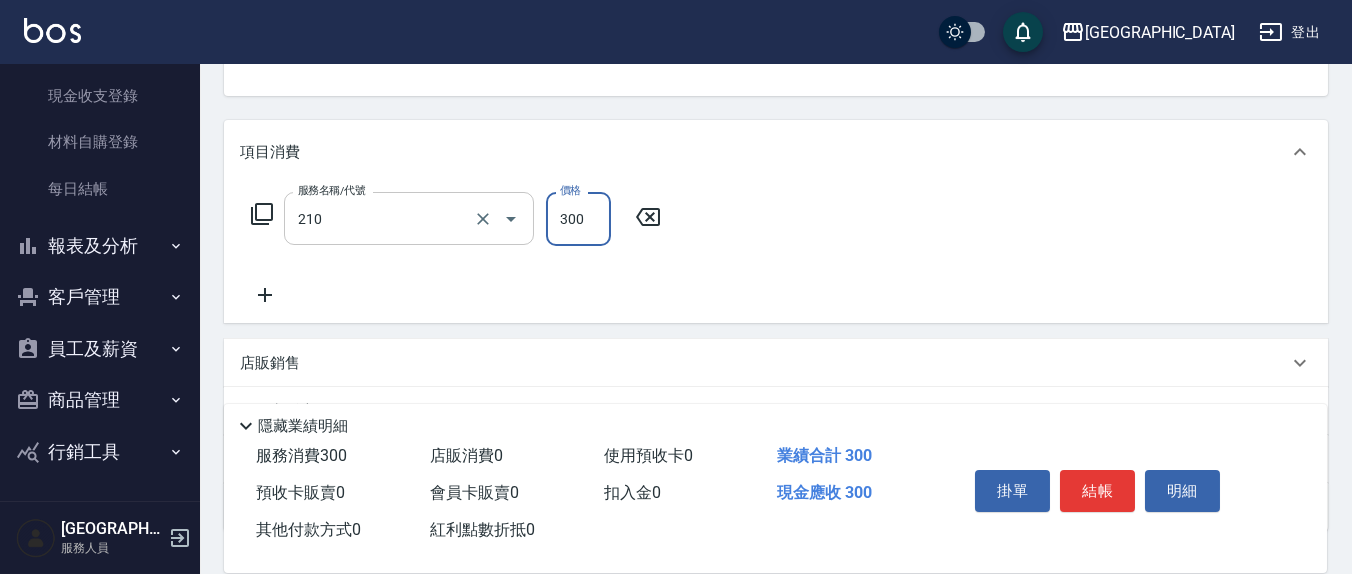 type on "[PERSON_NAME]洗髮精(210)" 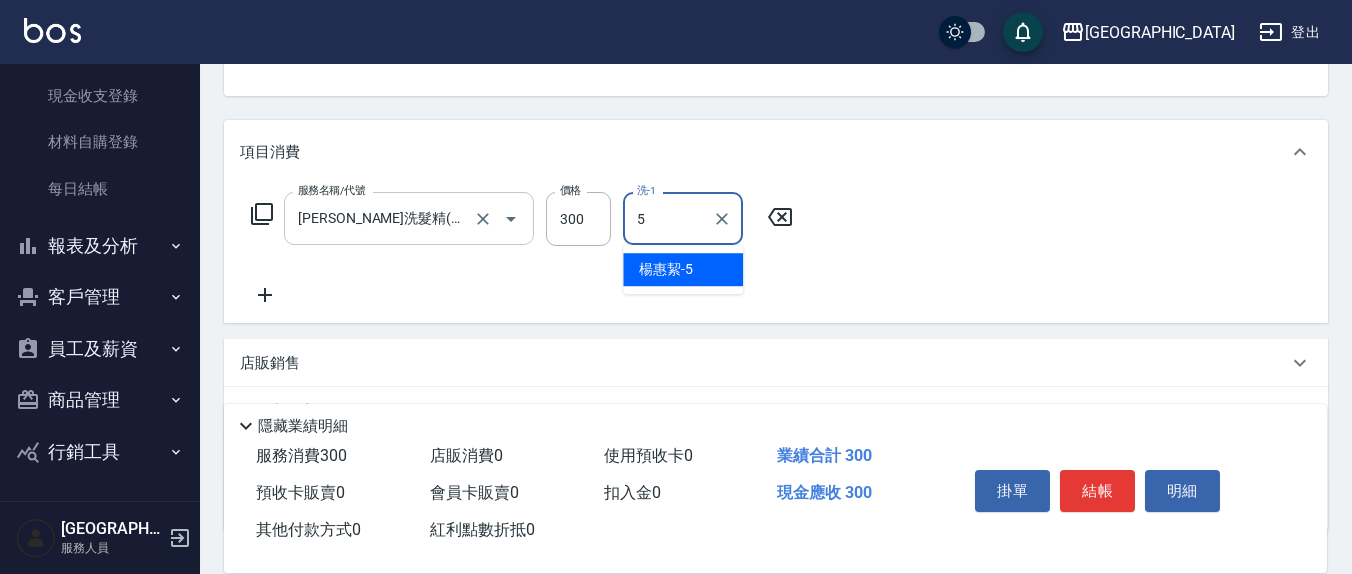 type on "[PERSON_NAME]5" 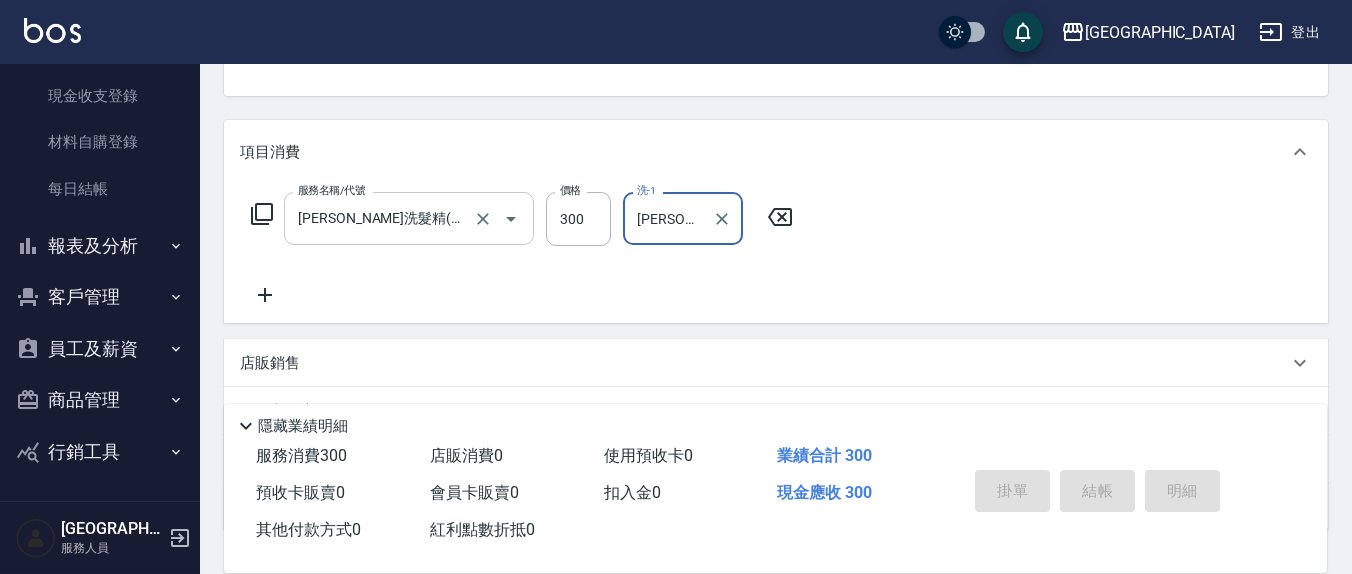 type 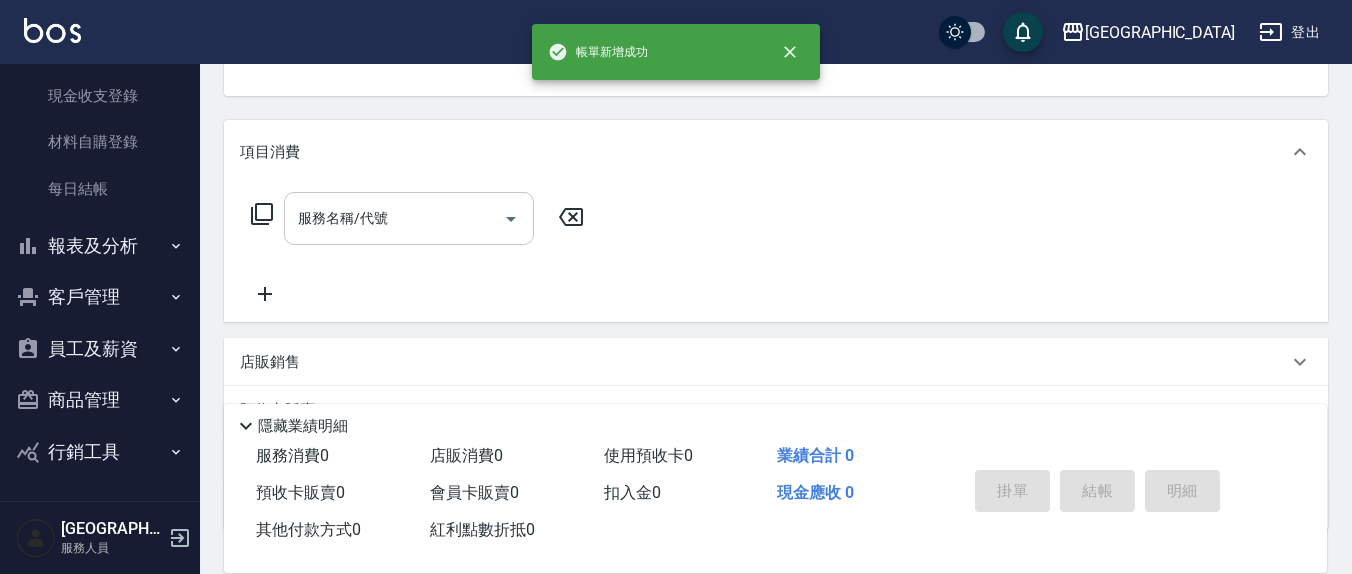scroll, scrollTop: 185, scrollLeft: 0, axis: vertical 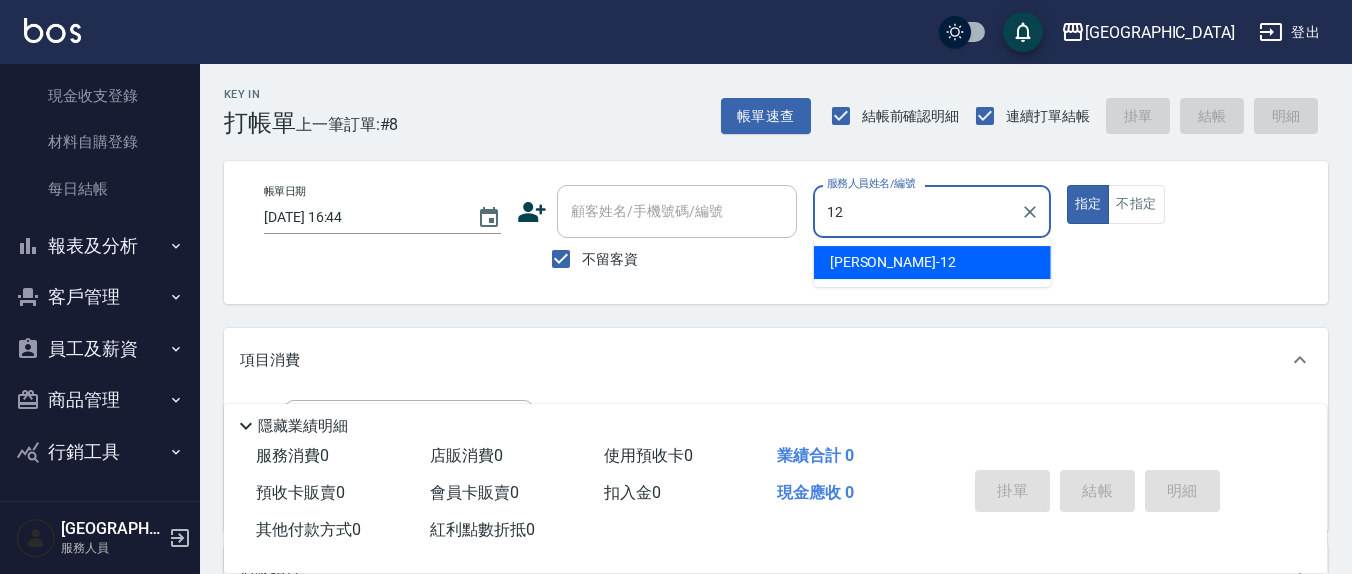 type on "[PERSON_NAME]-12" 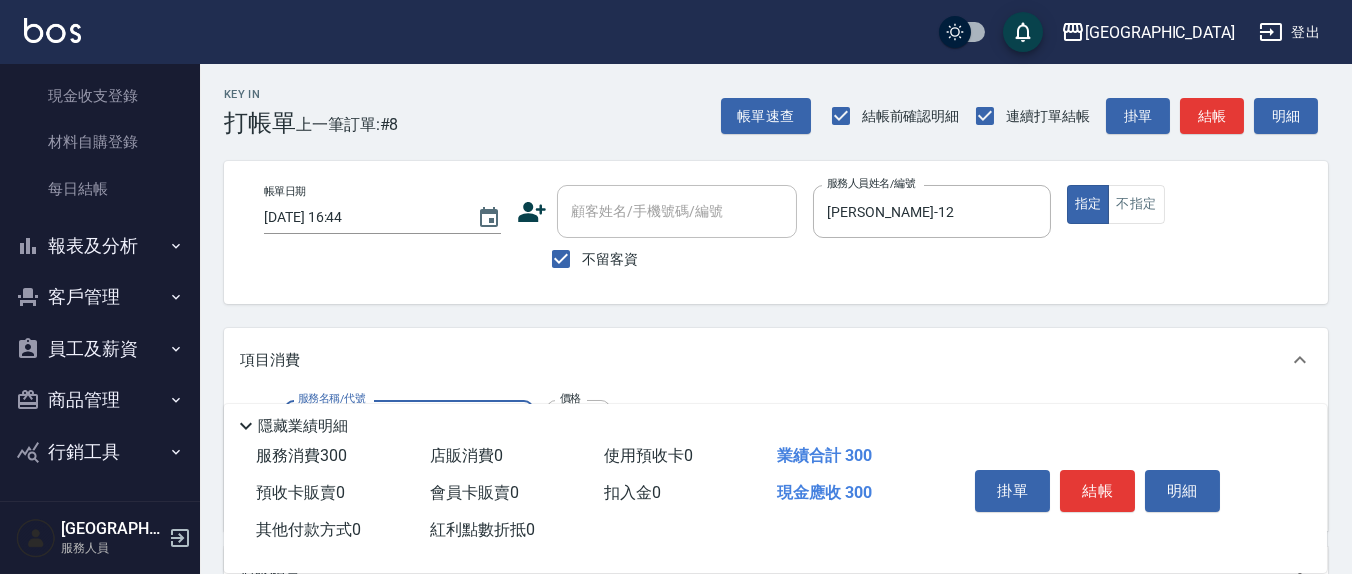 type on "[PERSON_NAME]洗髮精(210)" 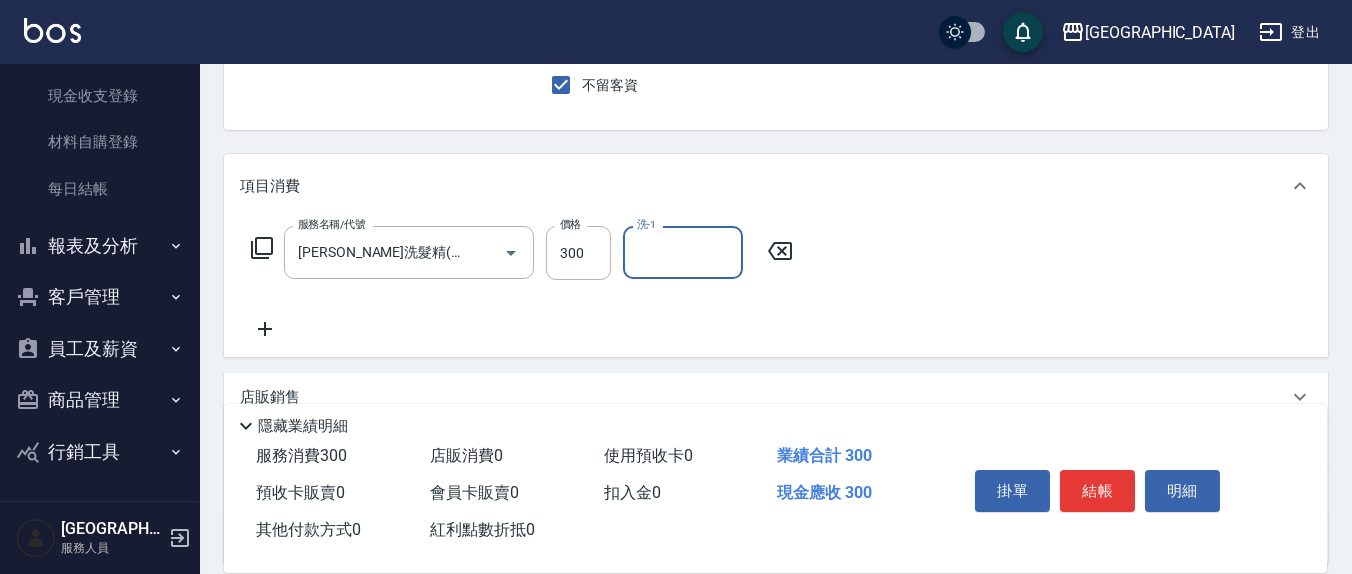 scroll, scrollTop: 208, scrollLeft: 0, axis: vertical 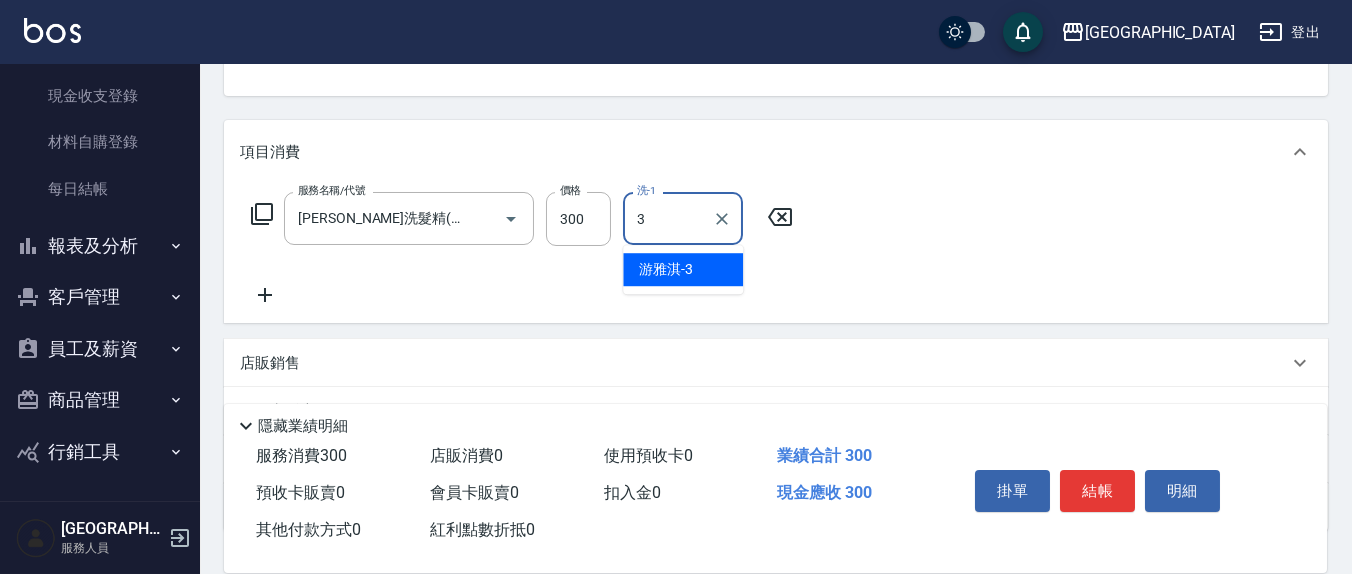 type on "[PERSON_NAME]-3" 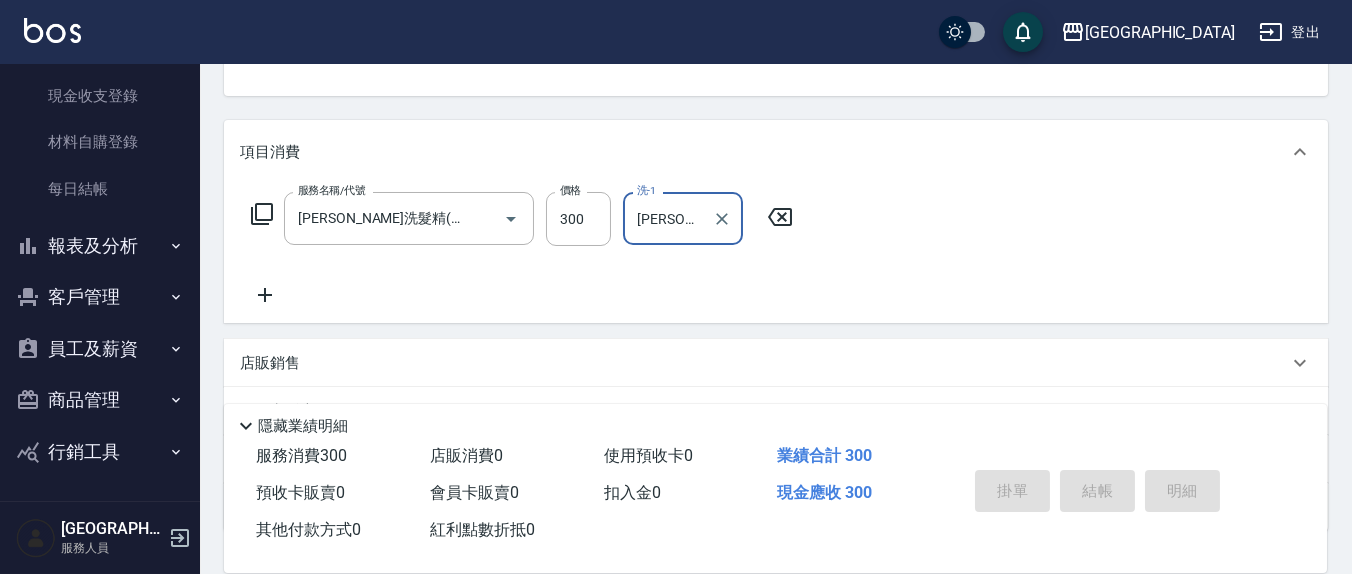 type 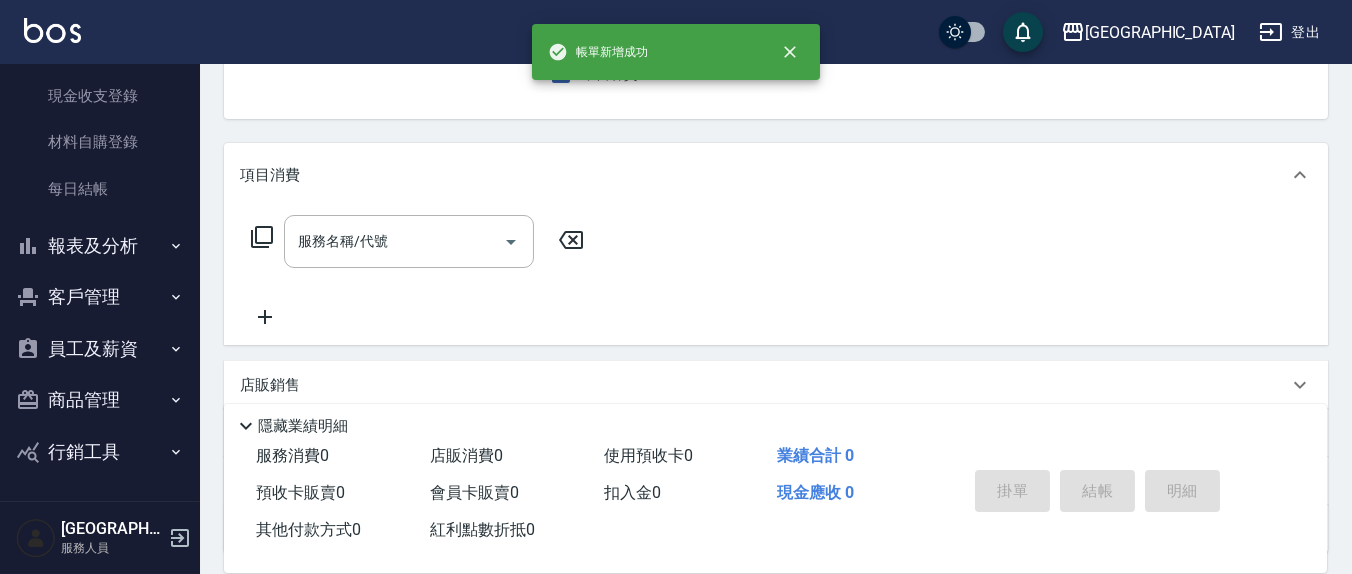 scroll, scrollTop: 0, scrollLeft: 0, axis: both 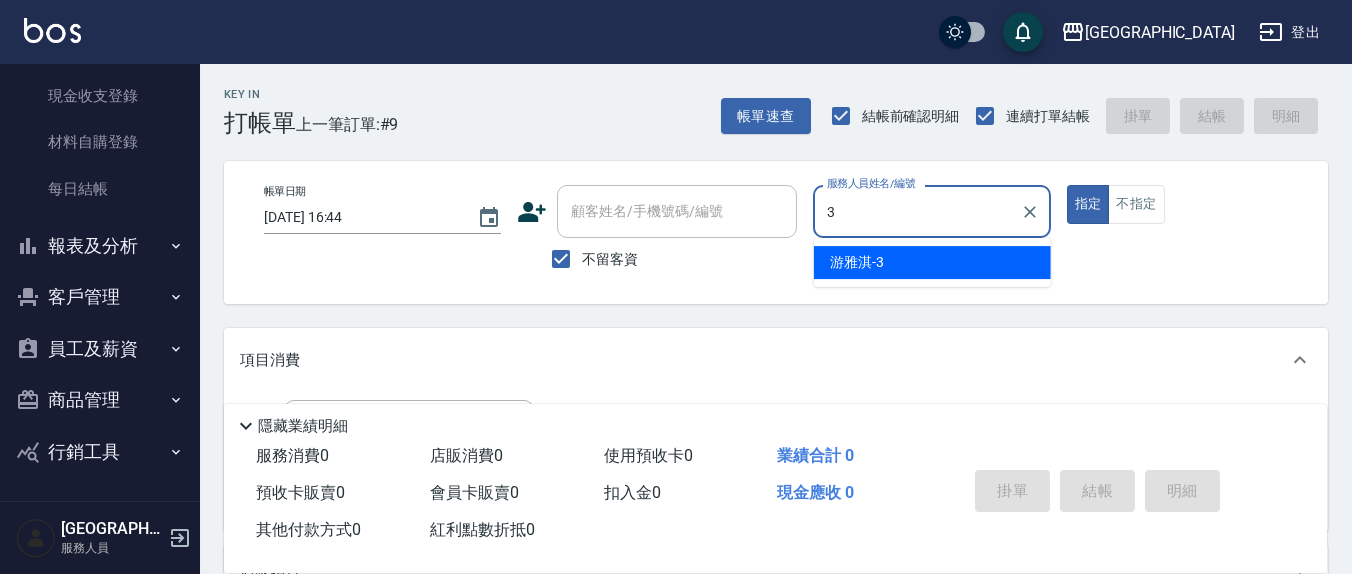 type on "[PERSON_NAME]-3" 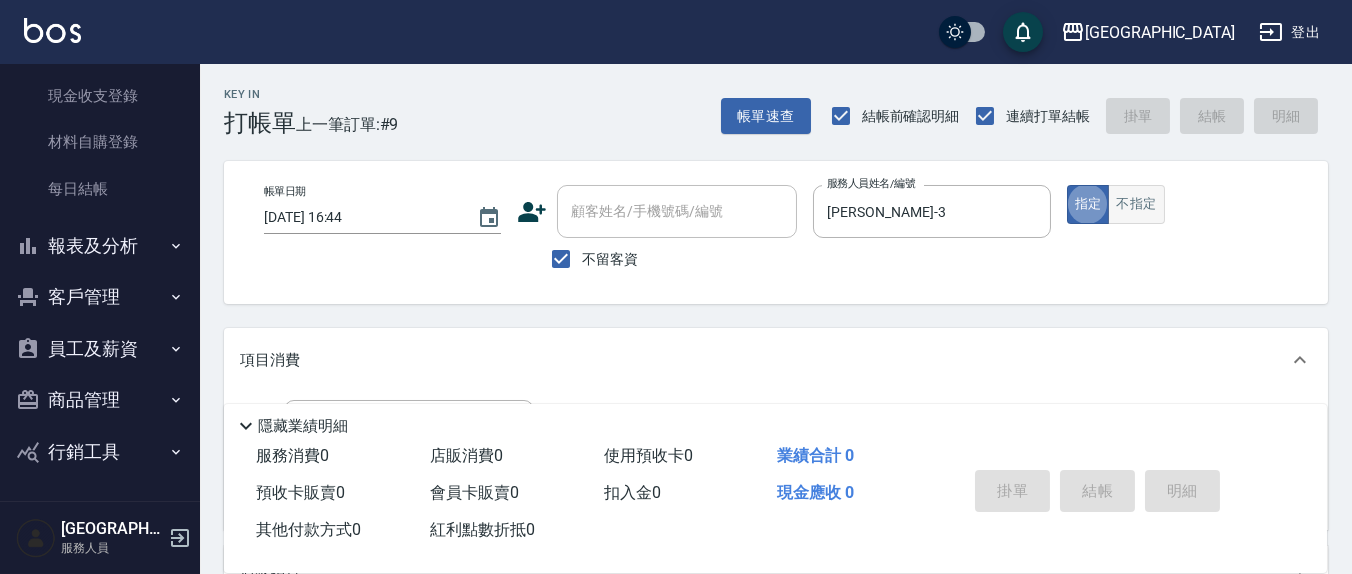 click on "不指定" at bounding box center [1136, 204] 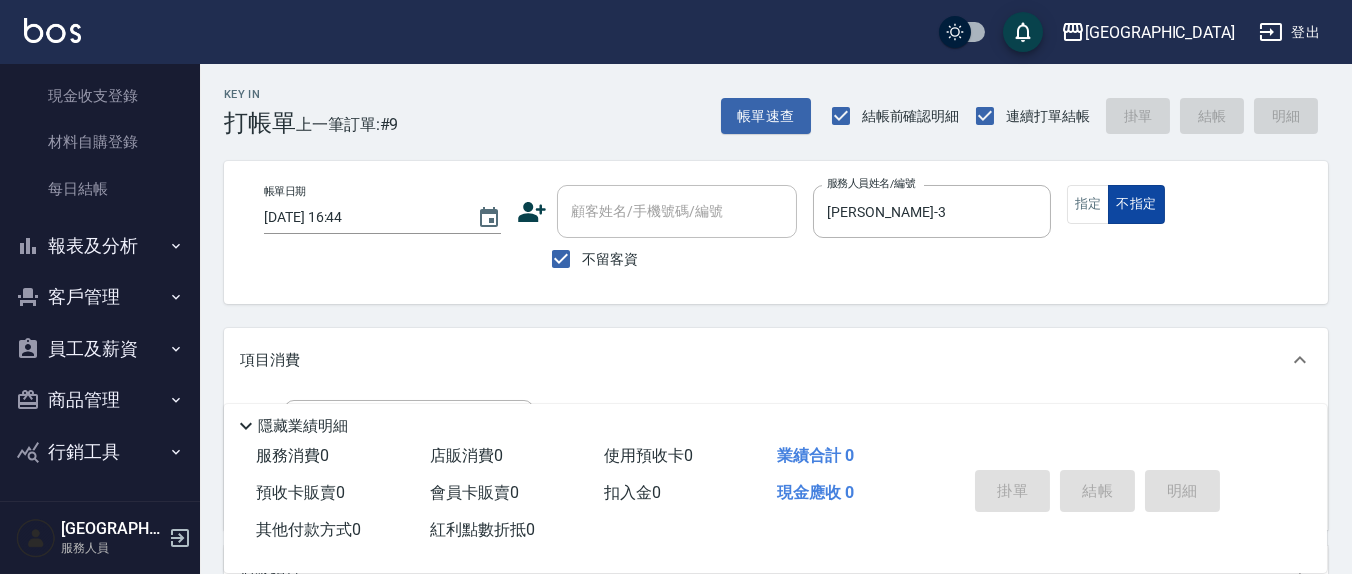 scroll, scrollTop: 208, scrollLeft: 0, axis: vertical 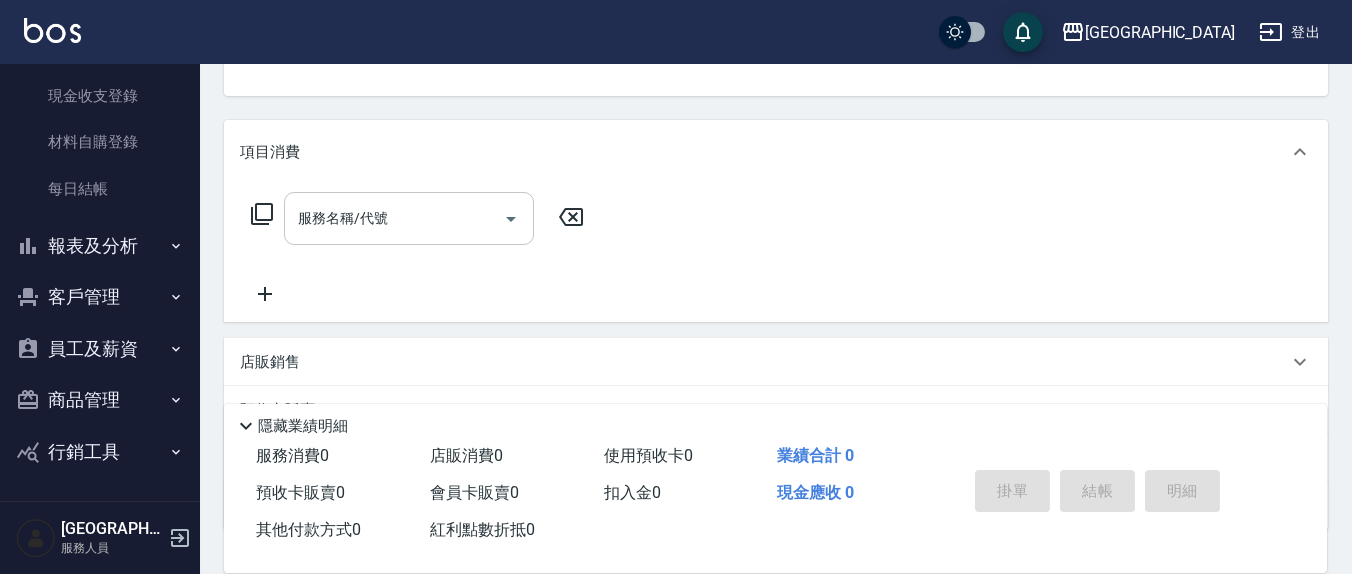 click on "服務名稱/代號" at bounding box center (394, 218) 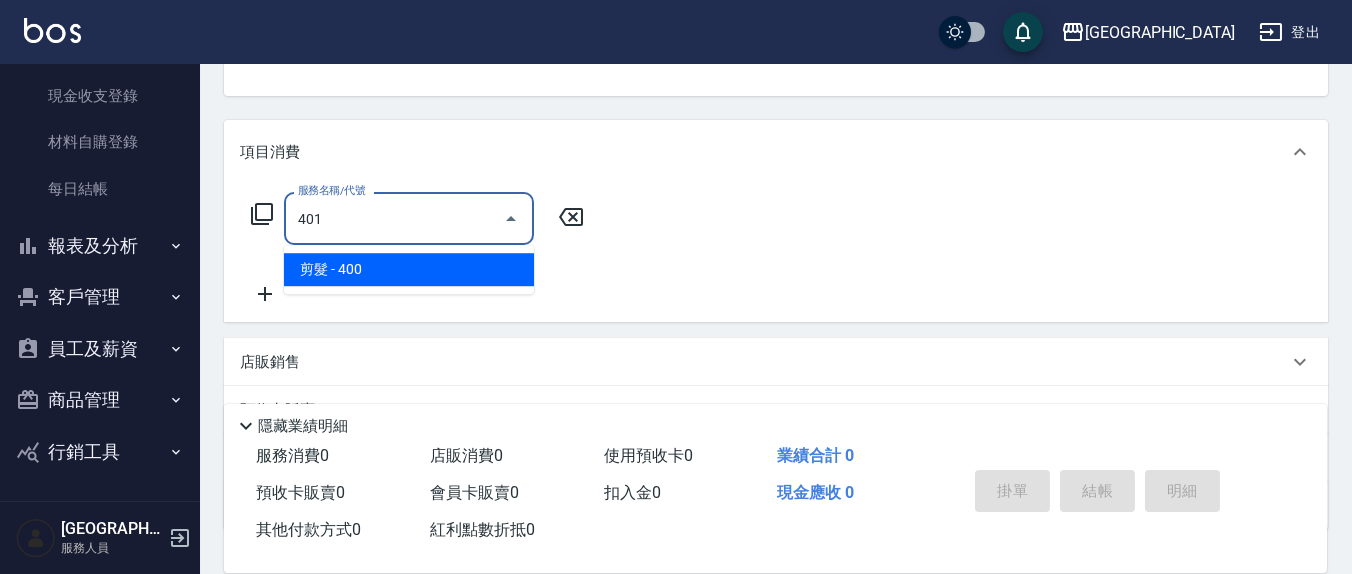 type on "剪髮(401)" 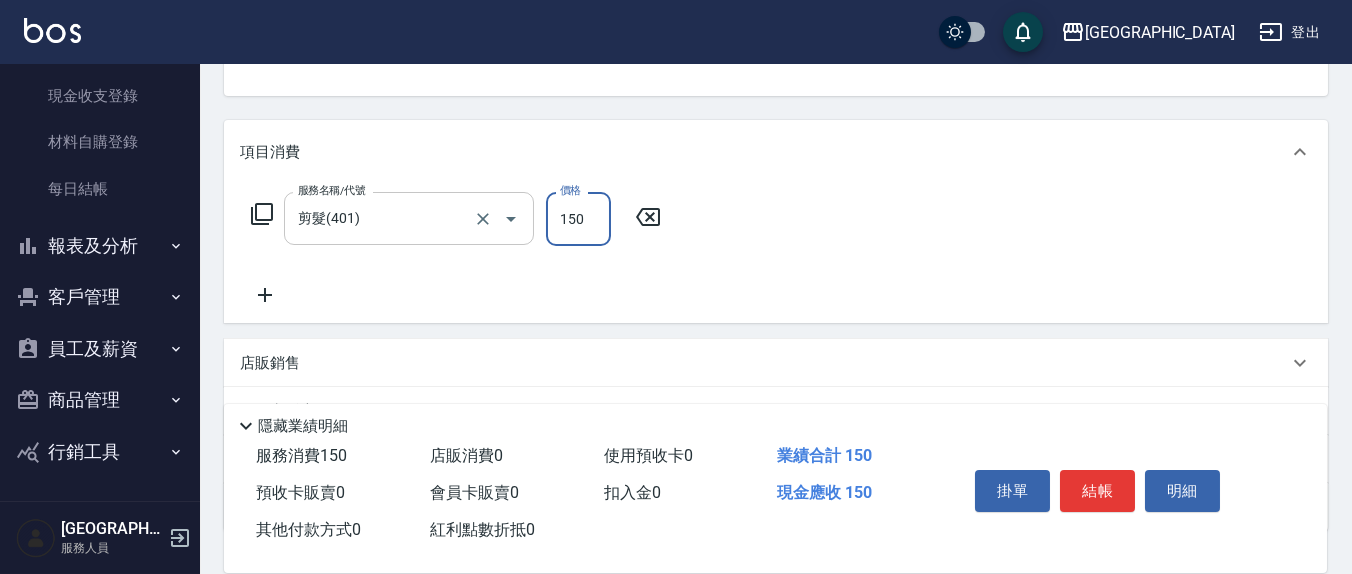 type on "150" 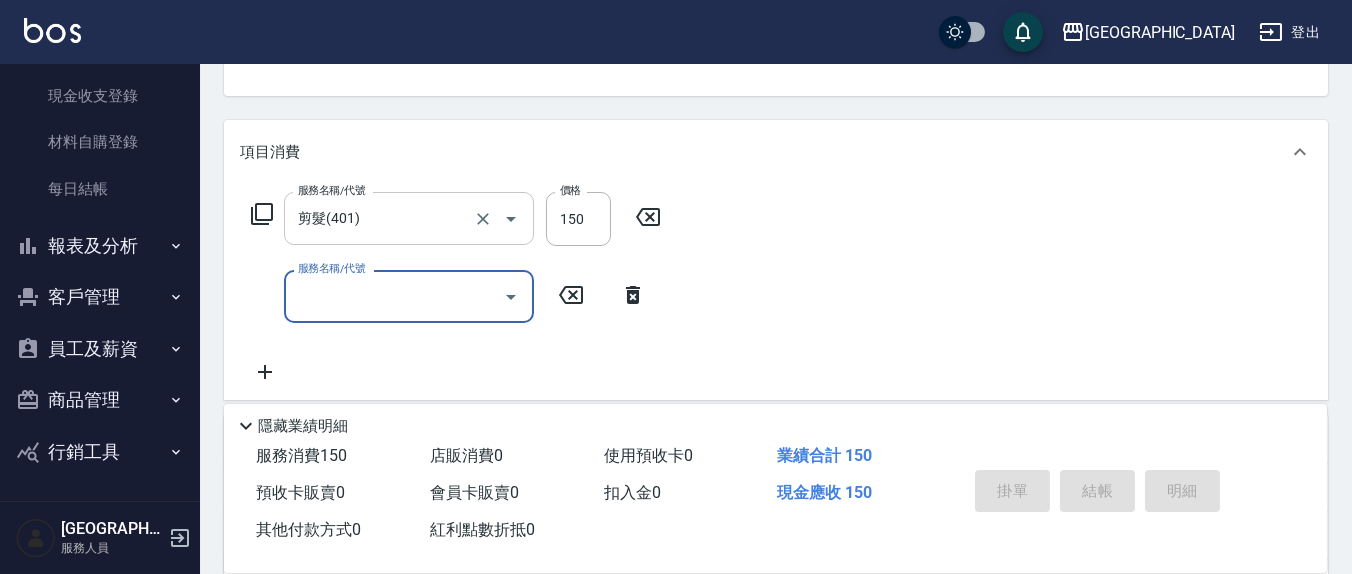 type 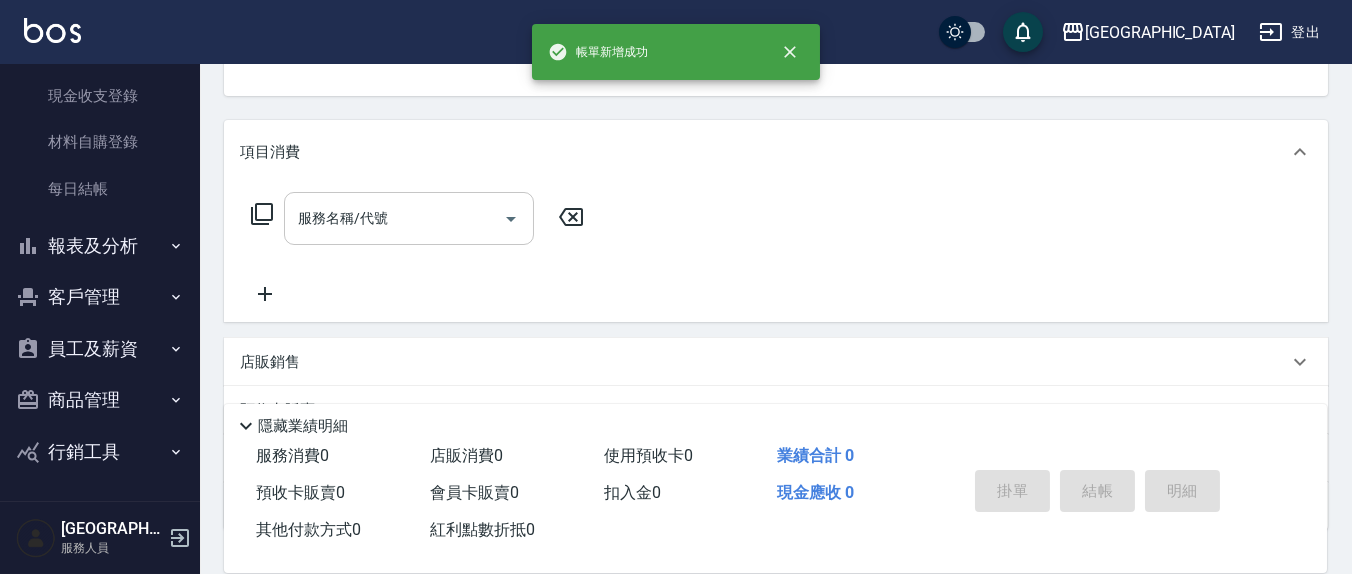 scroll, scrollTop: 185, scrollLeft: 0, axis: vertical 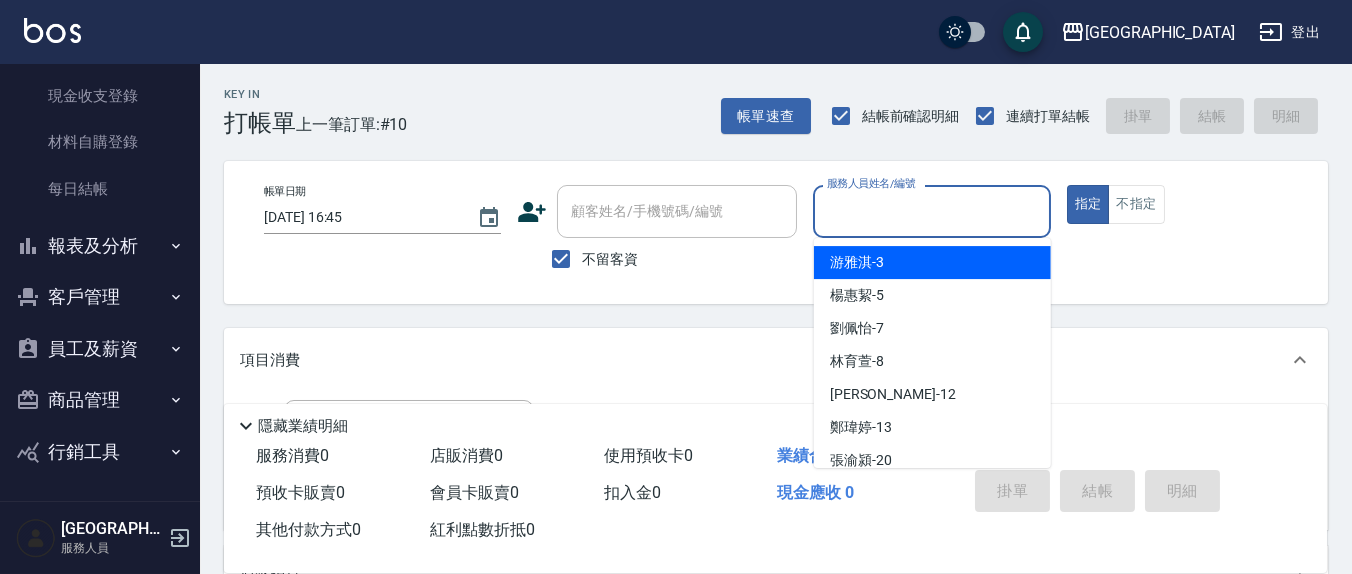 drag, startPoint x: 918, startPoint y: 204, endPoint x: 915, endPoint y: 214, distance: 10.440307 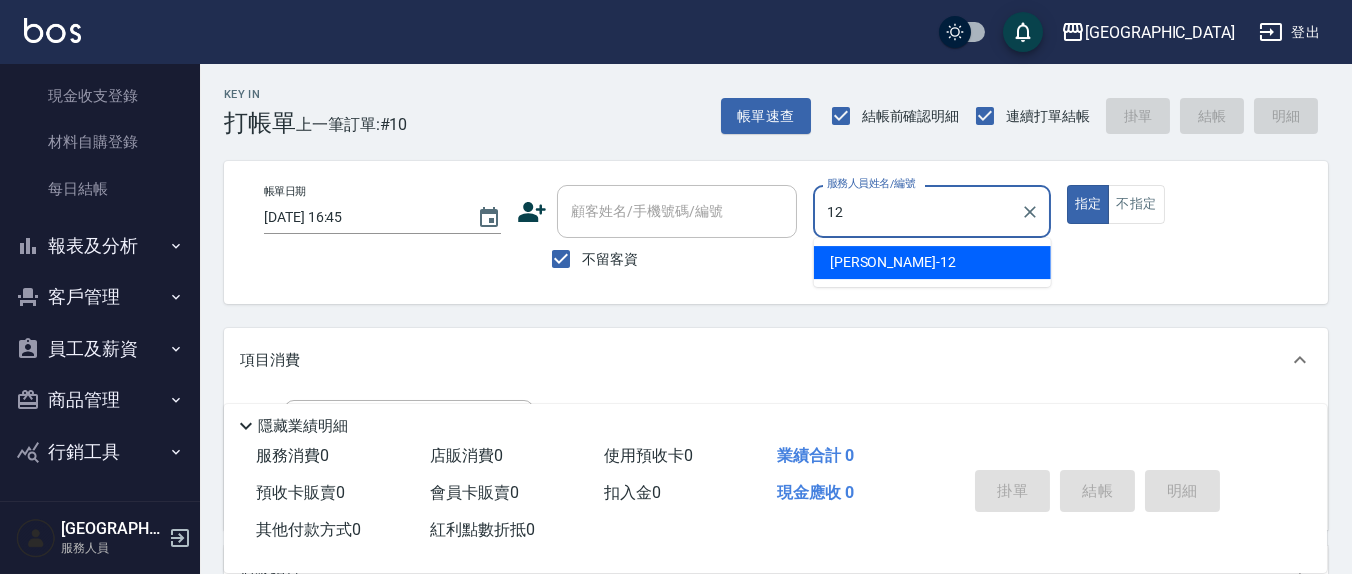 type on "[PERSON_NAME]-12" 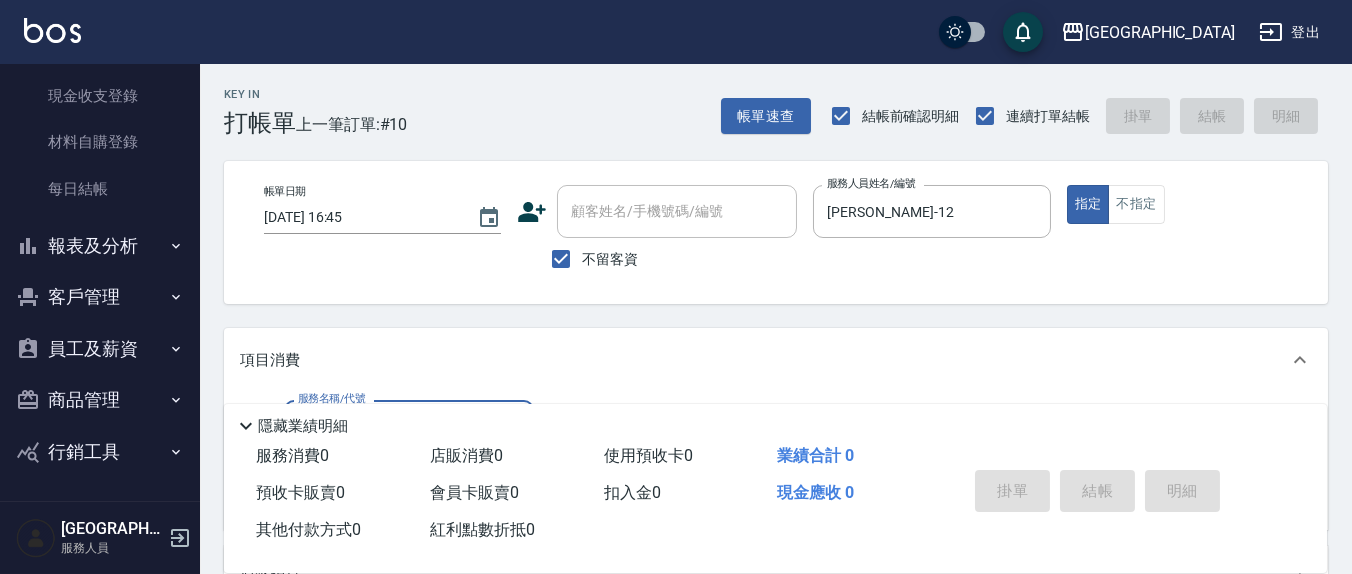 scroll, scrollTop: 208, scrollLeft: 0, axis: vertical 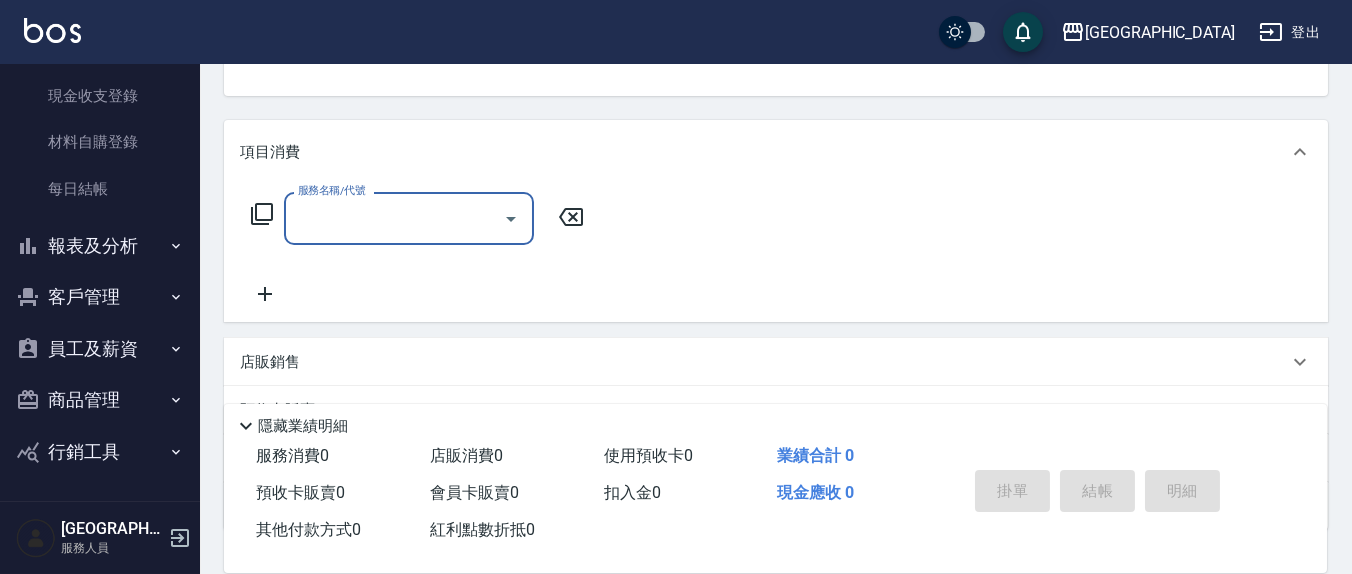 click on "服務名稱/代號" at bounding box center (394, 218) 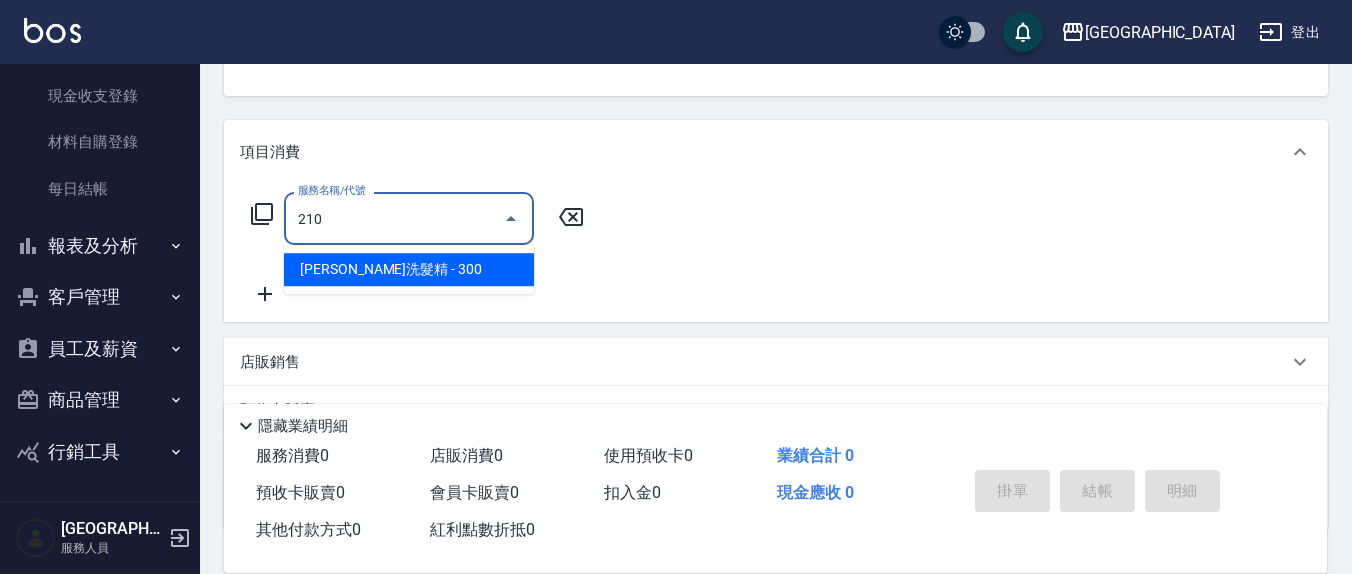 type on "[PERSON_NAME]洗髮精(210)" 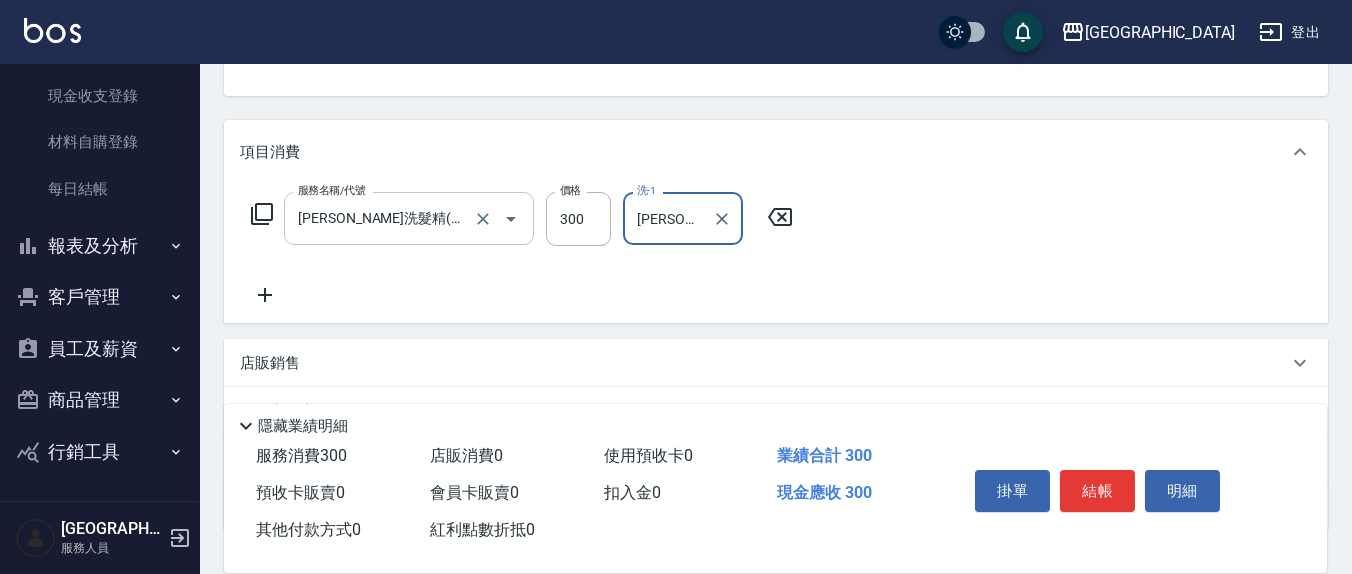type on "[PERSON_NAME]5" 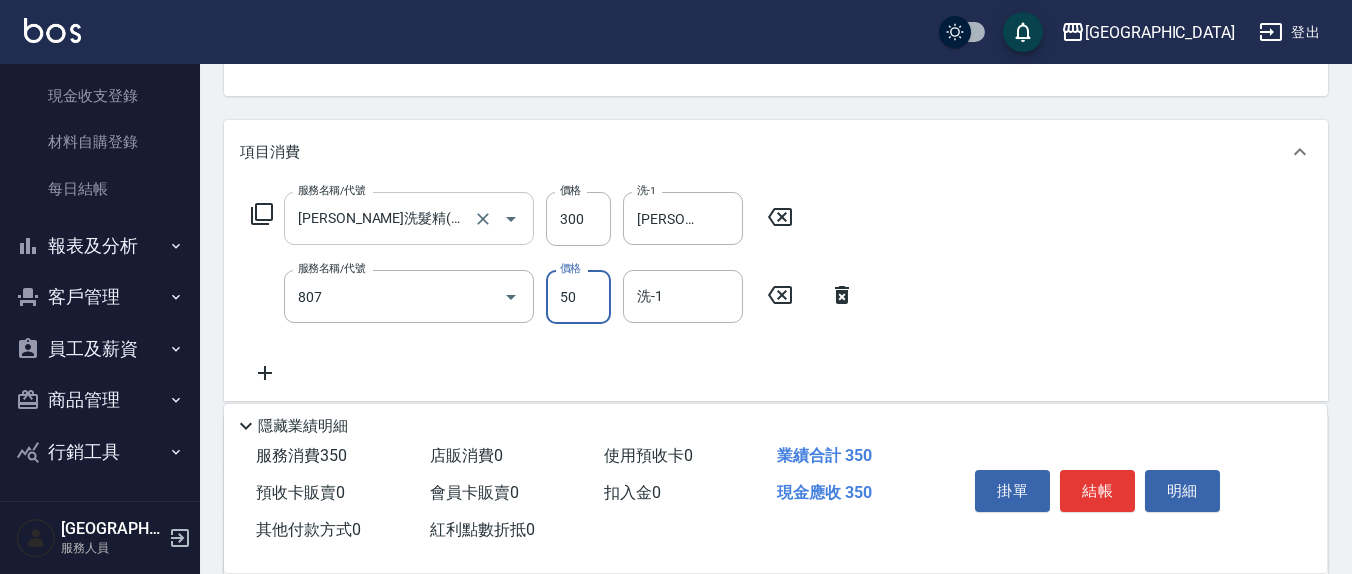 type on "TG護髮素(潤絲)(807)" 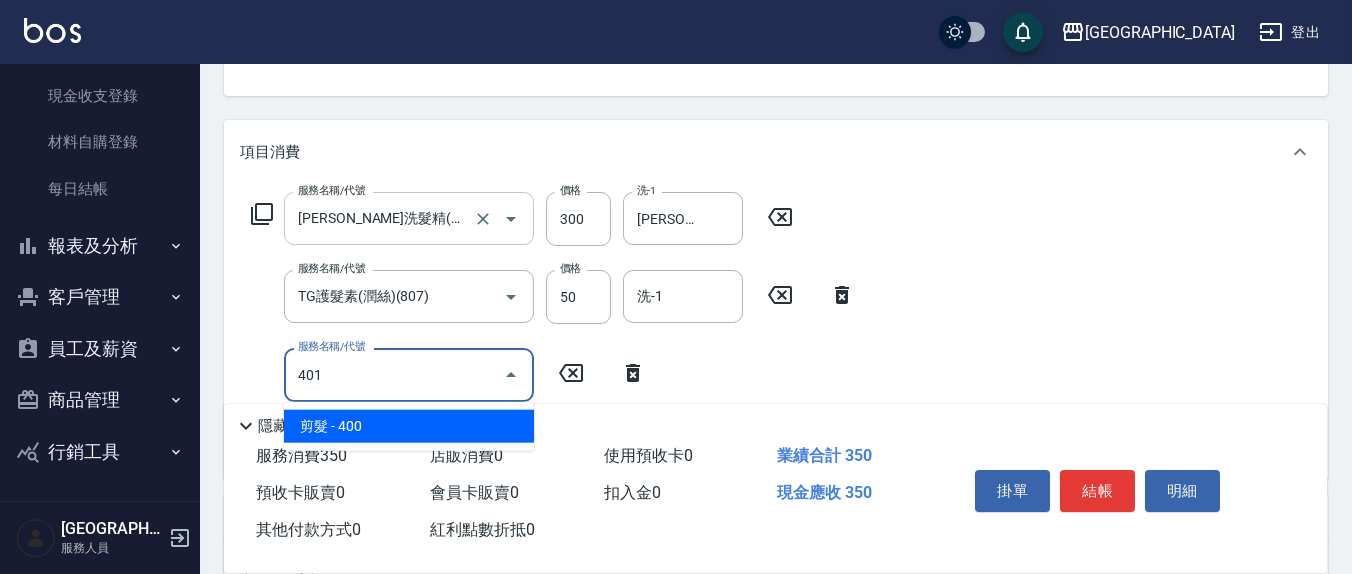 type on "剪髮(401)" 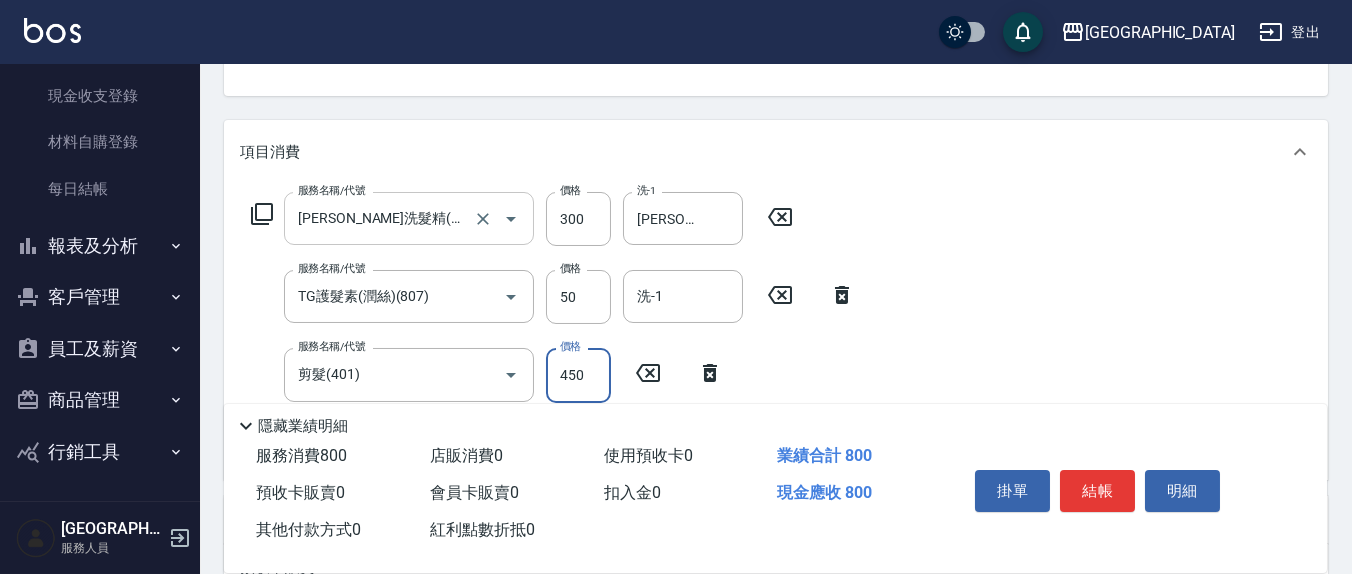 type on "450" 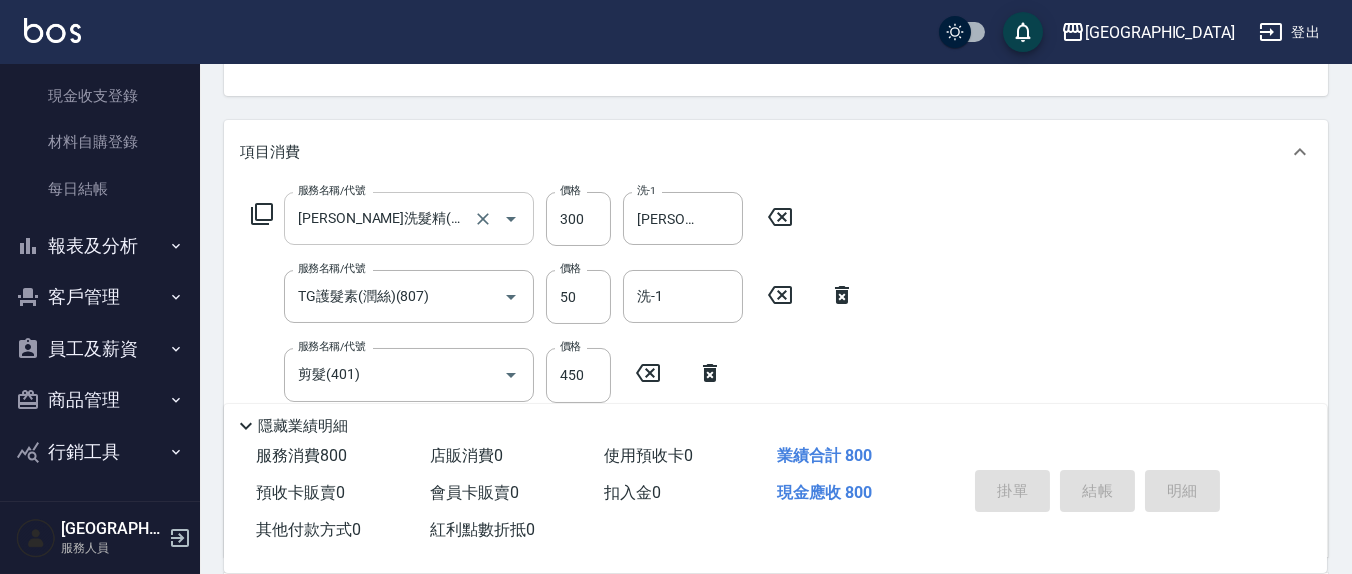 type 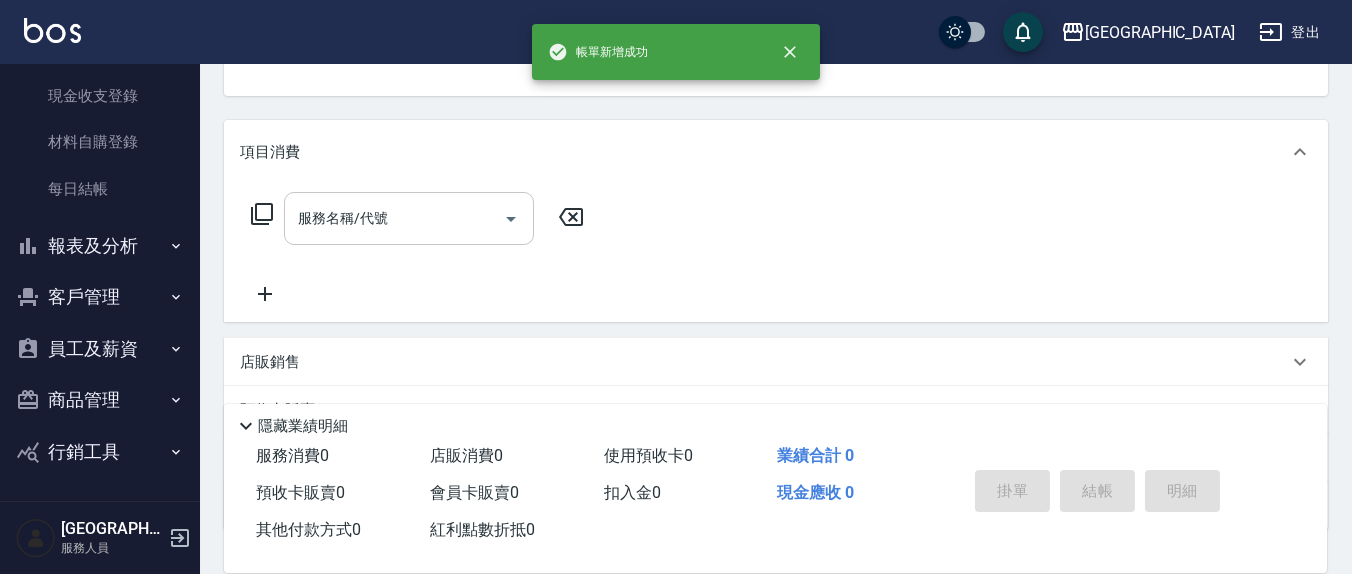scroll, scrollTop: 185, scrollLeft: 0, axis: vertical 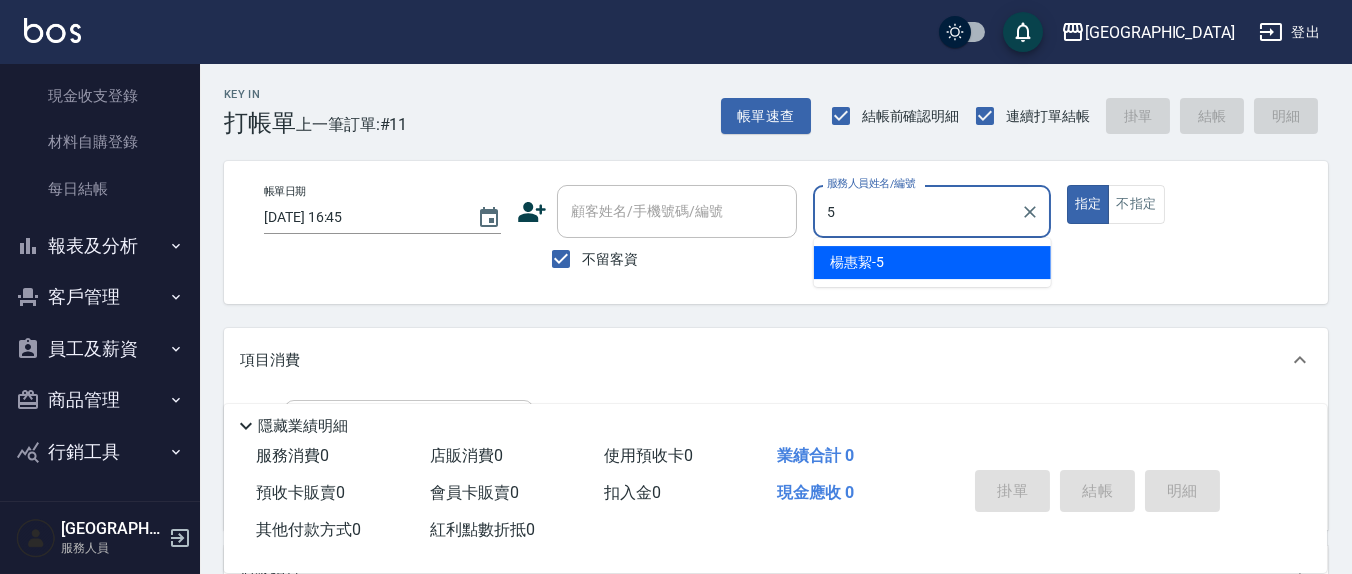 type on "[PERSON_NAME]5" 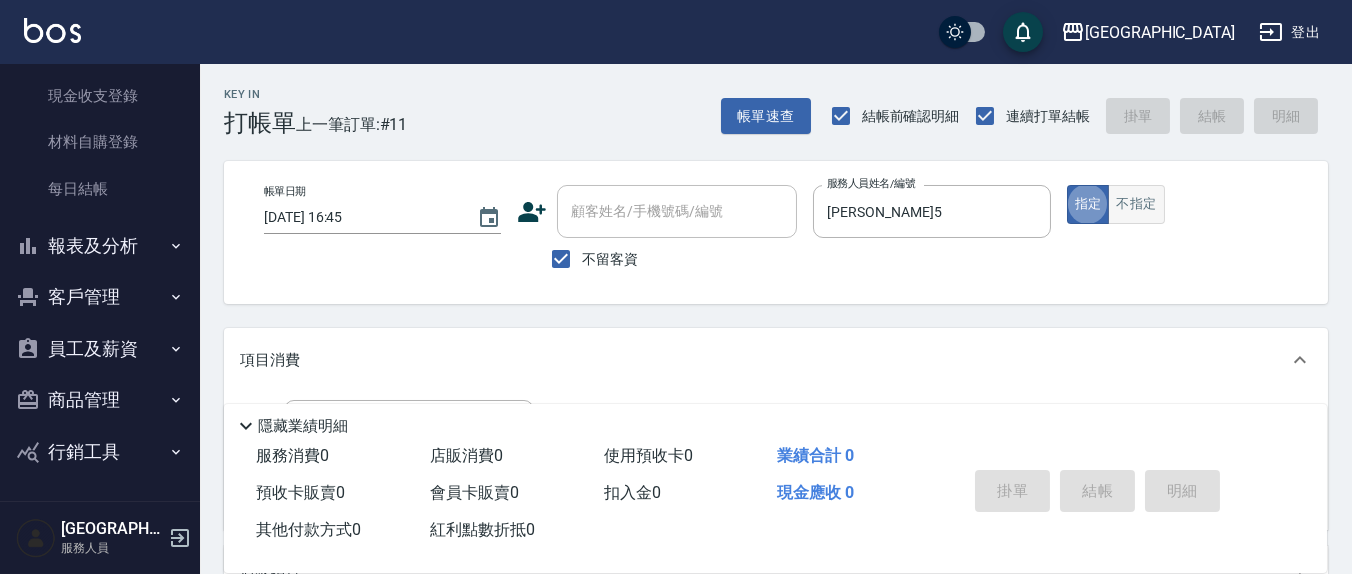 click on "不指定" at bounding box center (1136, 204) 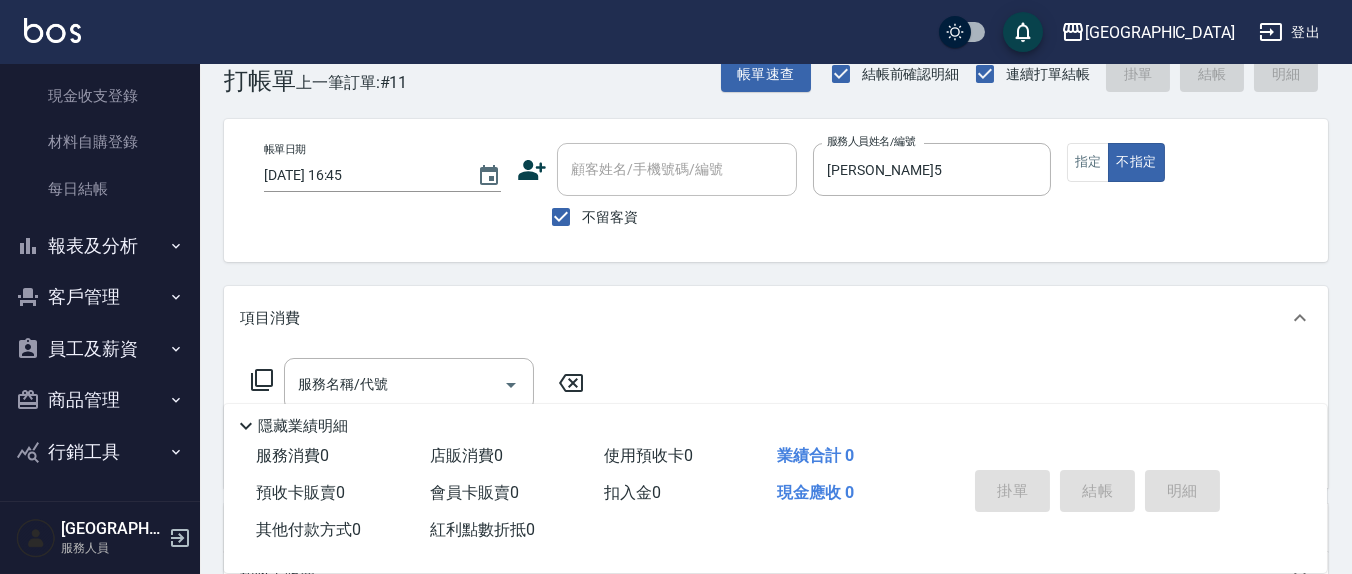 scroll, scrollTop: 208, scrollLeft: 0, axis: vertical 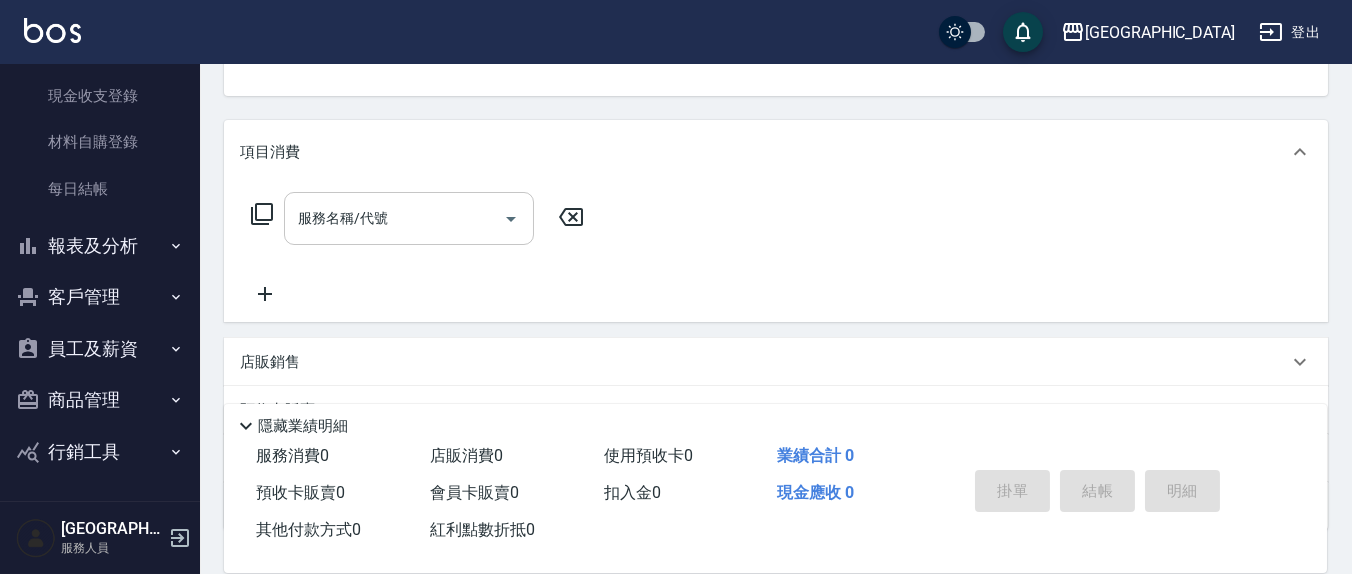 click on "服務名稱/代號" at bounding box center [394, 218] 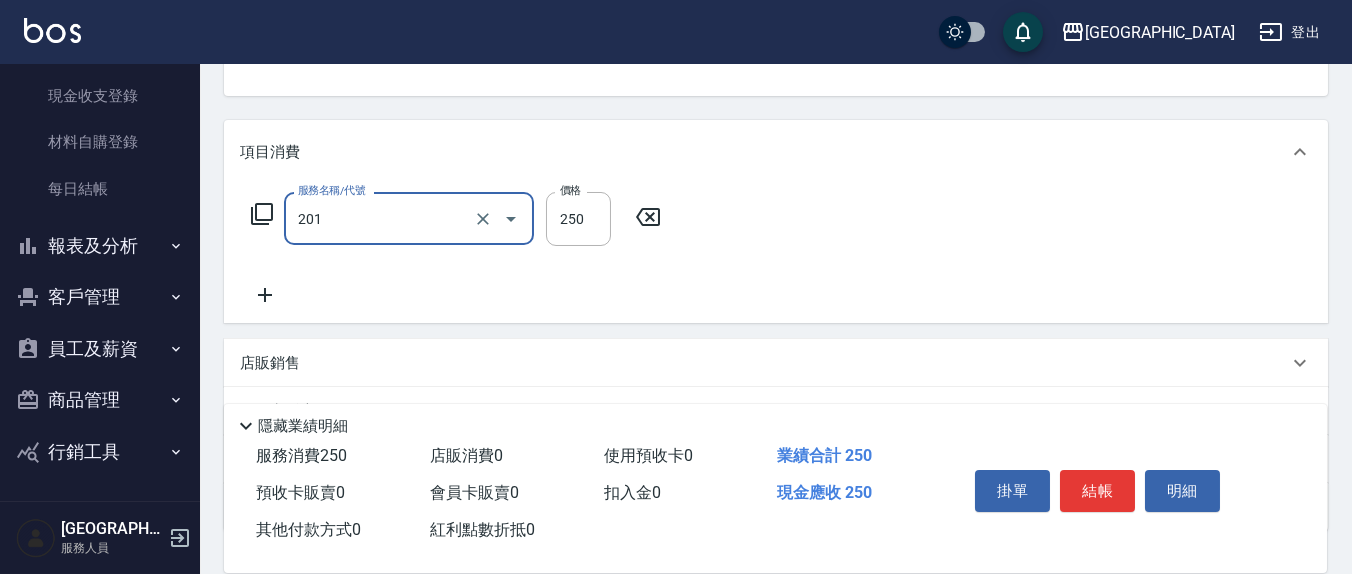 type on "洗髮(201)" 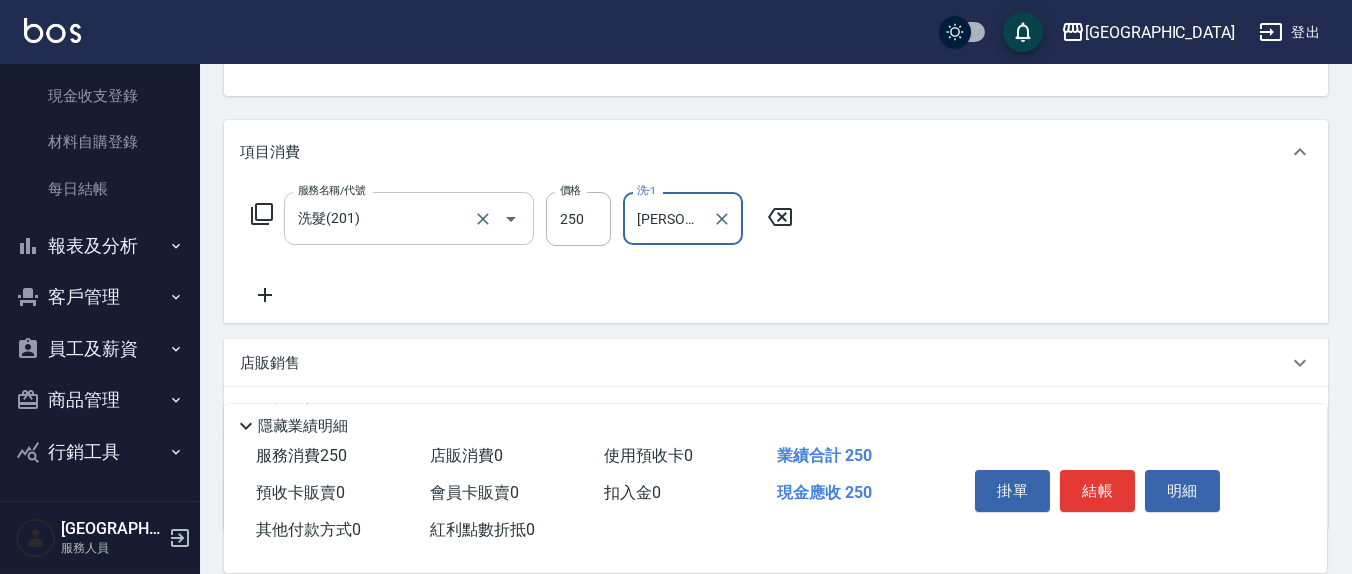 type on "[PERSON_NAME]-8" 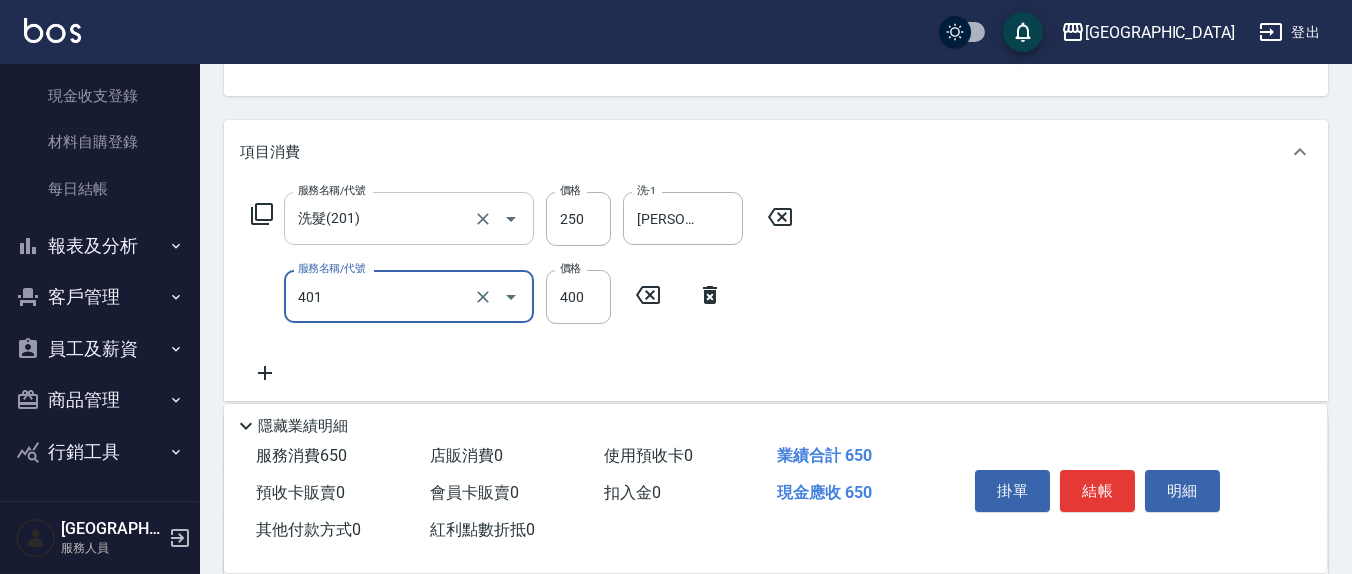 type on "剪髮(401)" 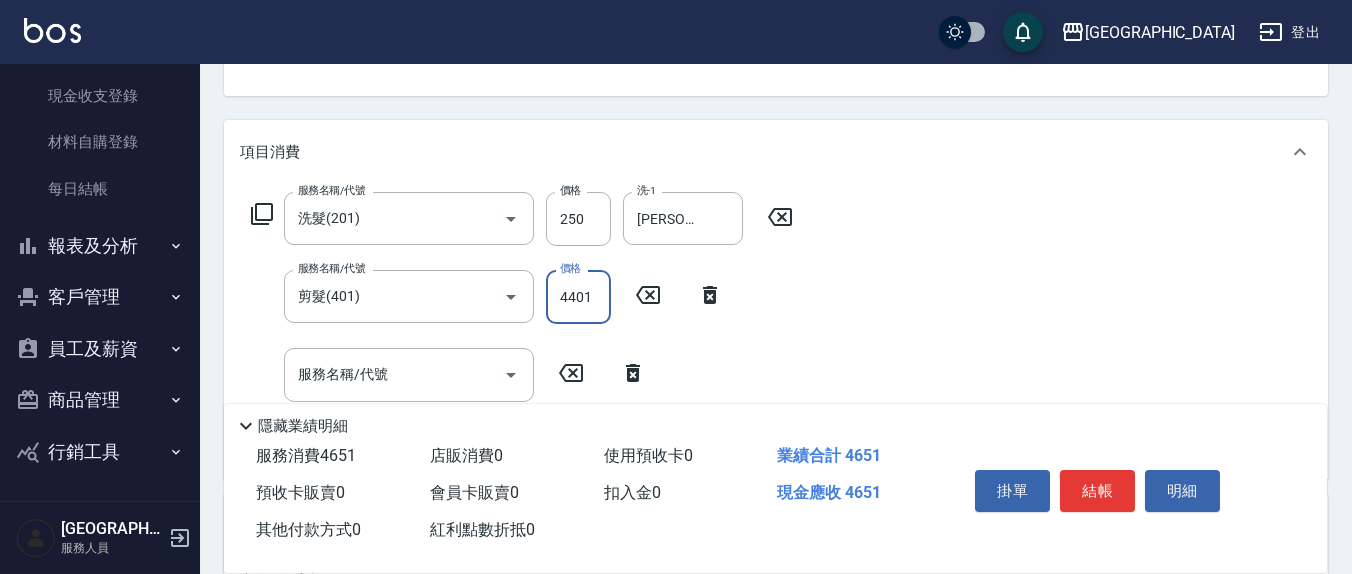 click on "4401" at bounding box center [578, 297] 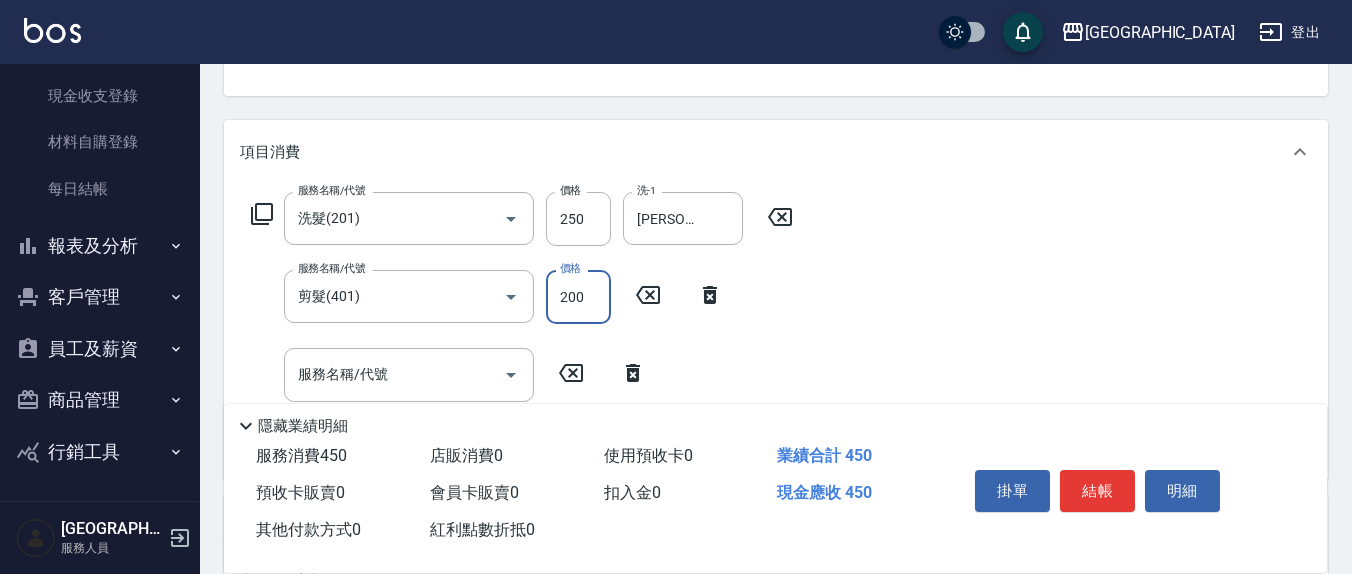 type on "200" 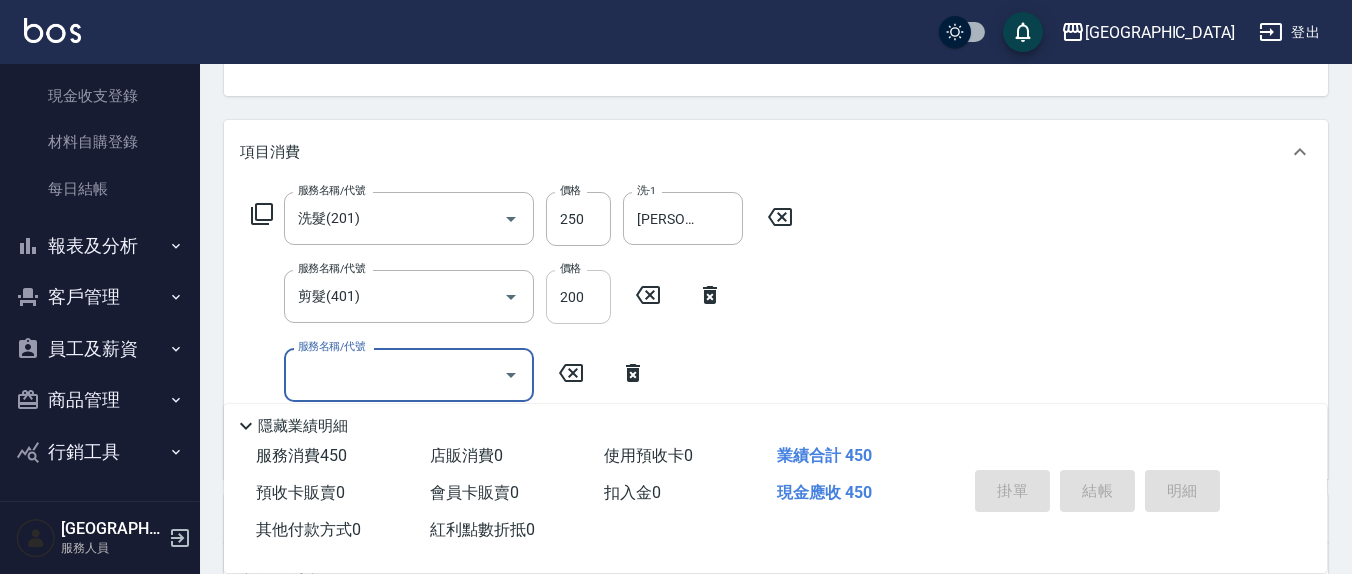 type 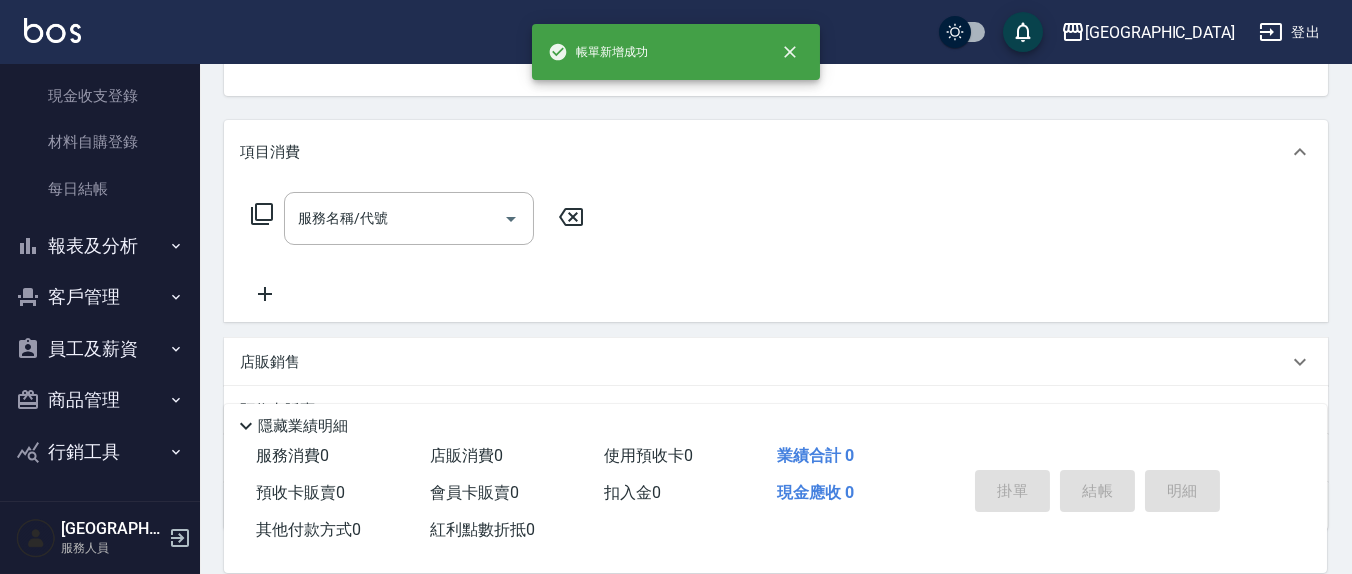 scroll, scrollTop: 185, scrollLeft: 0, axis: vertical 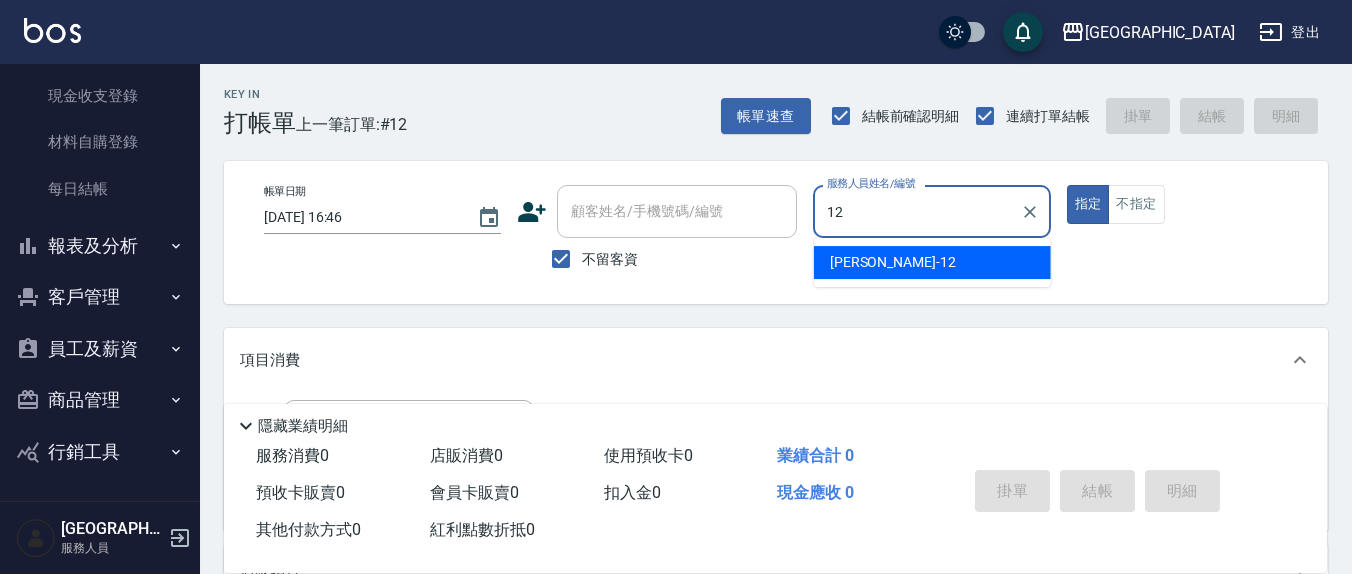 type on "[PERSON_NAME]-12" 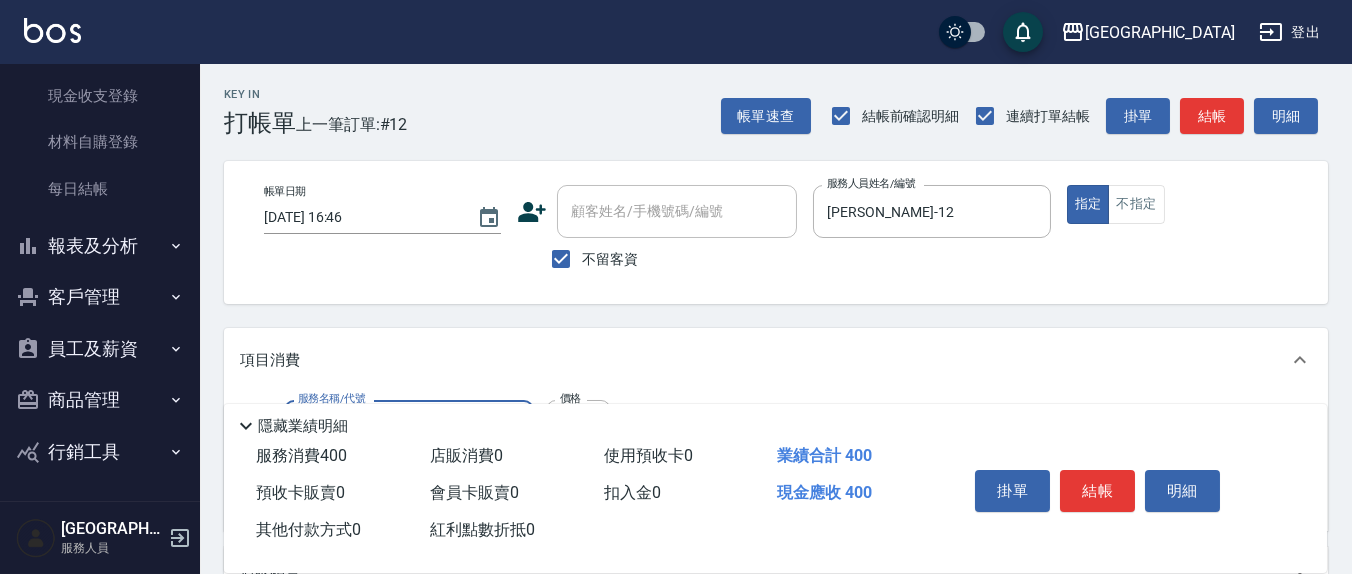 type on "健康洗(206)" 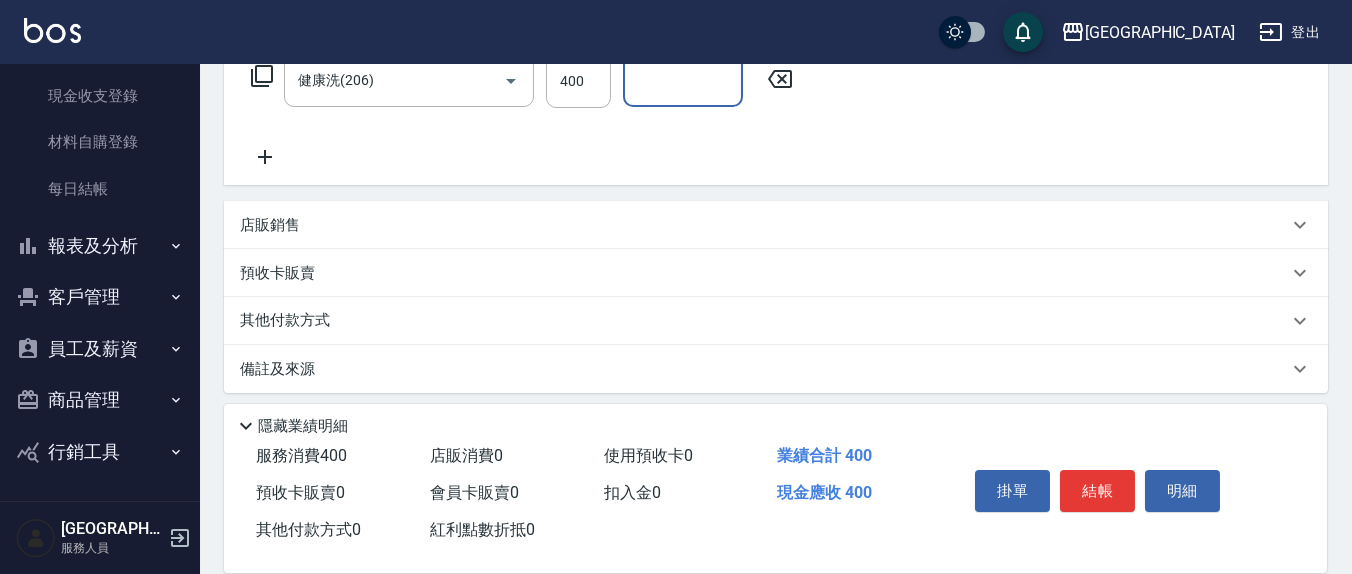 scroll, scrollTop: 353, scrollLeft: 0, axis: vertical 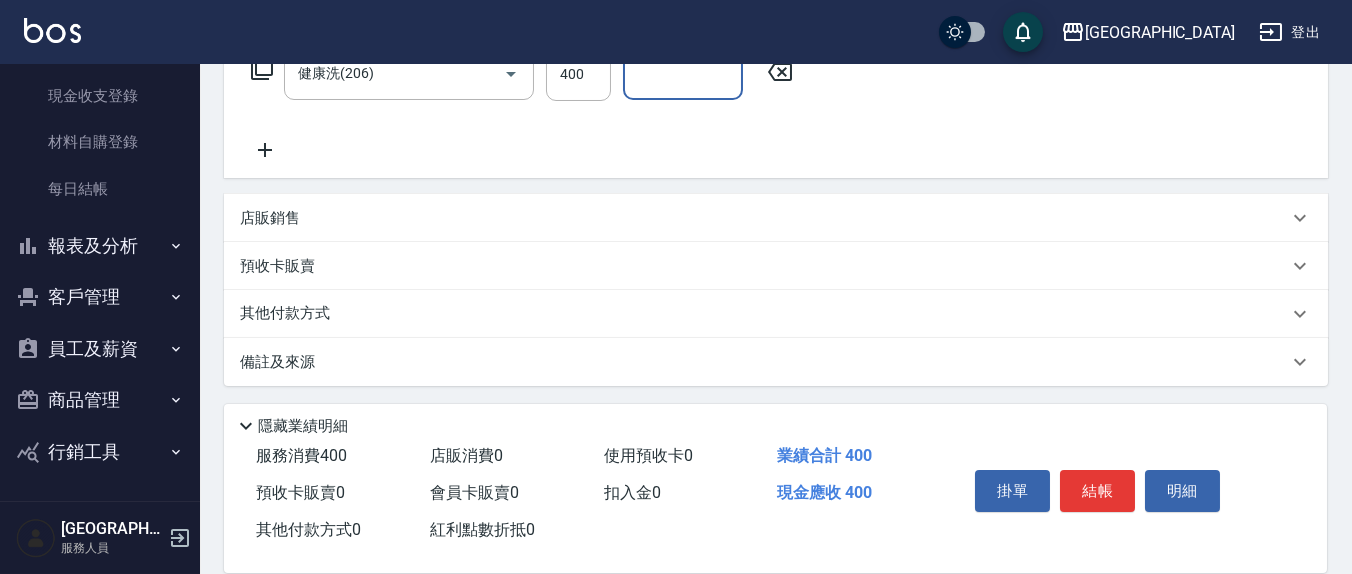 click on "洗-1" at bounding box center (683, 73) 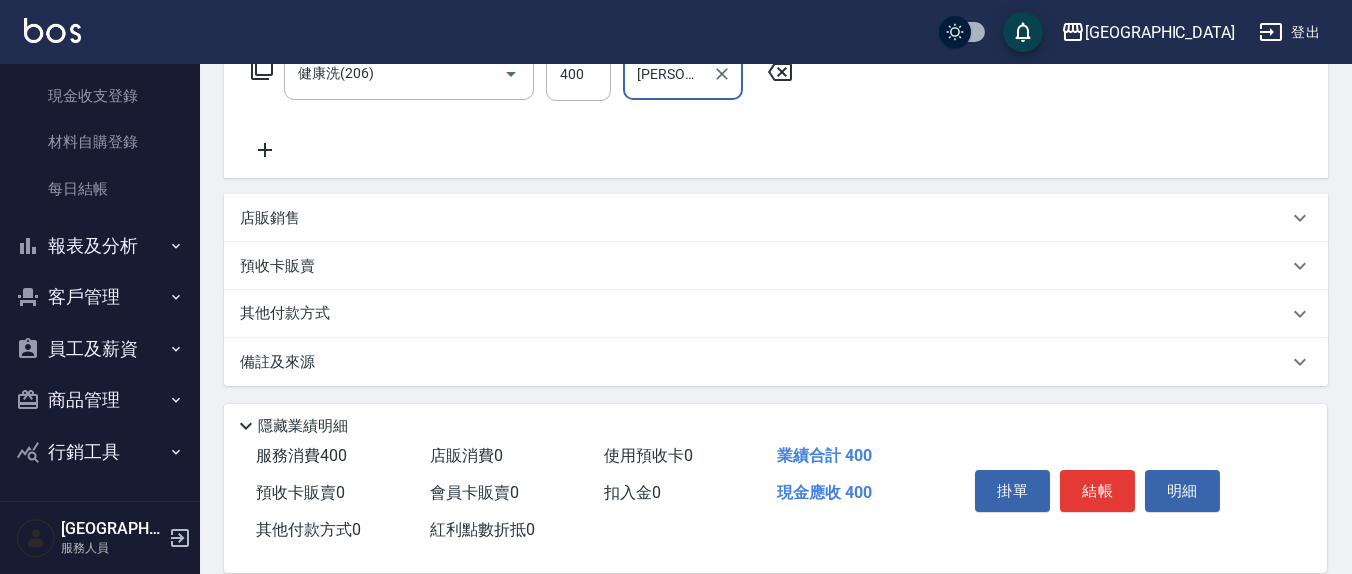type on "[PERSON_NAME]-8" 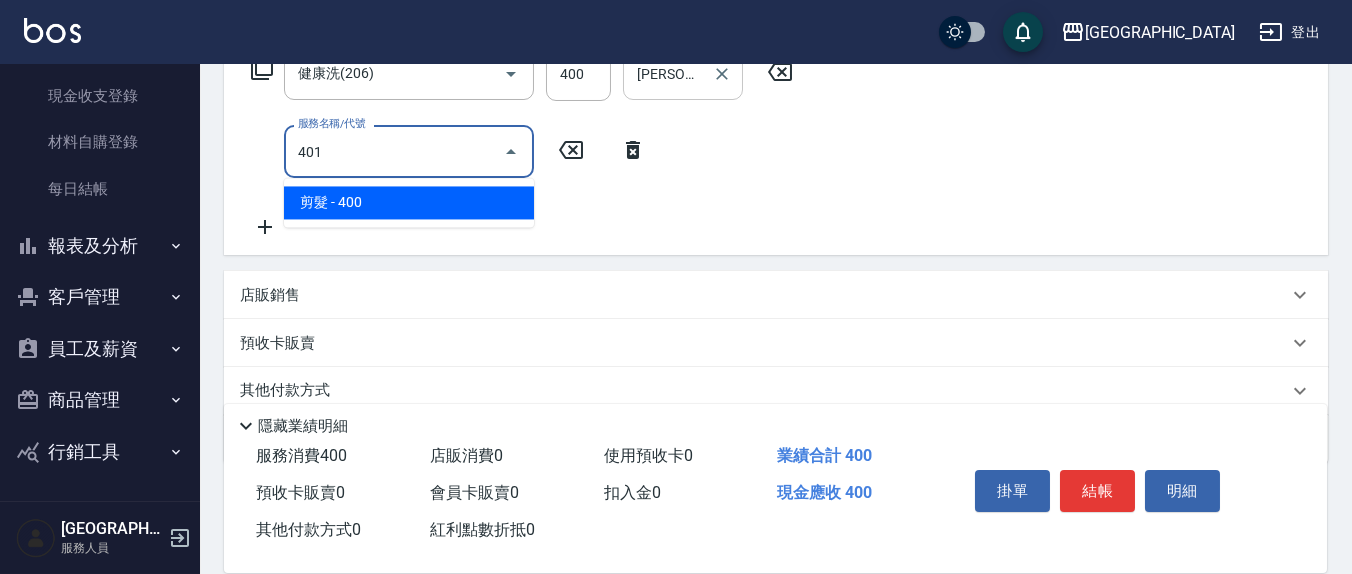 type on "剪髮(401)" 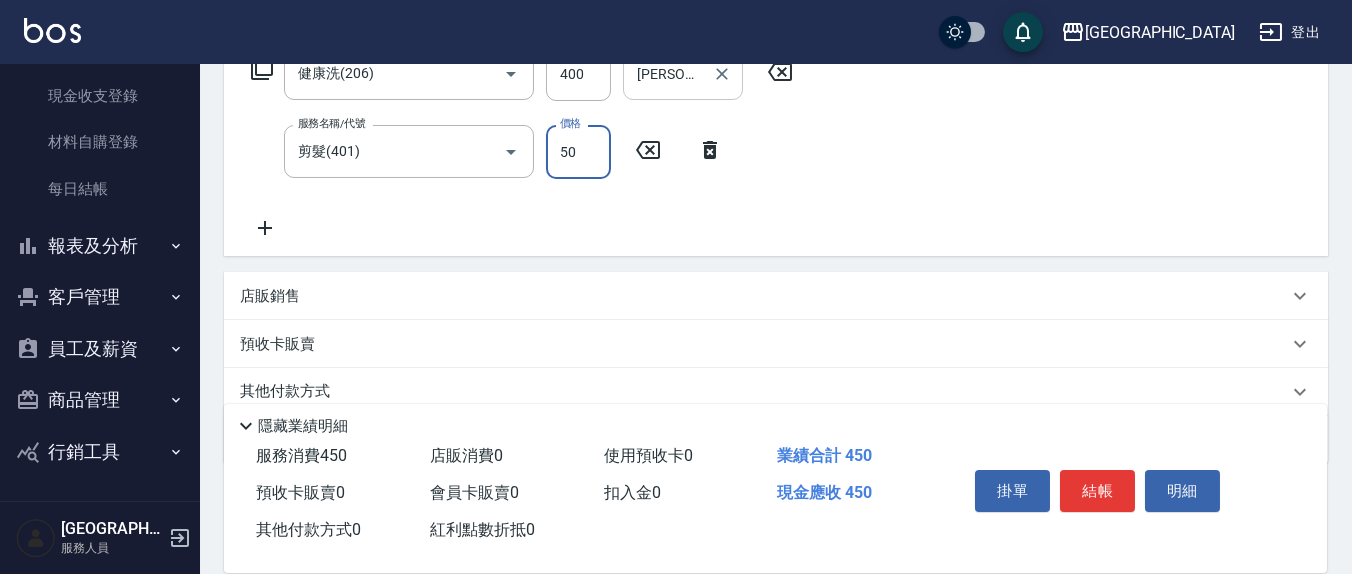 type on "50" 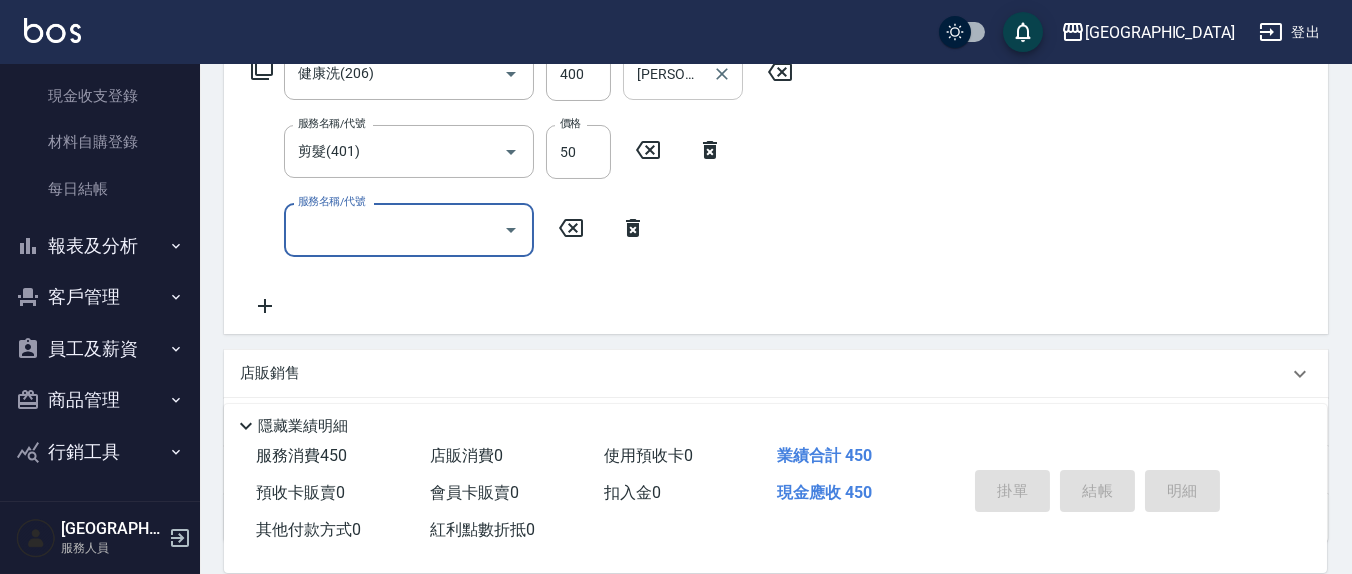 type 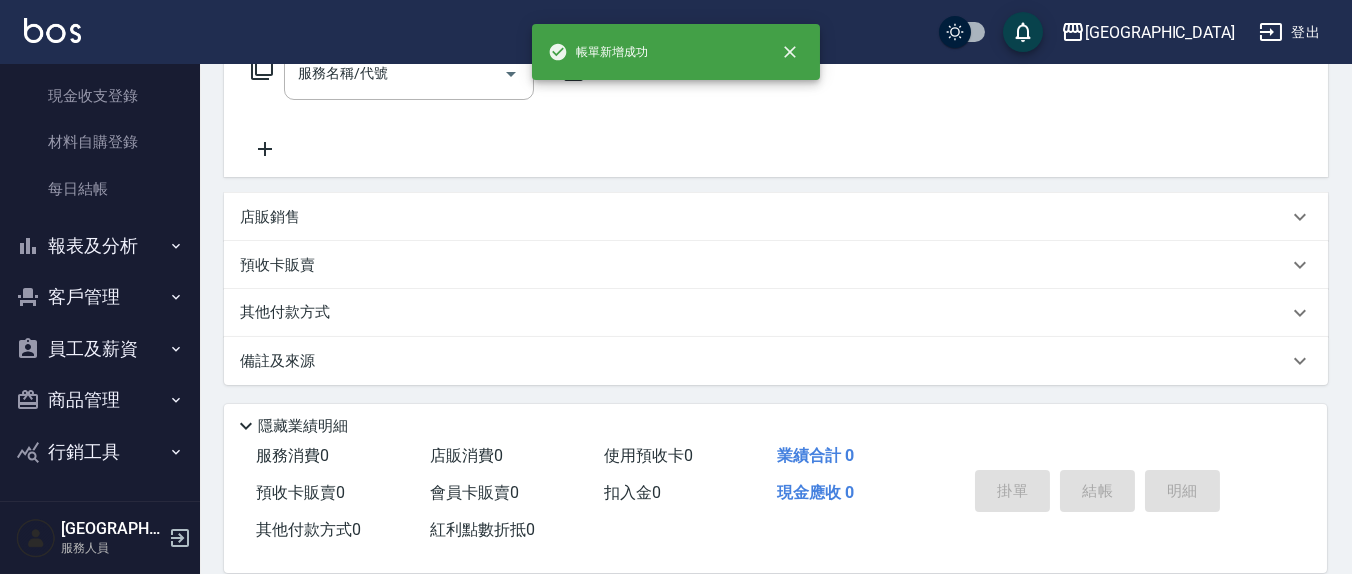 scroll, scrollTop: 0, scrollLeft: 0, axis: both 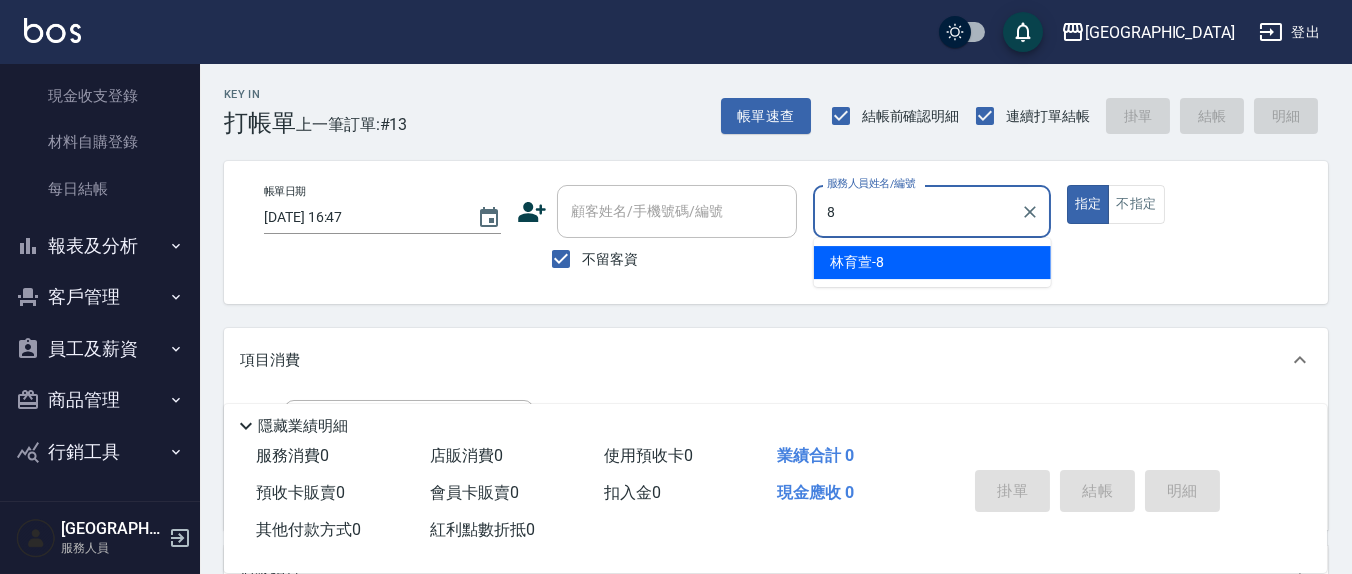 type on "[PERSON_NAME]-8" 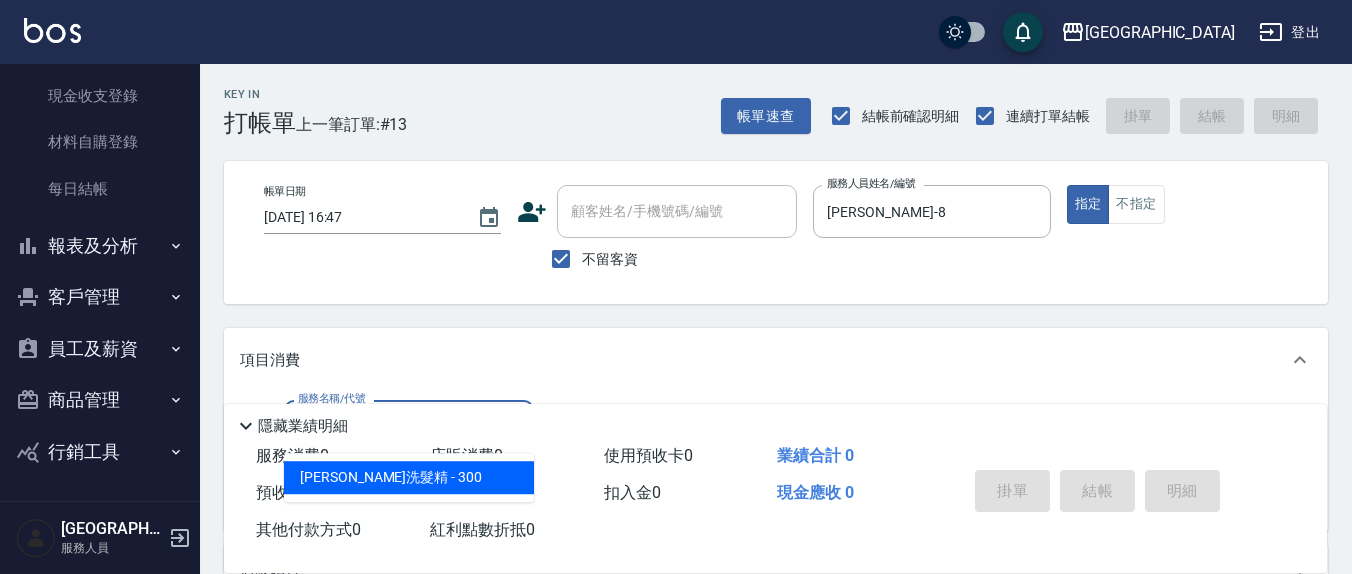 type on "[PERSON_NAME]洗髮精(210)" 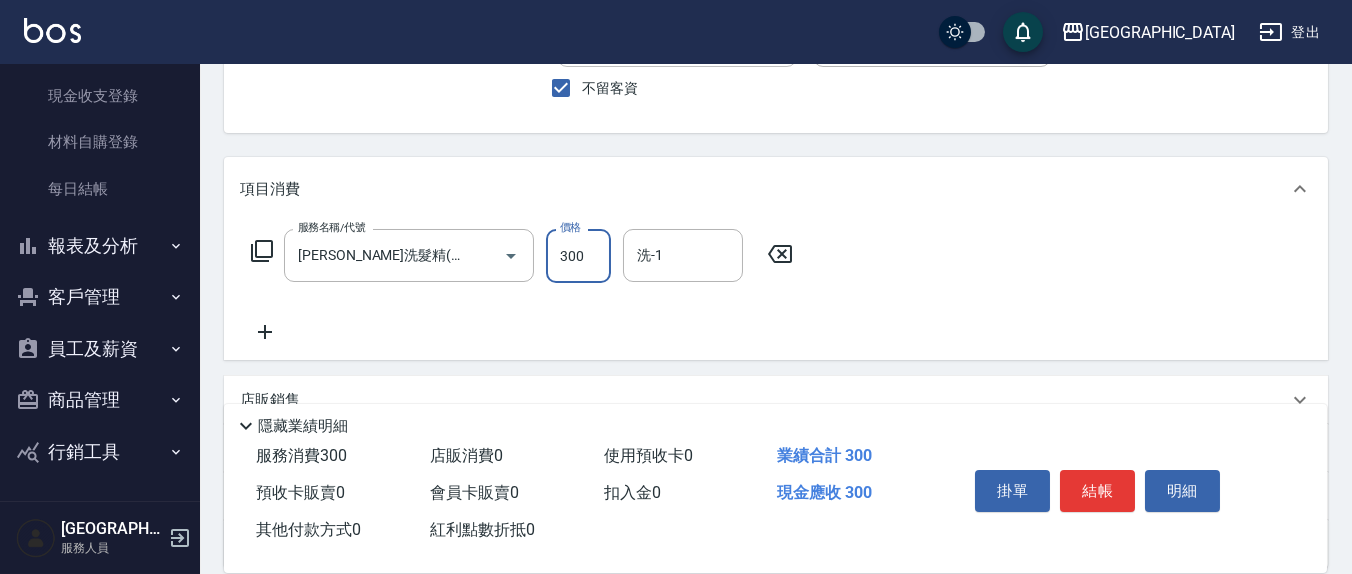 scroll, scrollTop: 208, scrollLeft: 0, axis: vertical 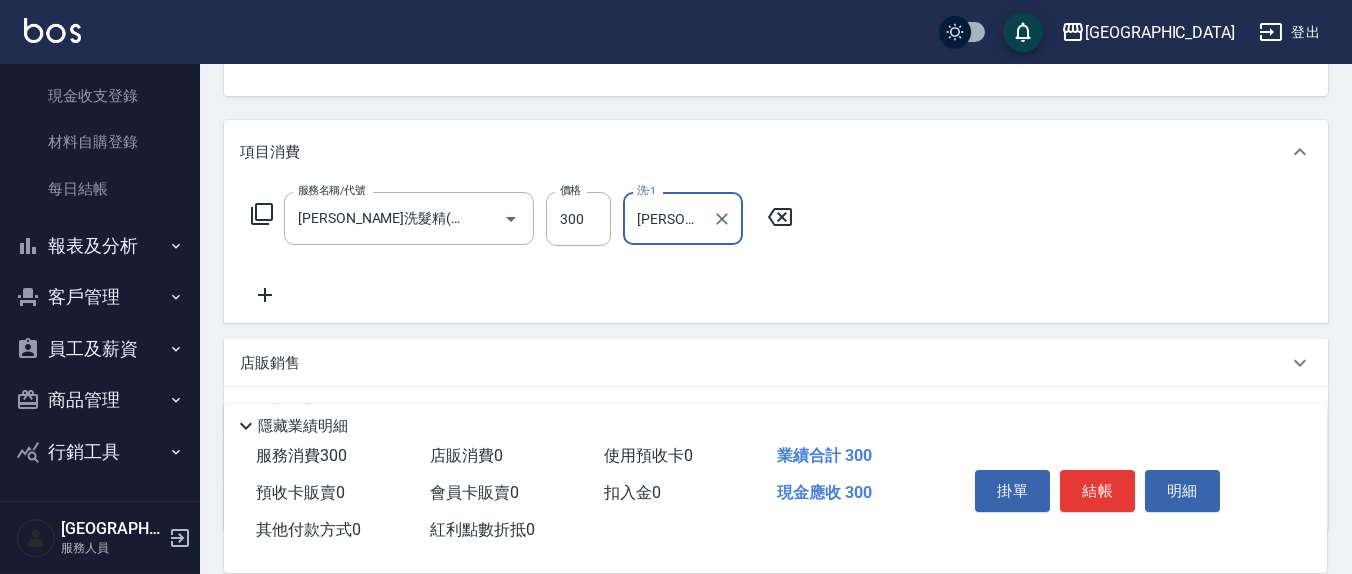 type on "[PERSON_NAME]-8" 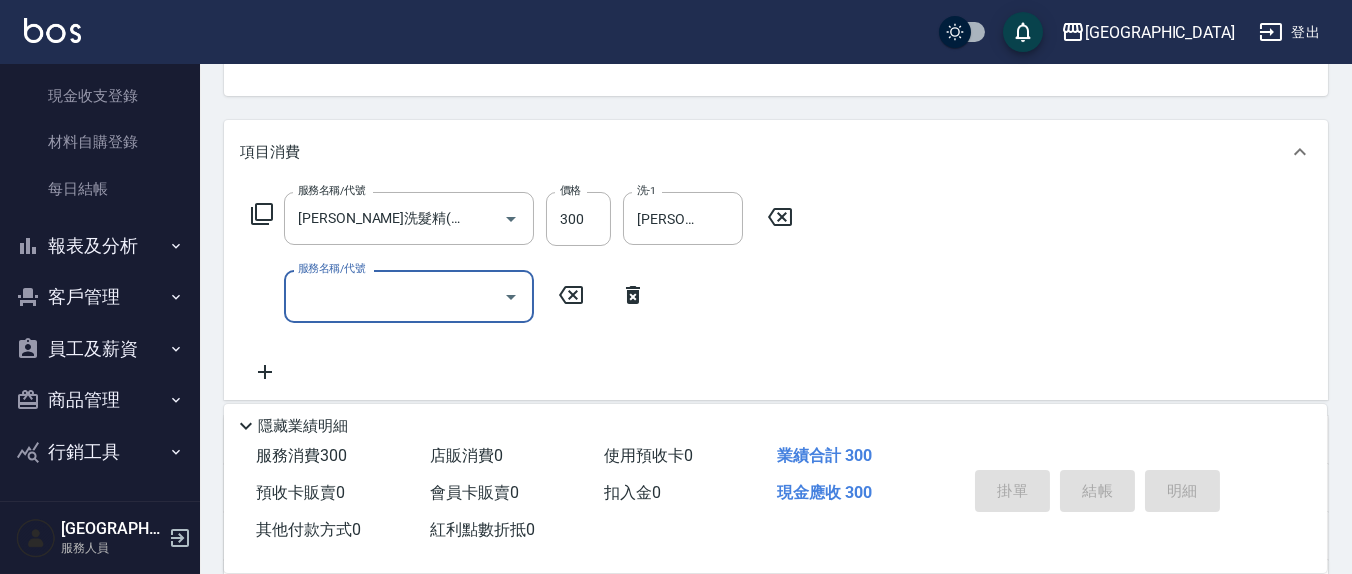 type 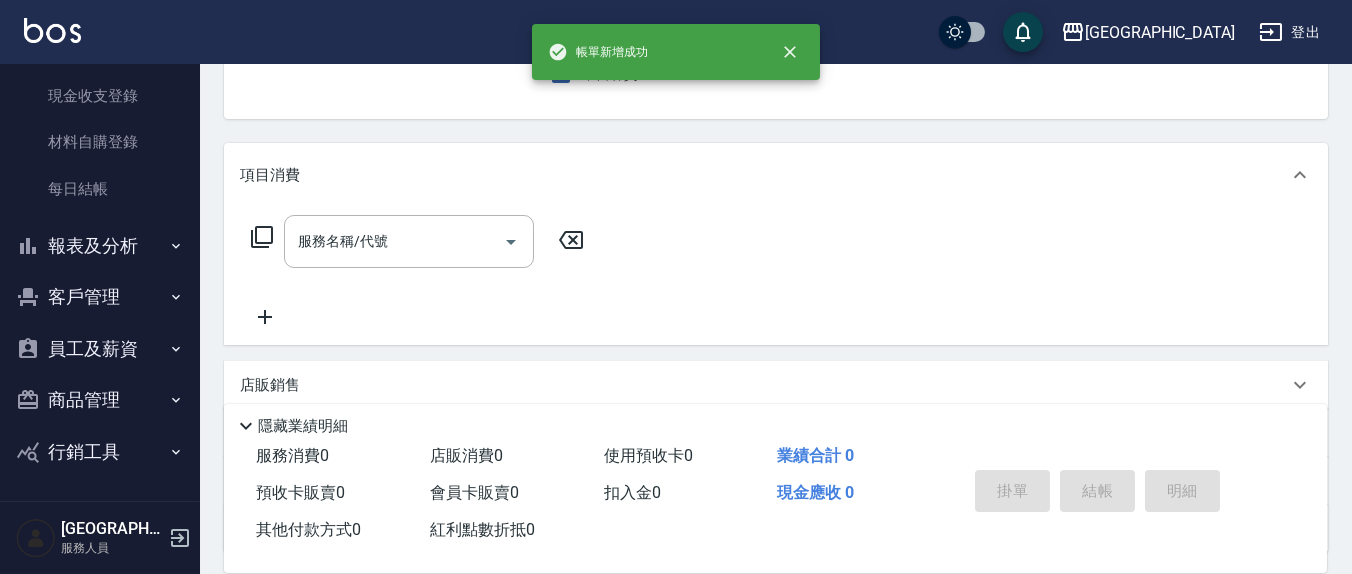 scroll, scrollTop: 0, scrollLeft: 0, axis: both 